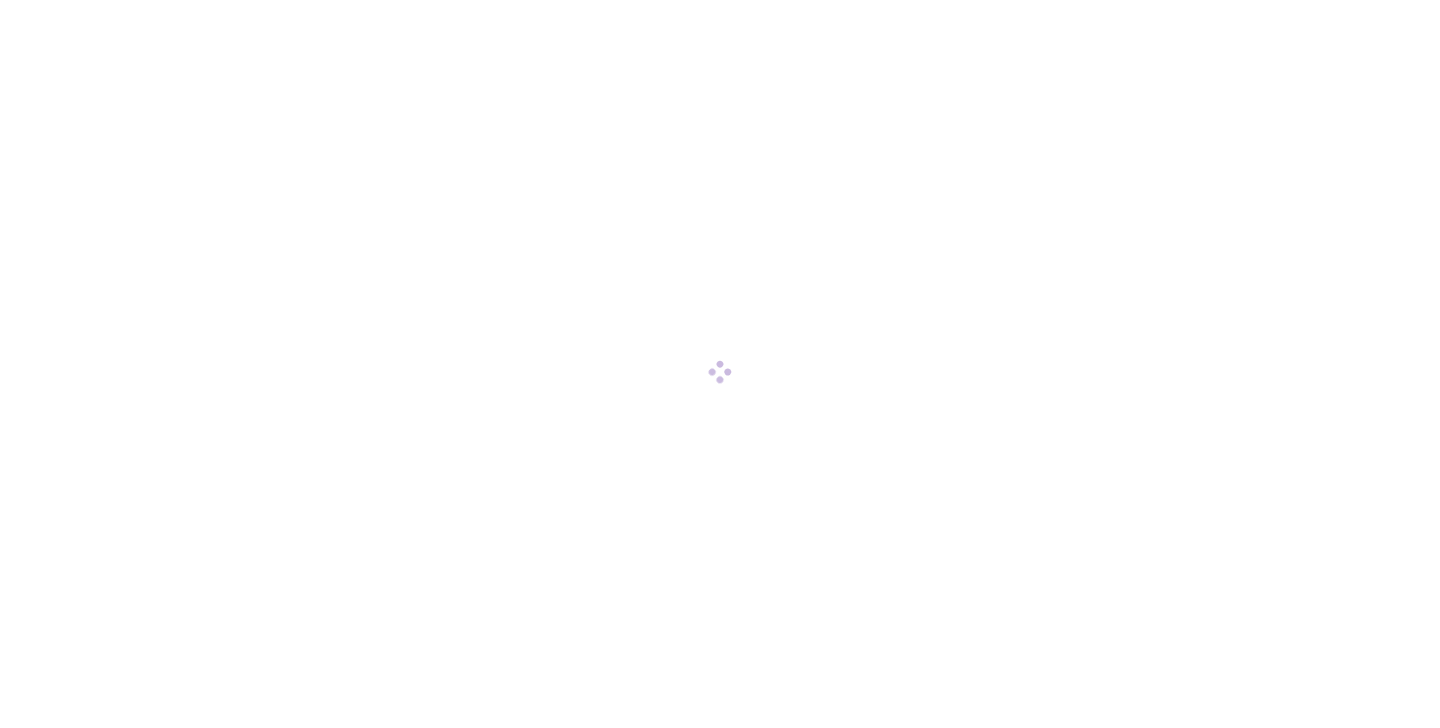 scroll, scrollTop: 0, scrollLeft: 0, axis: both 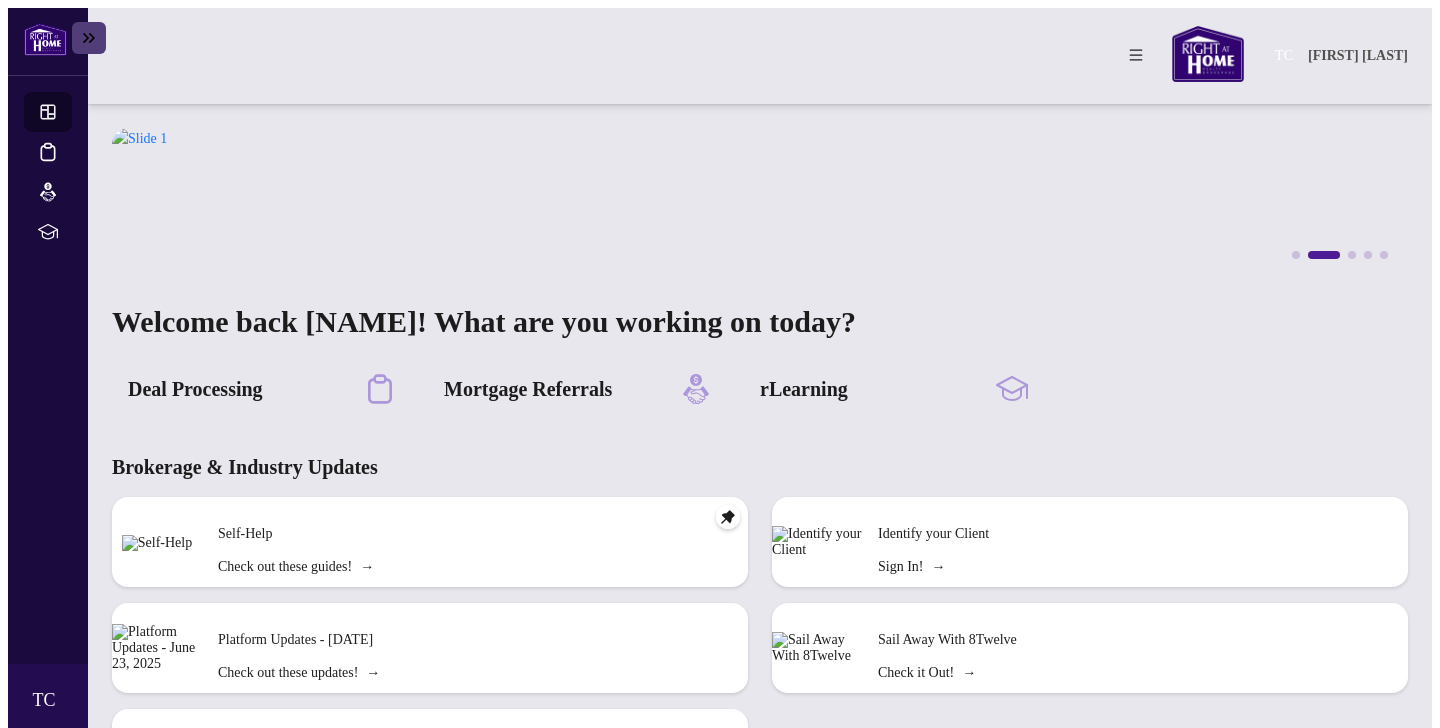 click at bounding box center [89, 38] 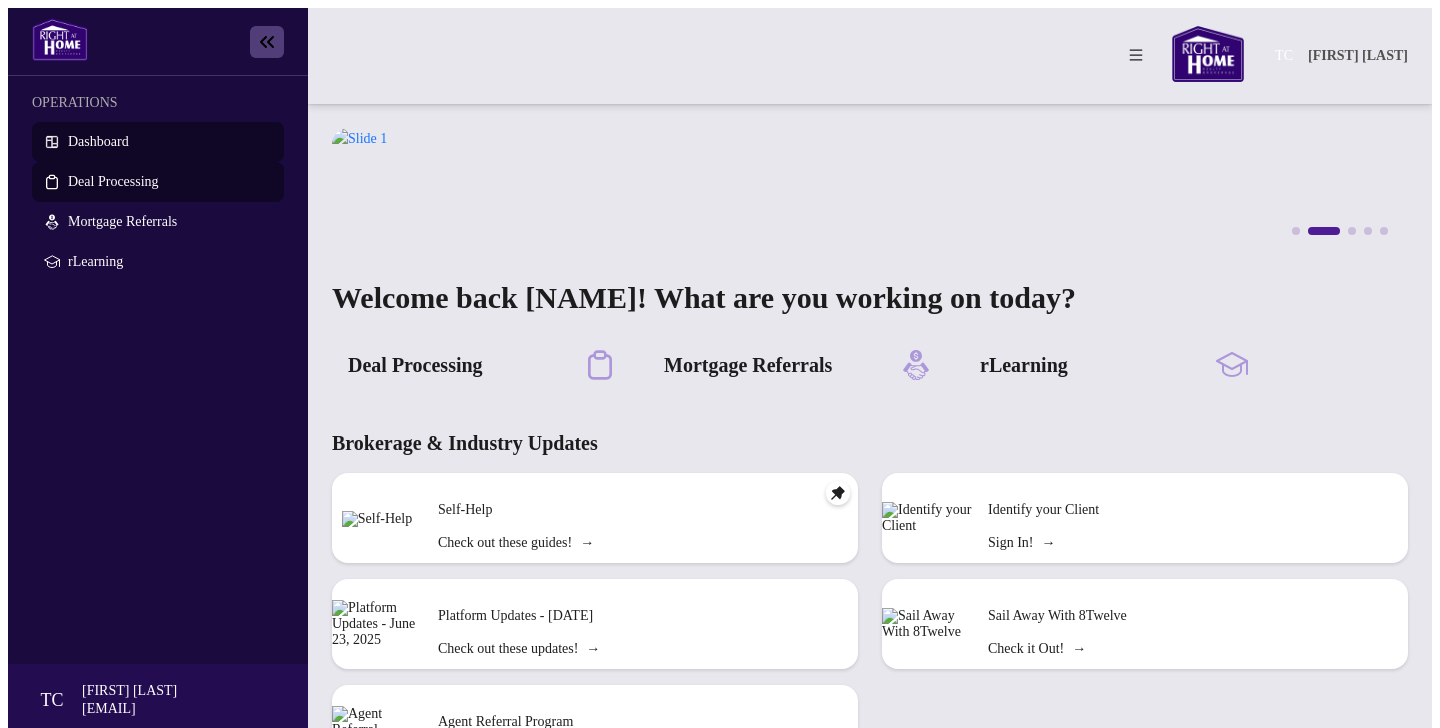 click on "Deal Processing" at bounding box center (113, 181) 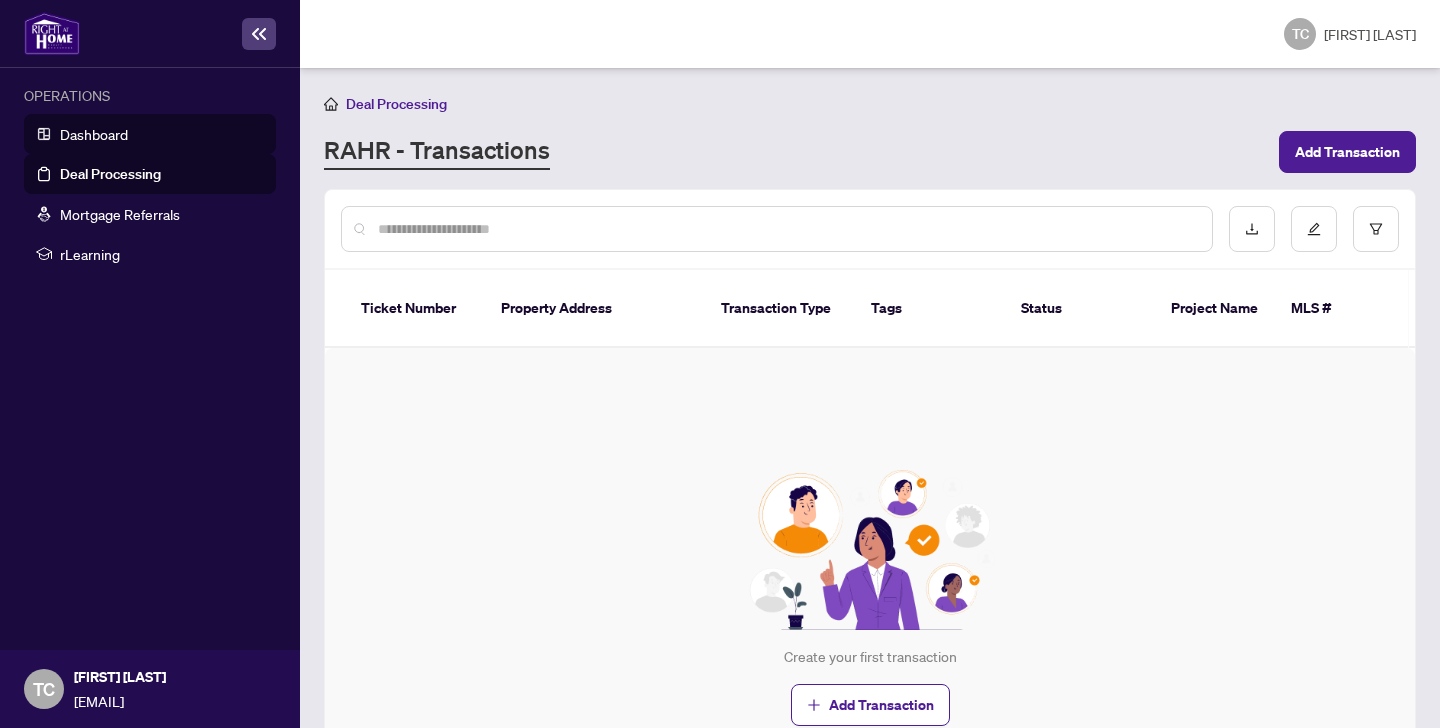 click on "Dashboard" at bounding box center (94, 134) 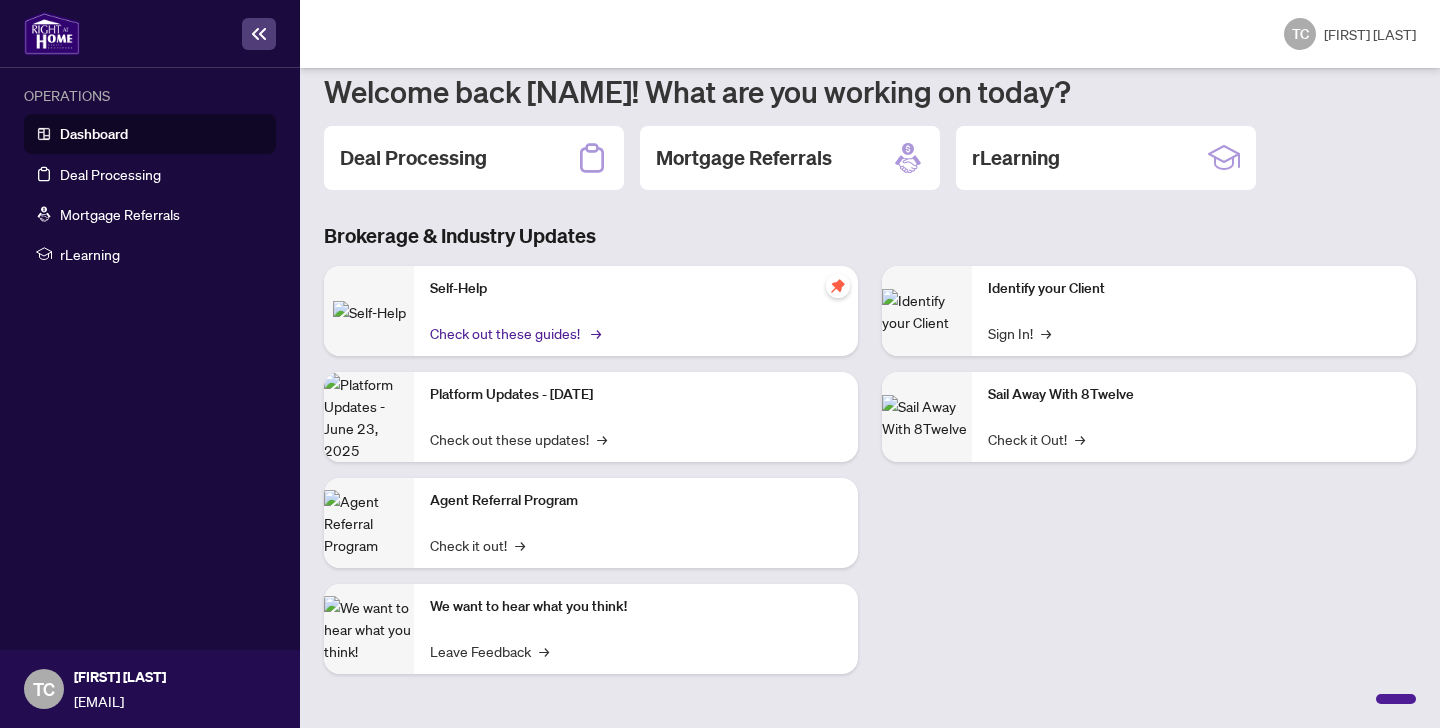 scroll, scrollTop: 0, scrollLeft: 0, axis: both 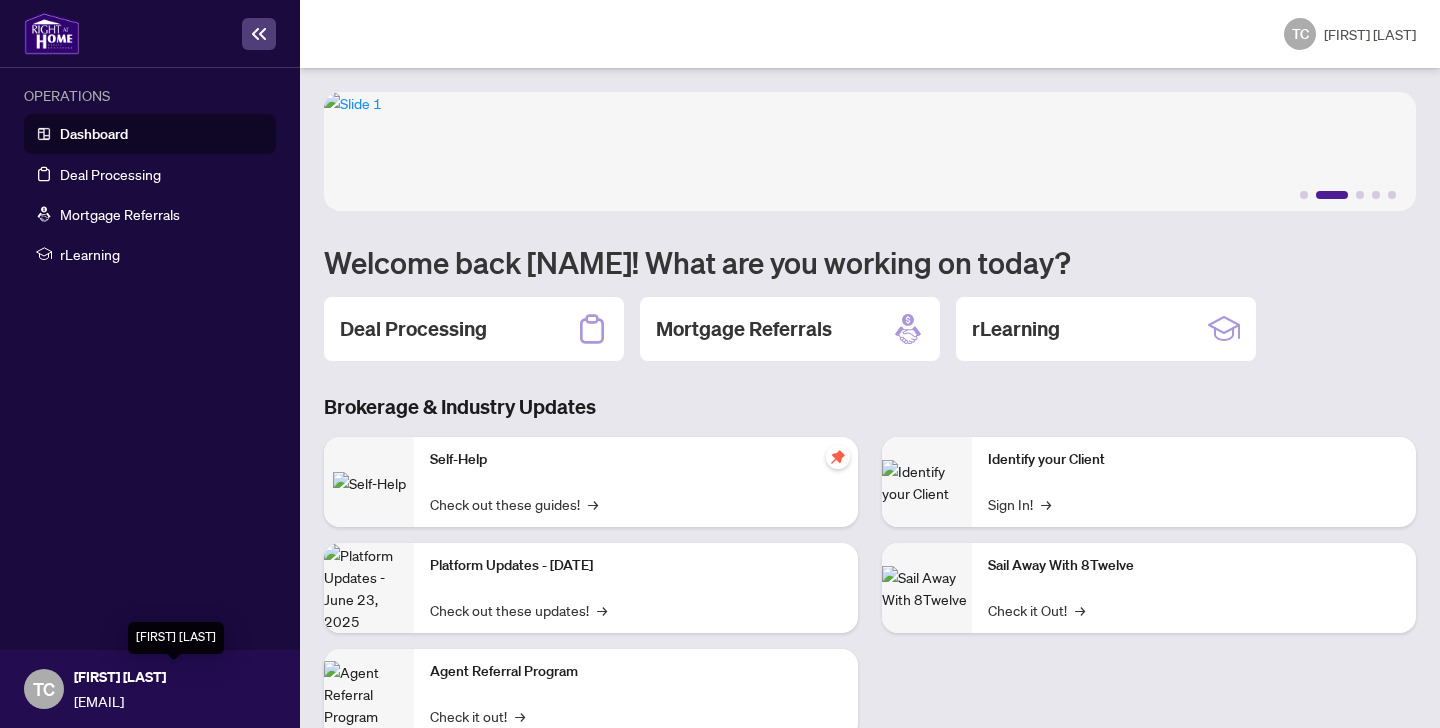click on "[FIRST] [LAST]" at bounding box center [174, 677] 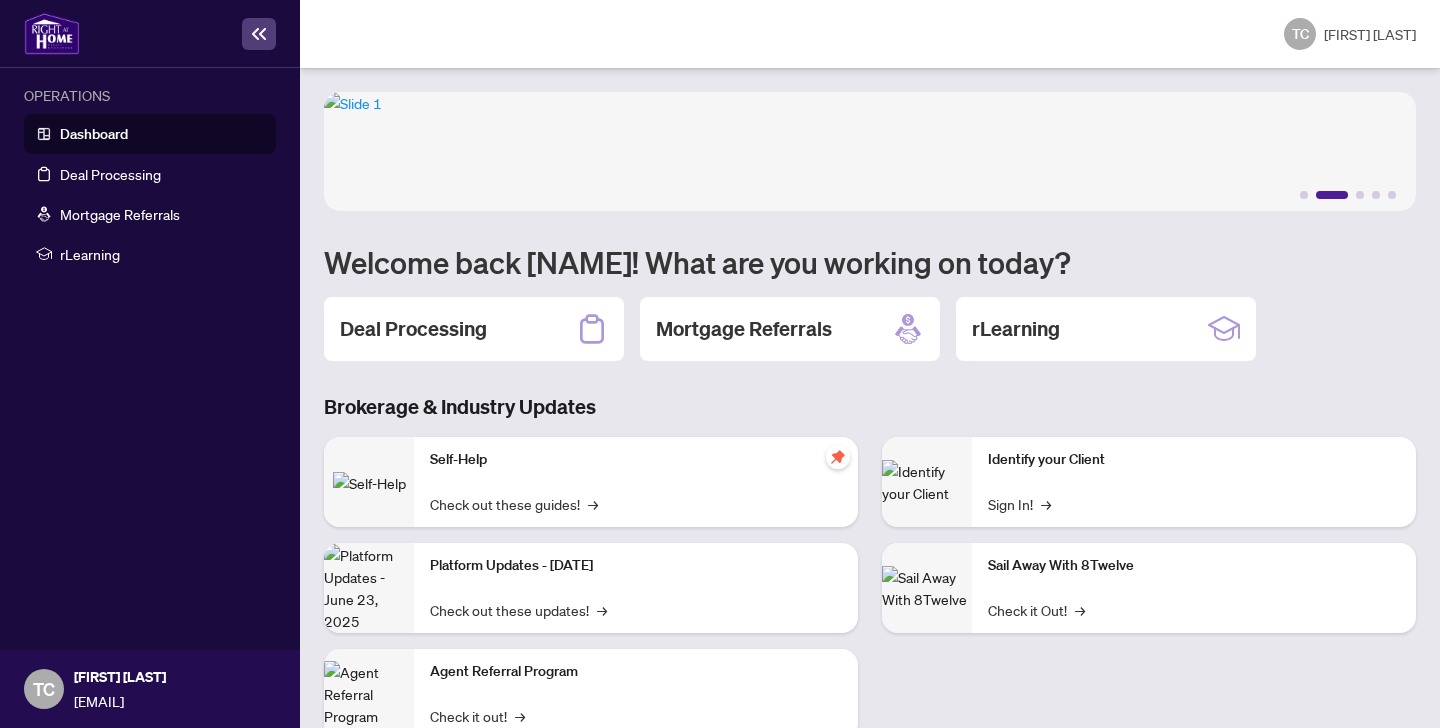 click at bounding box center (259, 34) 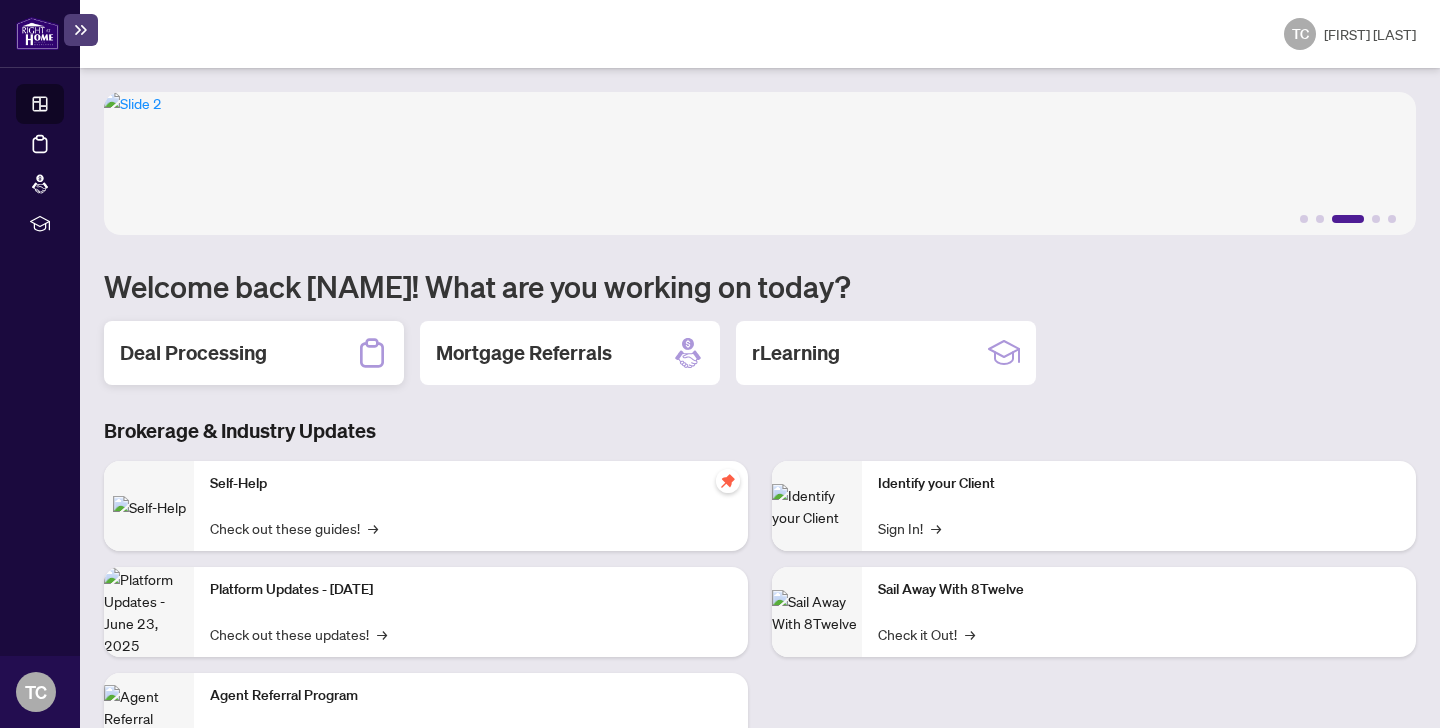 click on "Deal Processing" at bounding box center [193, 353] 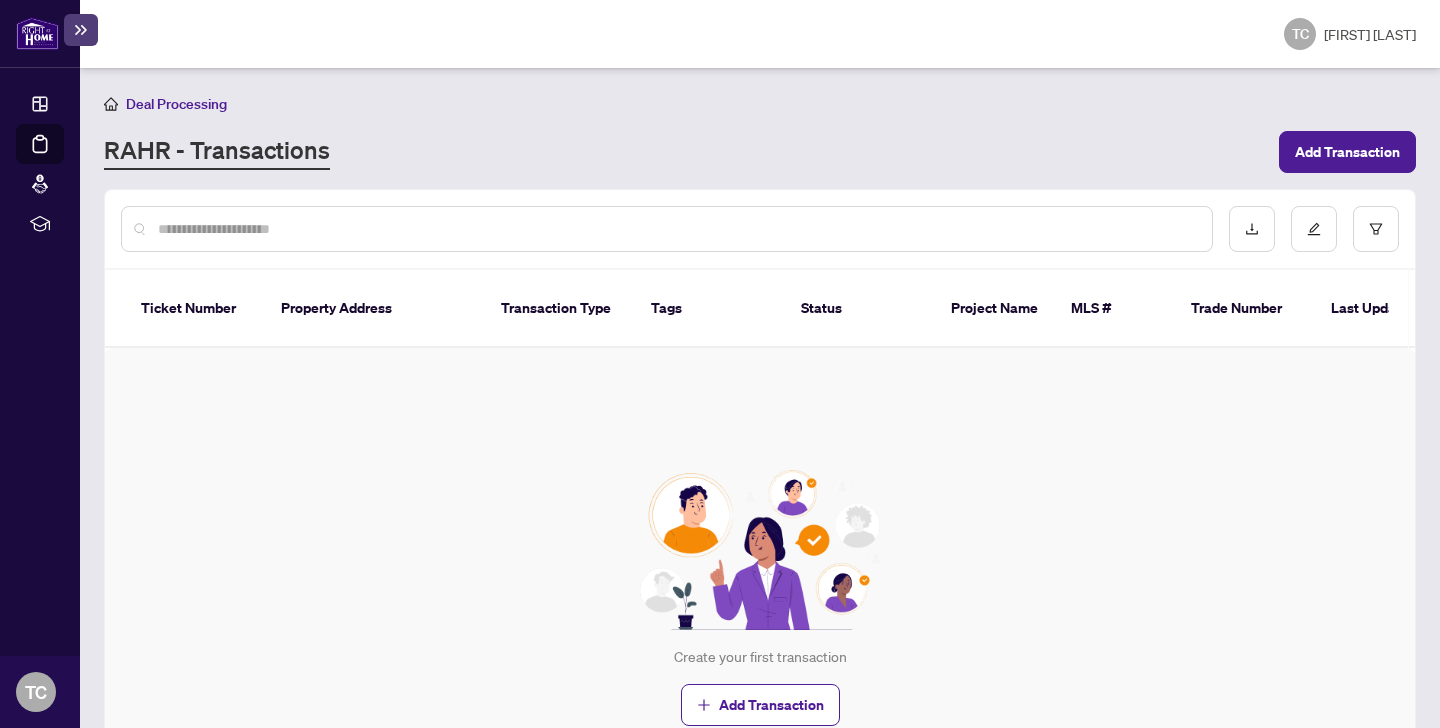 click at bounding box center [677, 229] 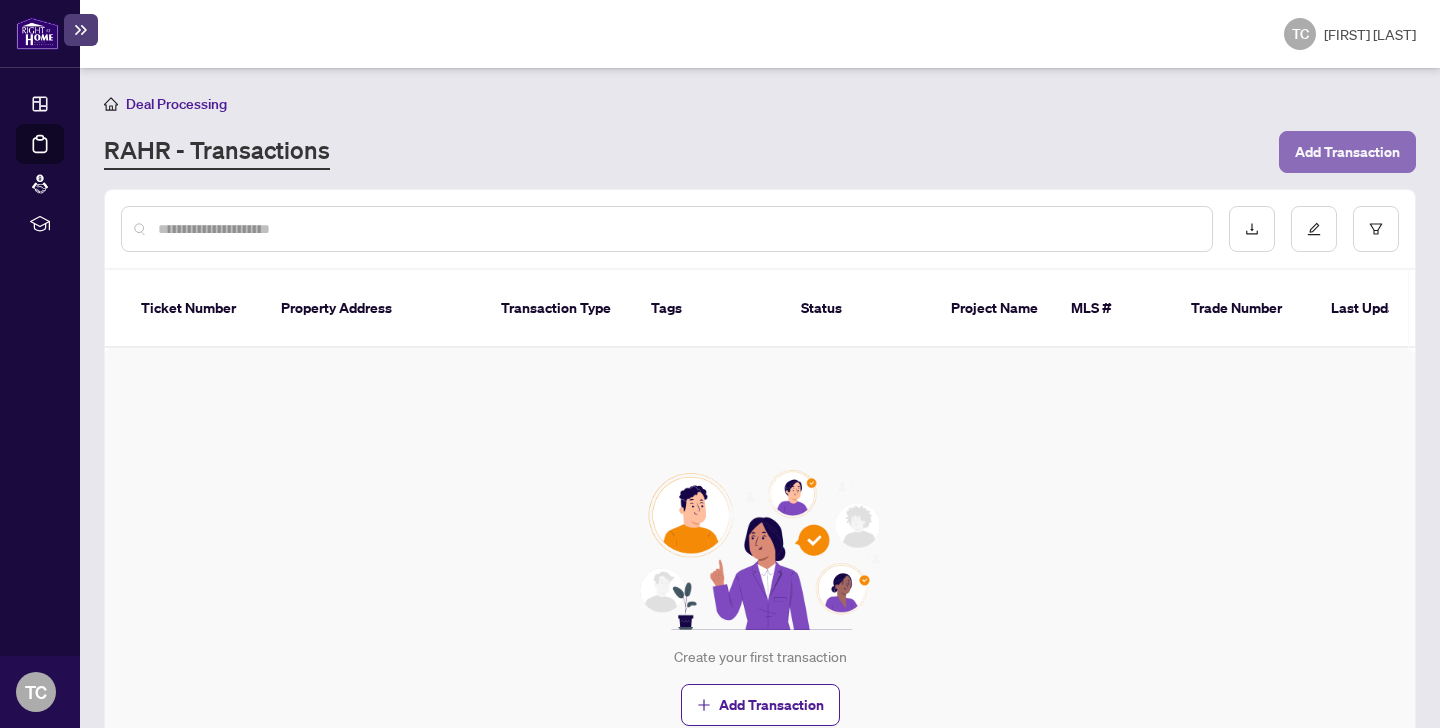 click on "Add Transaction" at bounding box center [1347, 152] 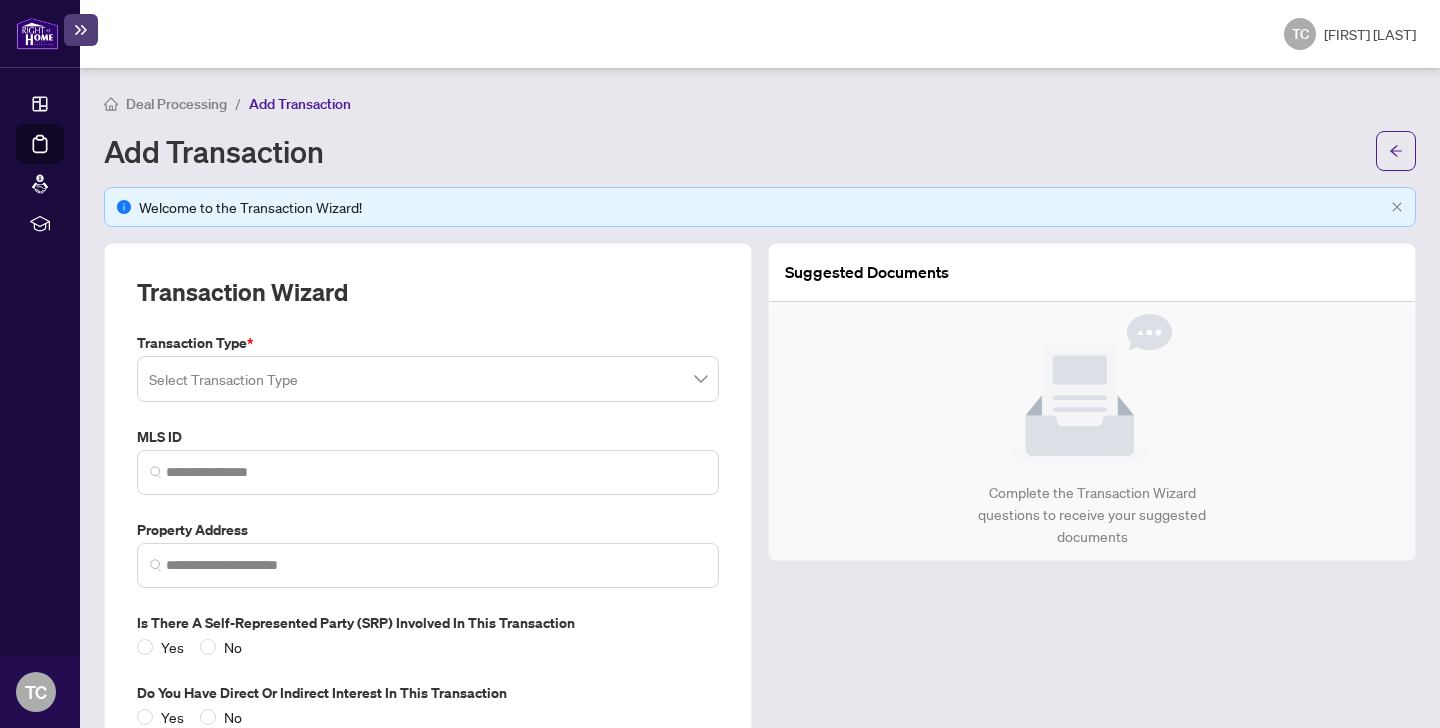 click at bounding box center (428, 379) 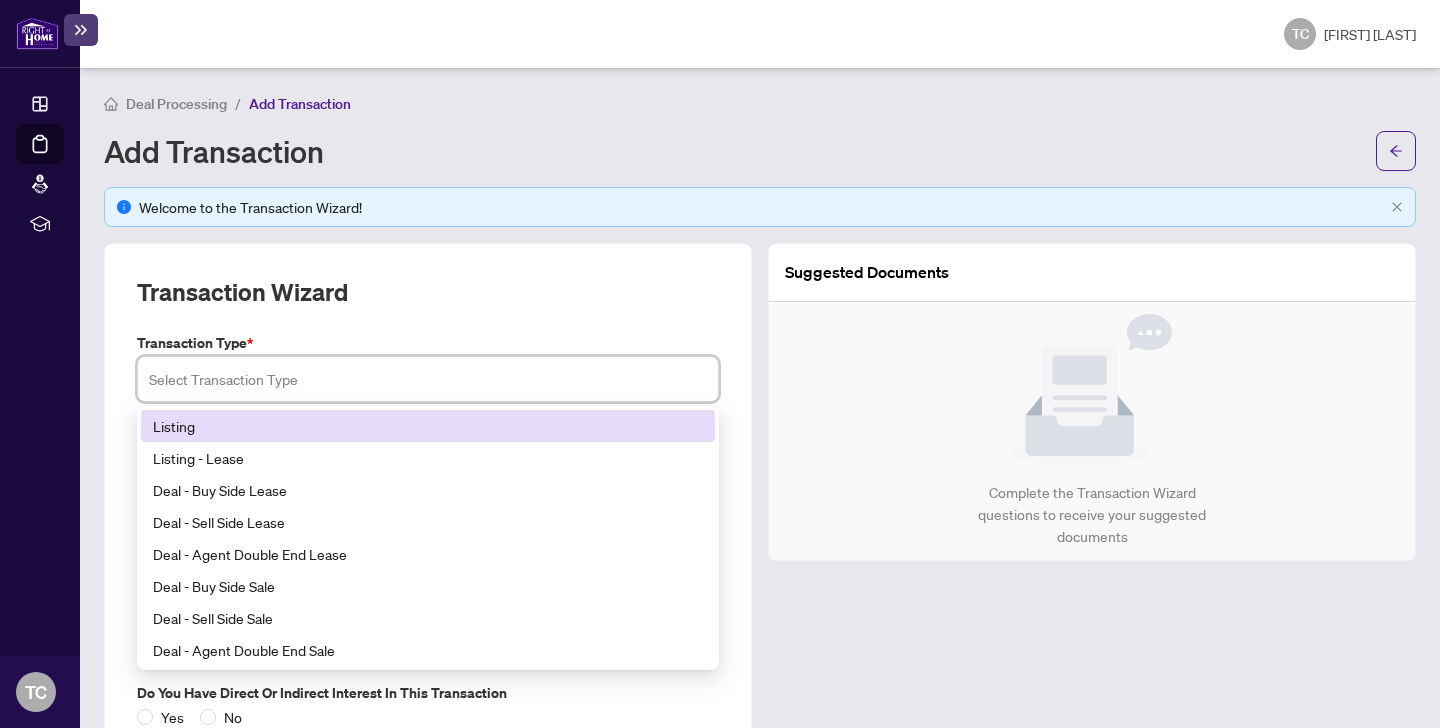 click on "Listing" at bounding box center [428, 426] 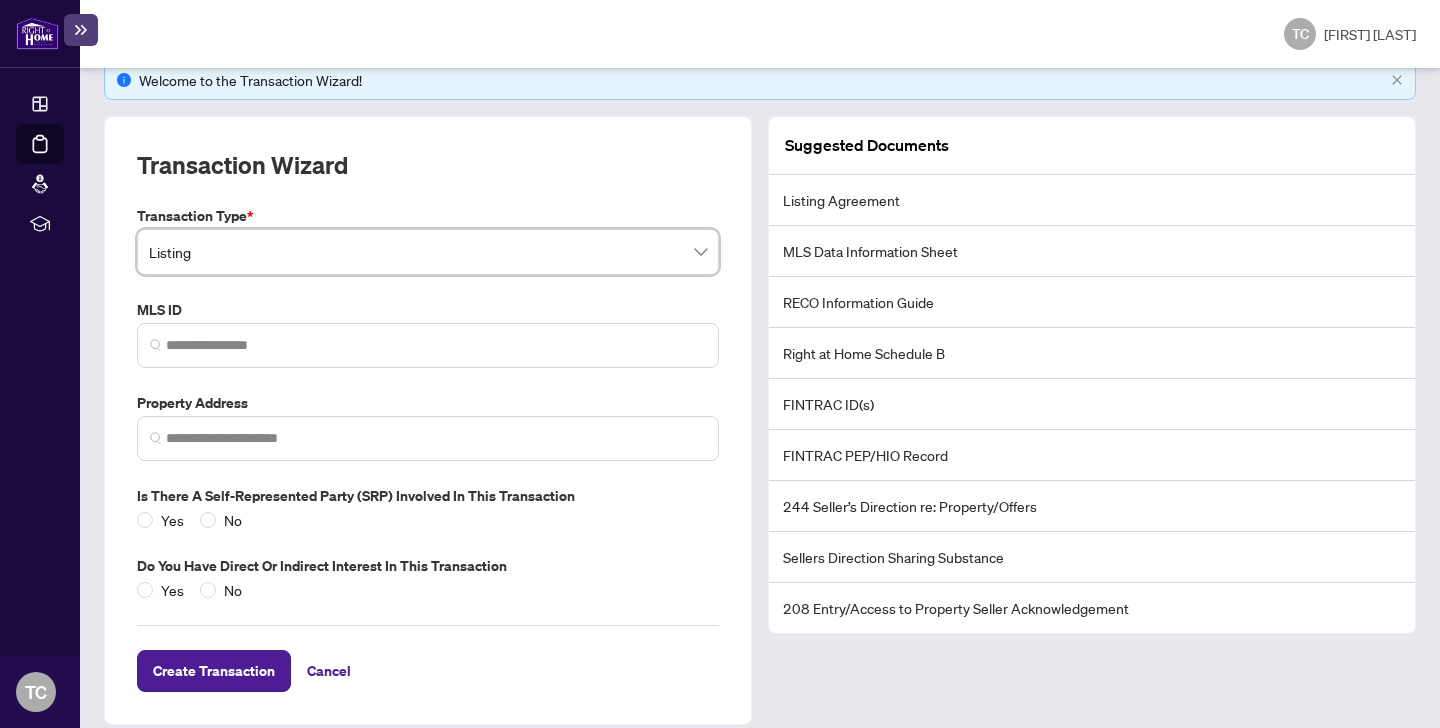 scroll, scrollTop: 147, scrollLeft: 0, axis: vertical 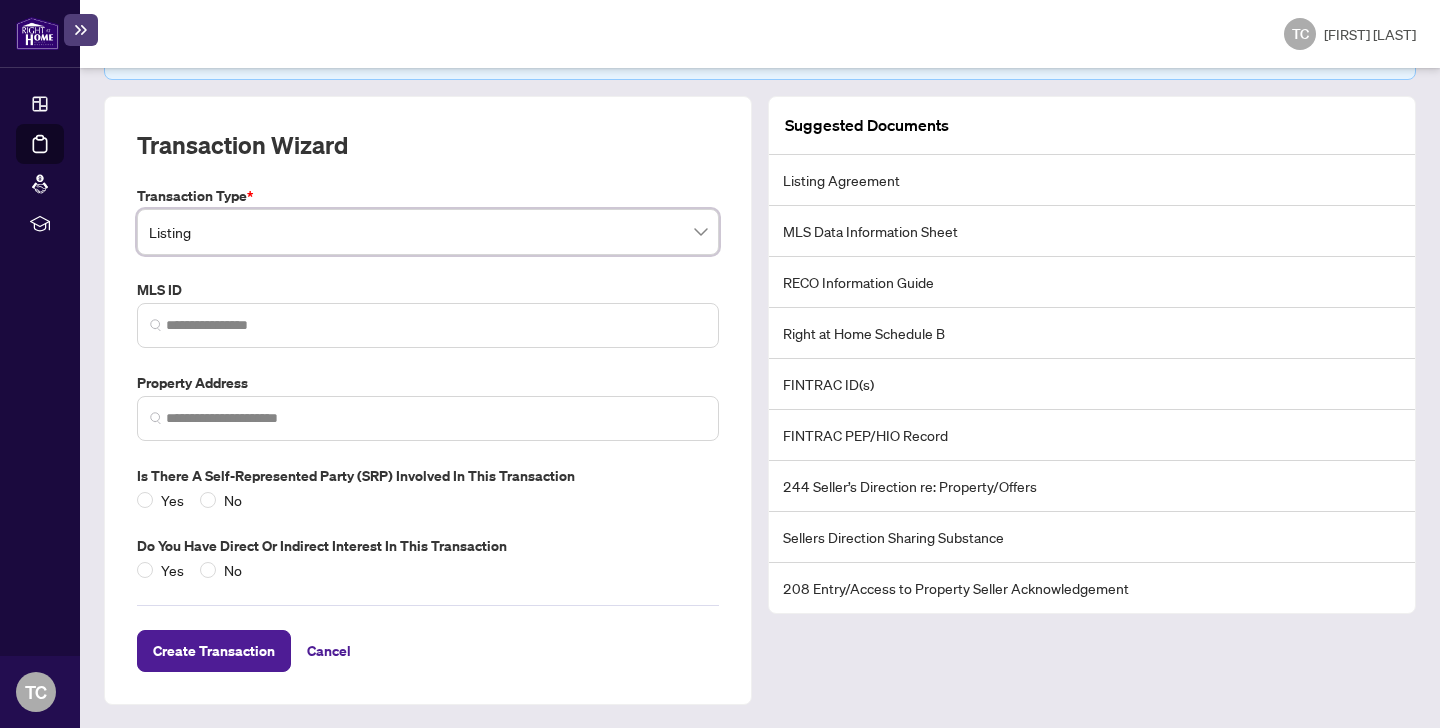 click on "FINTRAC PEP/HIO Record" at bounding box center [1092, 435] 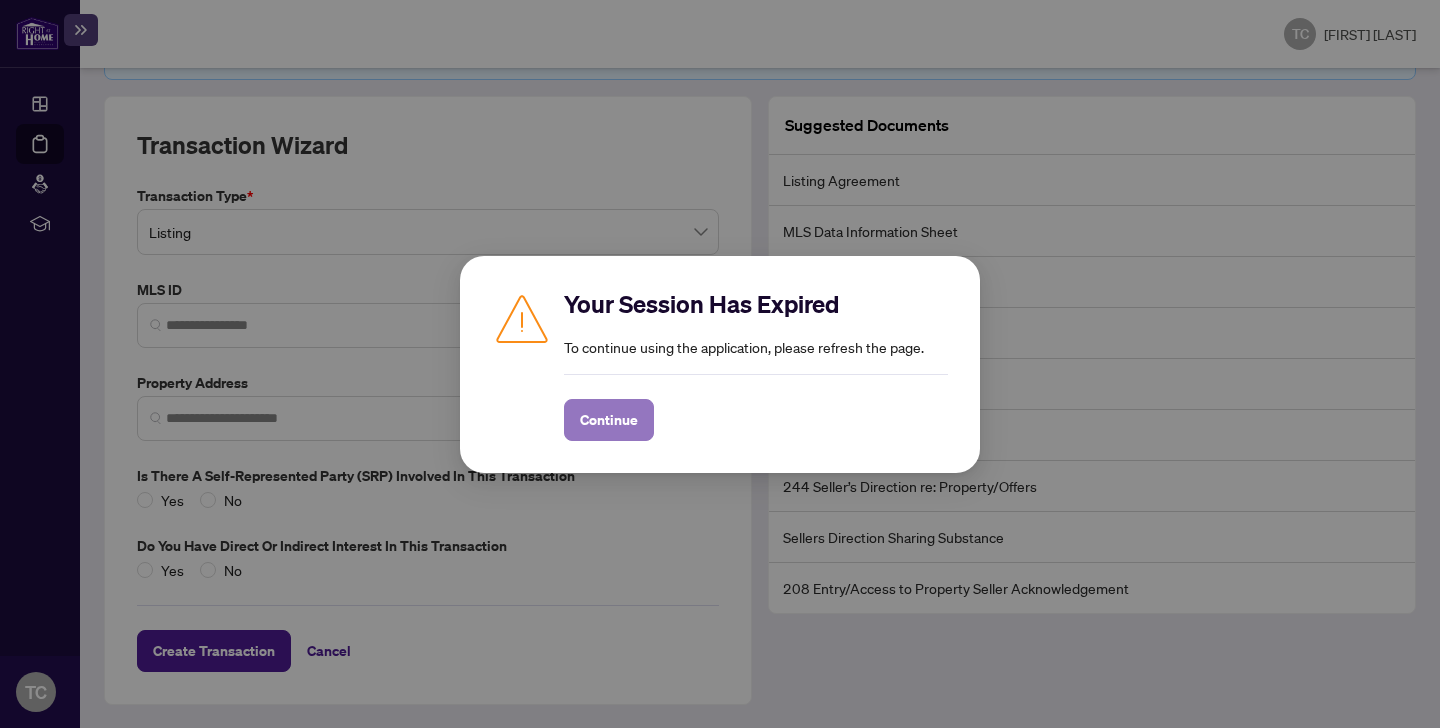 click on "Continue" at bounding box center [609, 420] 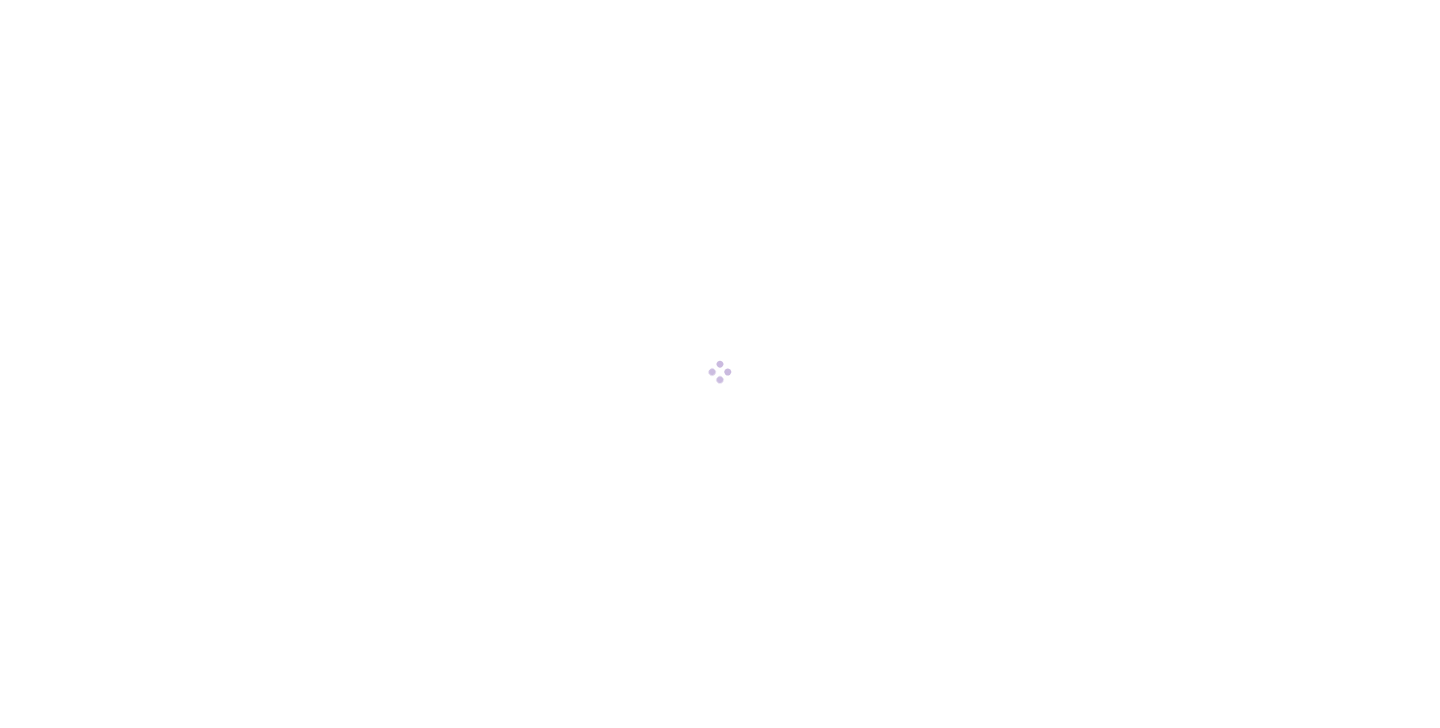scroll, scrollTop: 0, scrollLeft: 0, axis: both 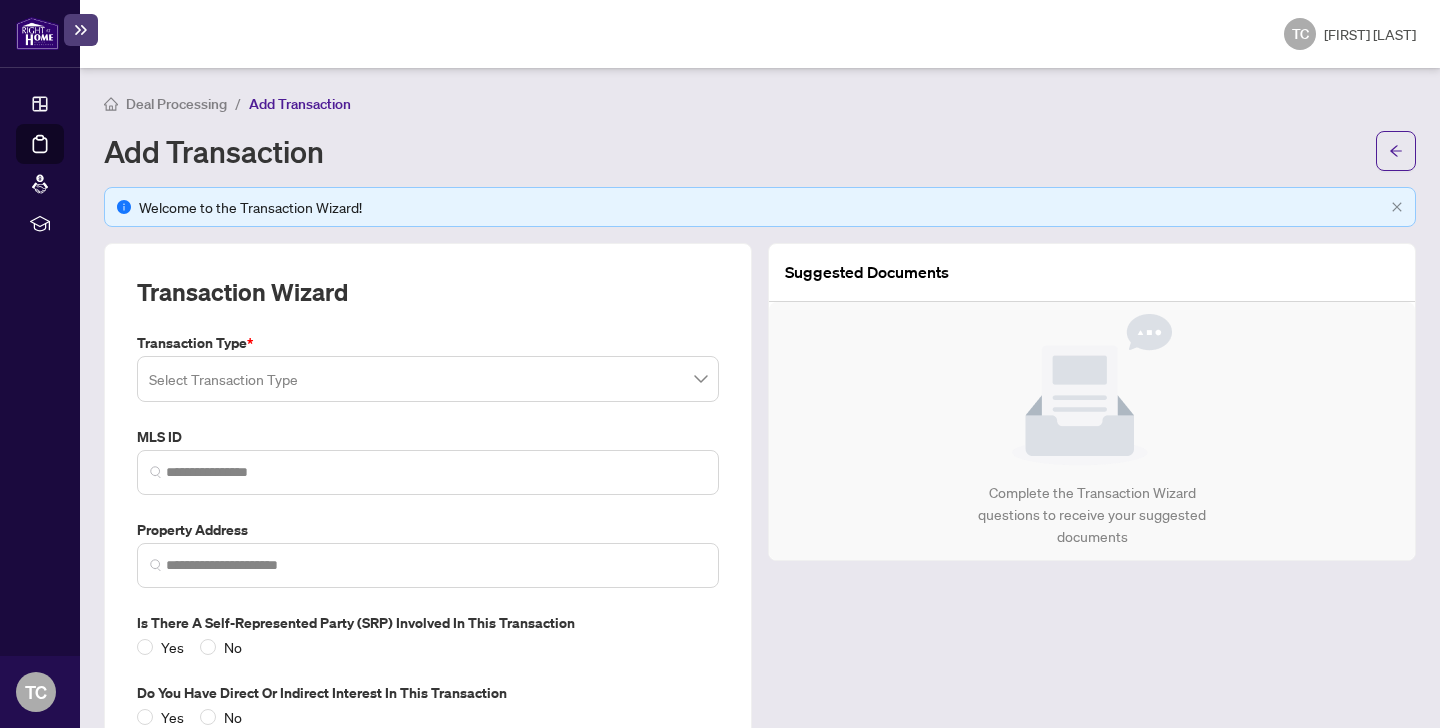 click at bounding box center (428, 379) 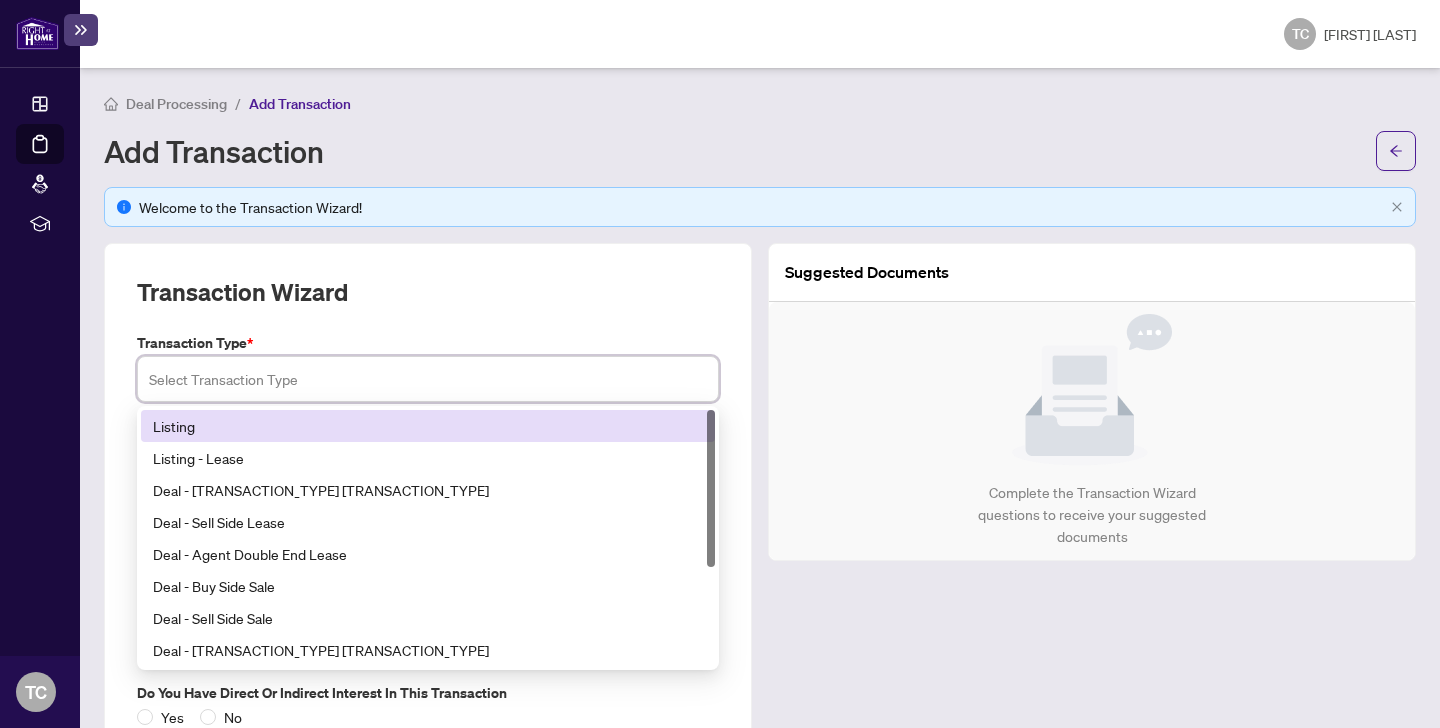 click on "Listing" at bounding box center (428, 426) 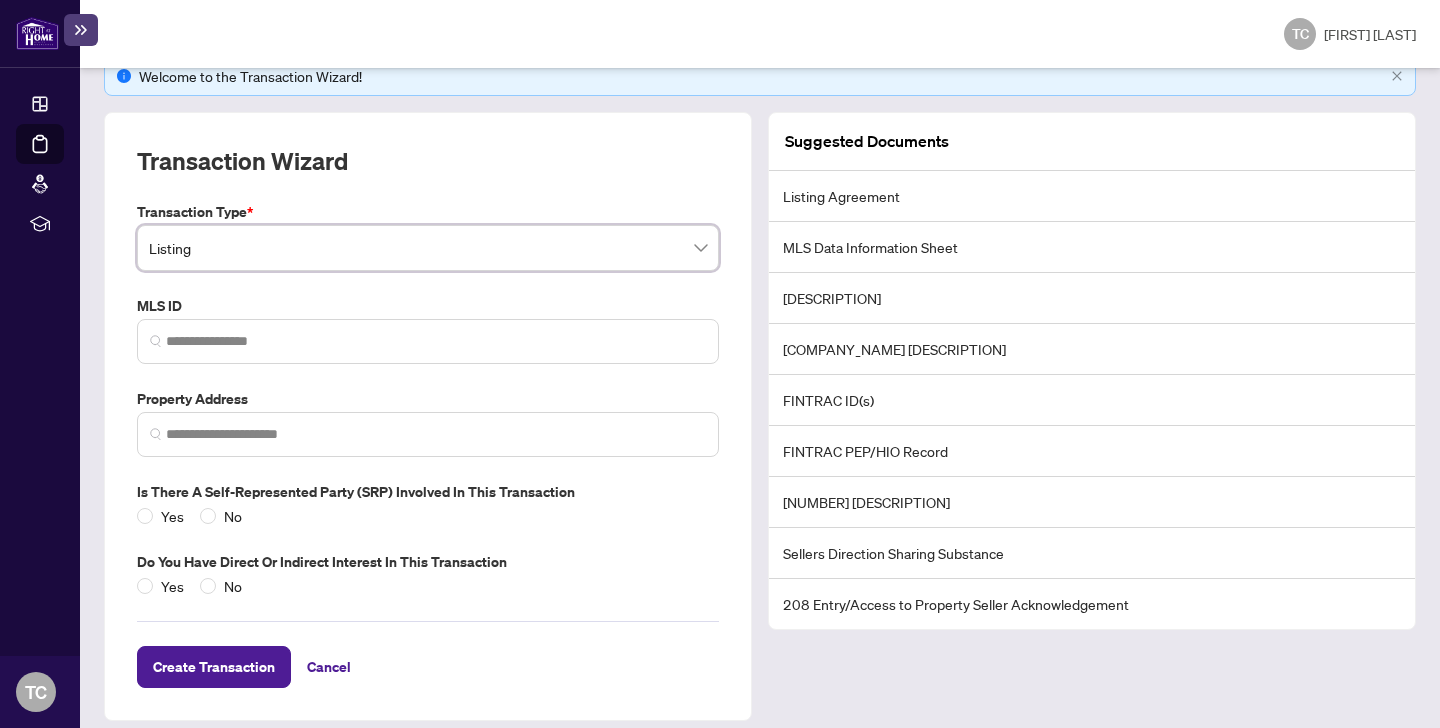 scroll, scrollTop: 132, scrollLeft: 0, axis: vertical 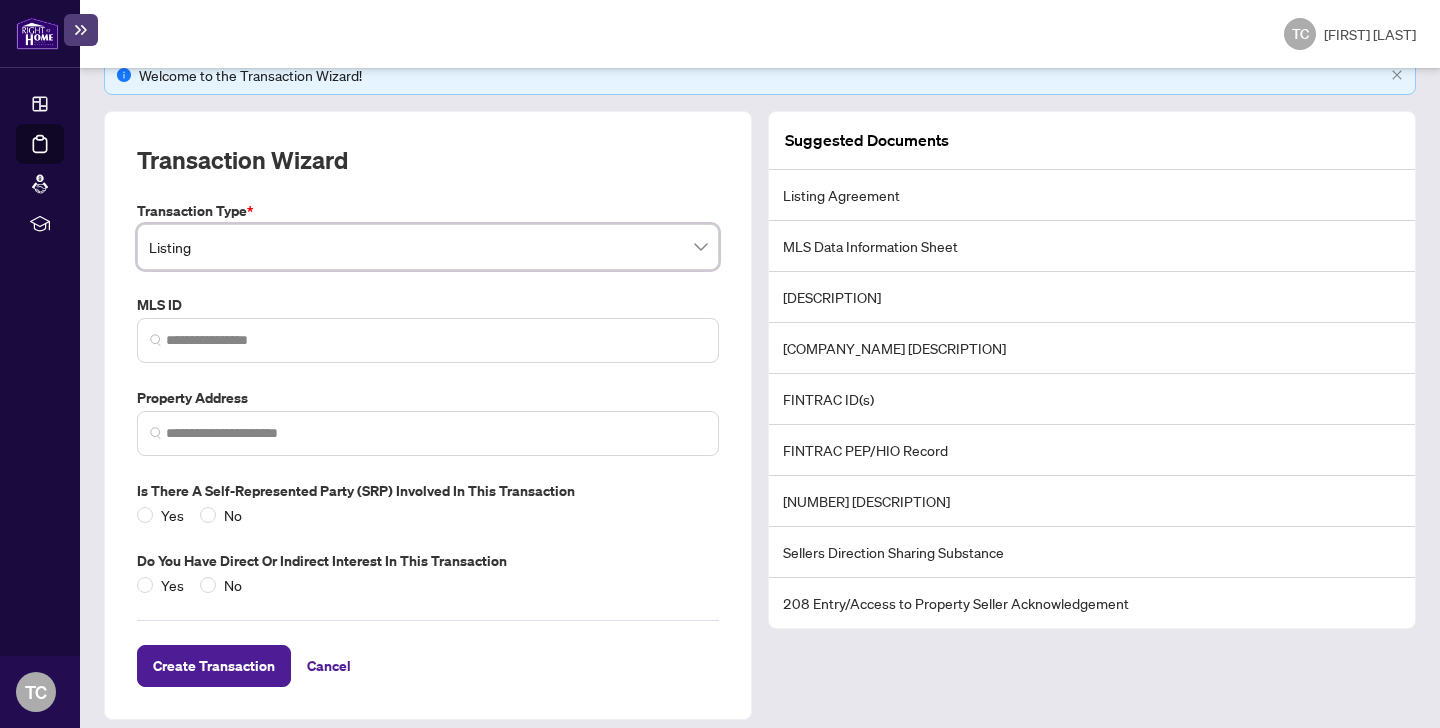 click on "Sellers Direction Sharing Substance" at bounding box center (1092, 552) 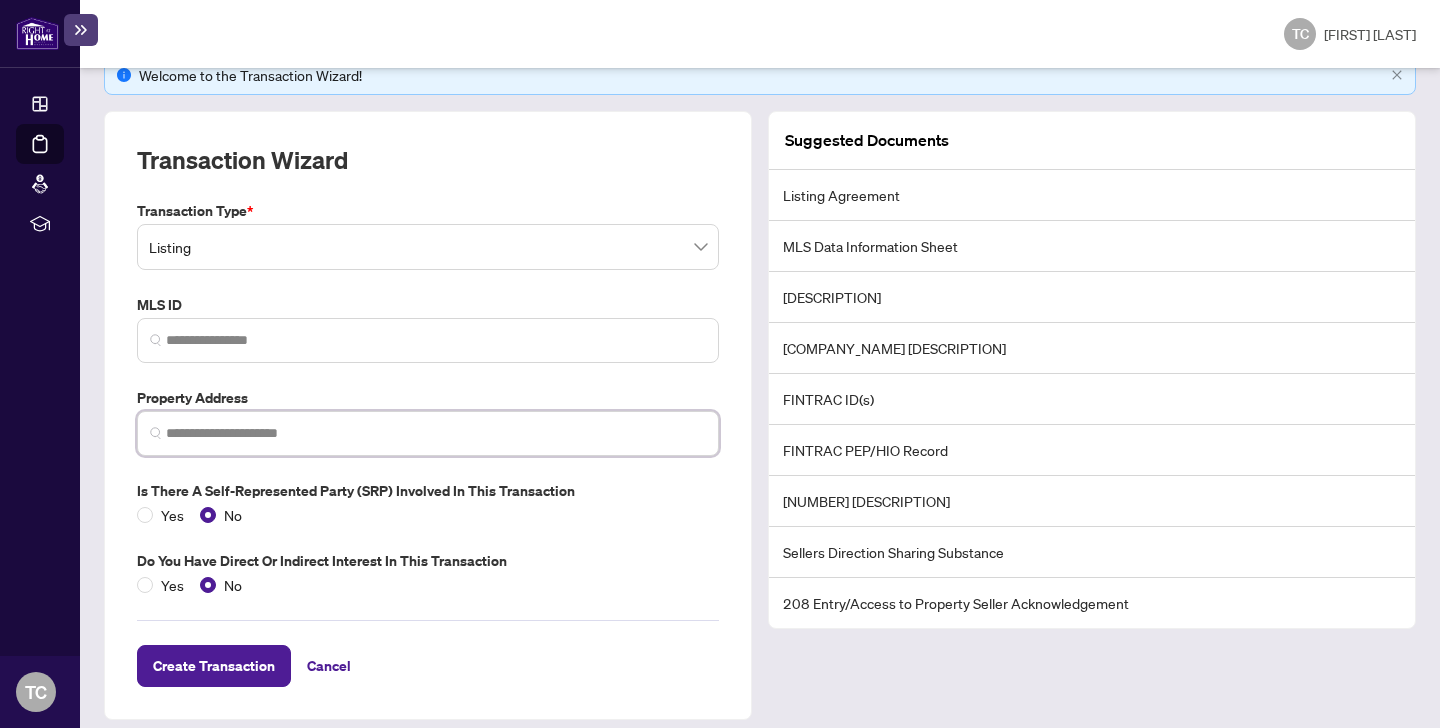 click at bounding box center (436, 433) 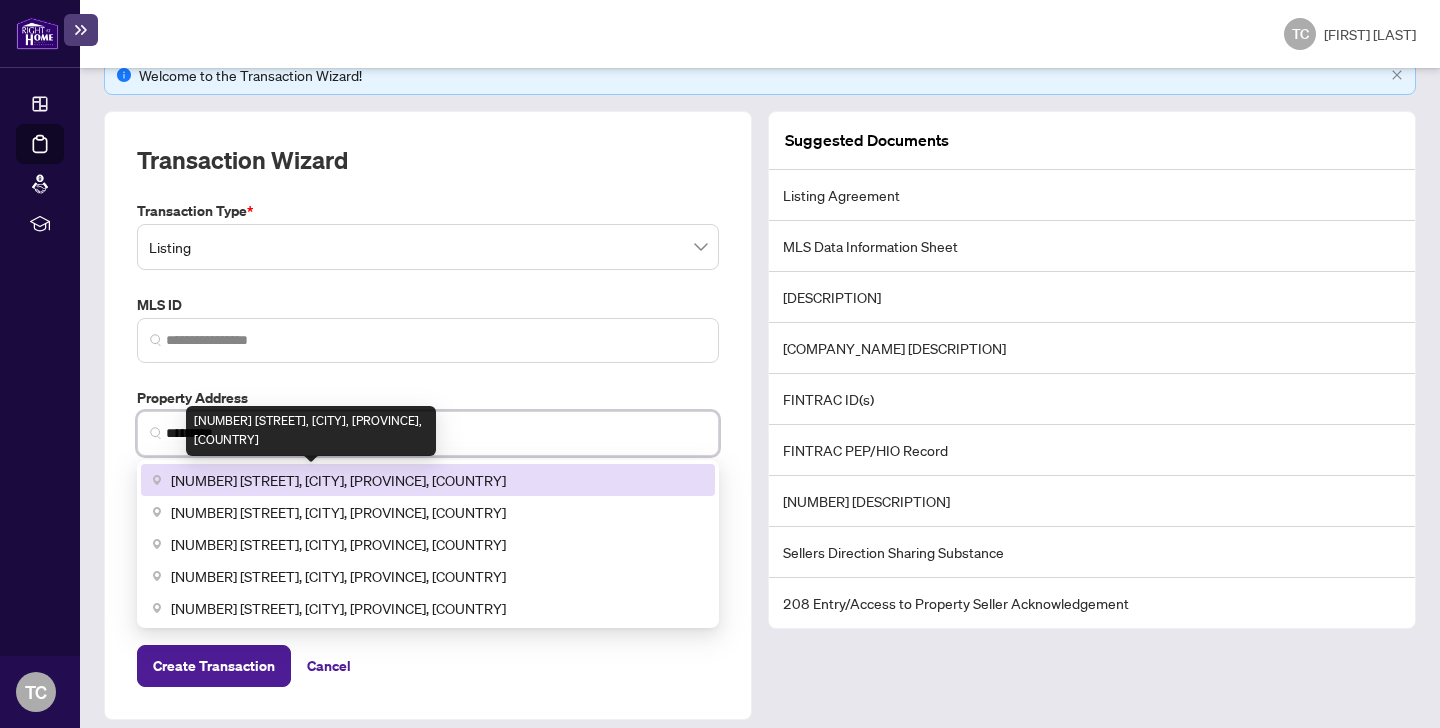 click on "[NUMBER] [STREET], [CITY], [PROVINCE], [COUNTRY]" at bounding box center (338, 480) 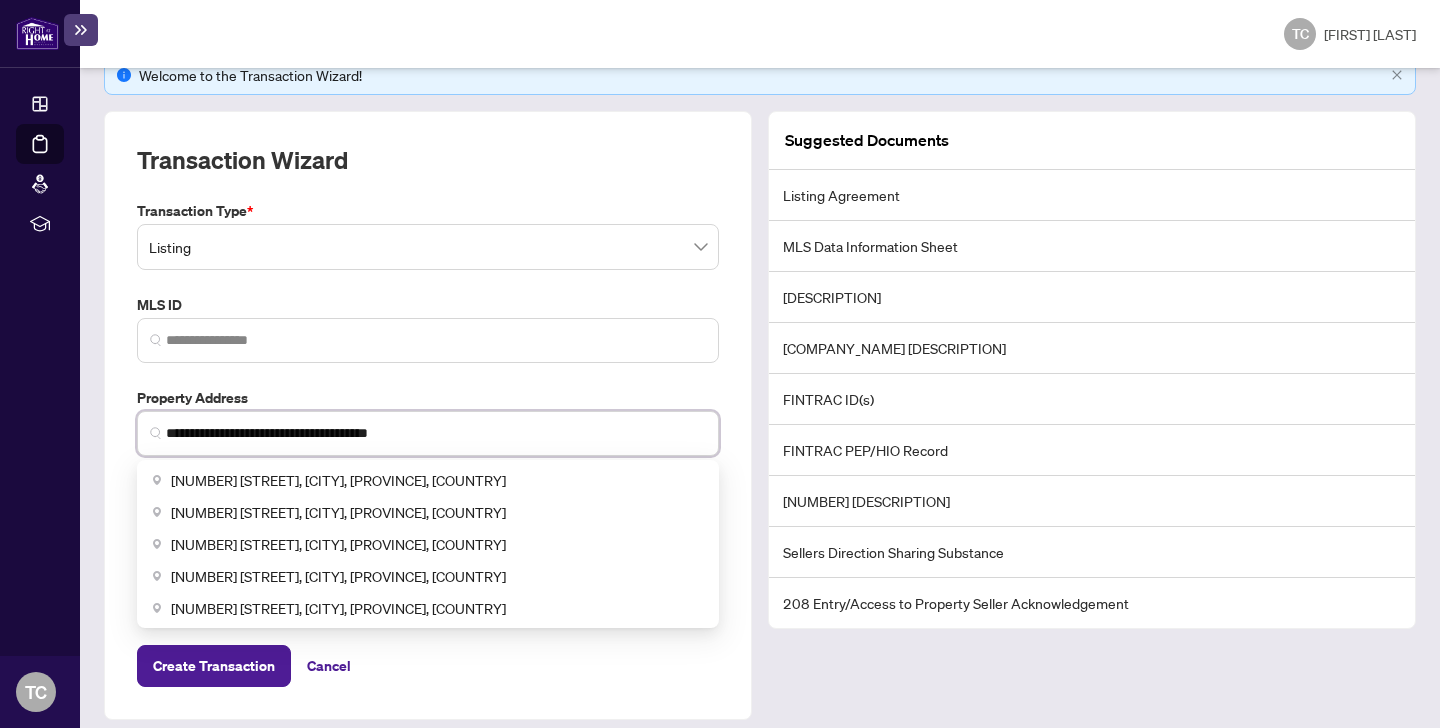 click on "**********" at bounding box center (436, 433) 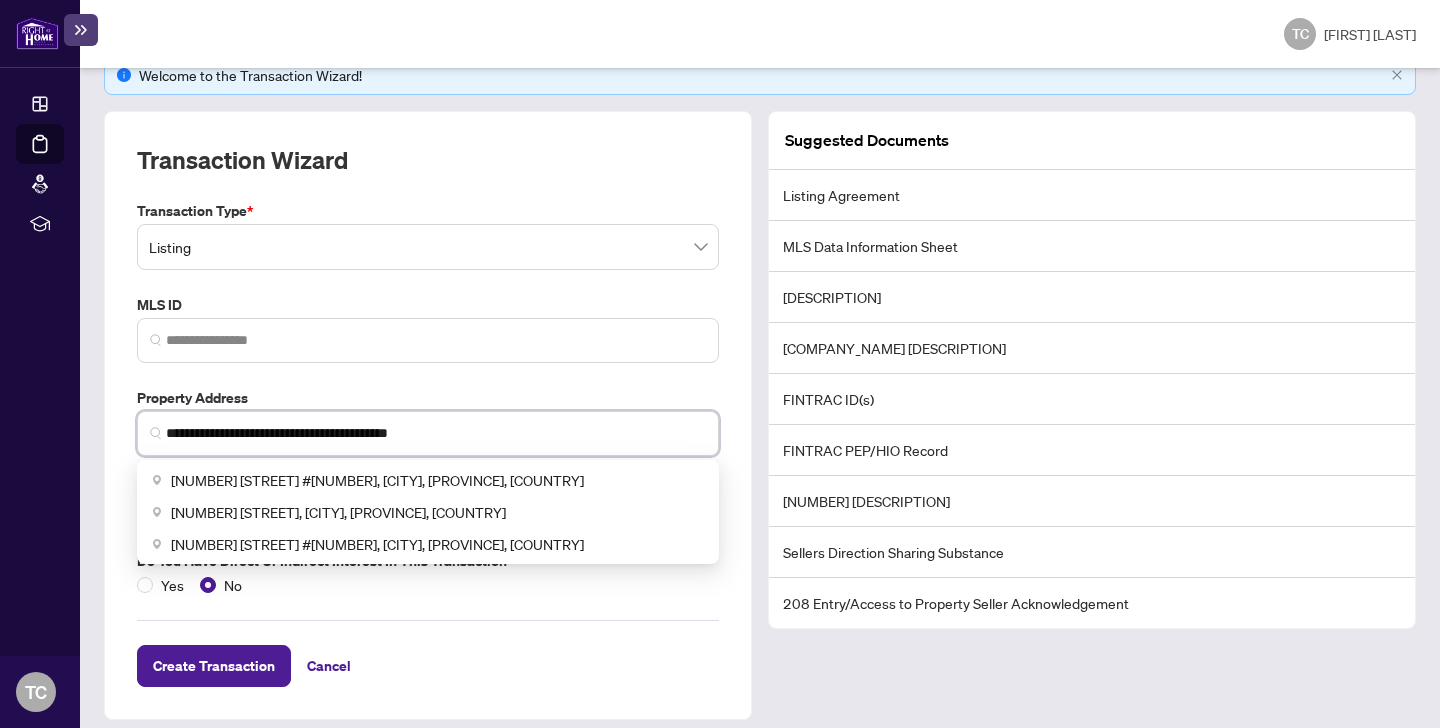 scroll, scrollTop: 147, scrollLeft: 0, axis: vertical 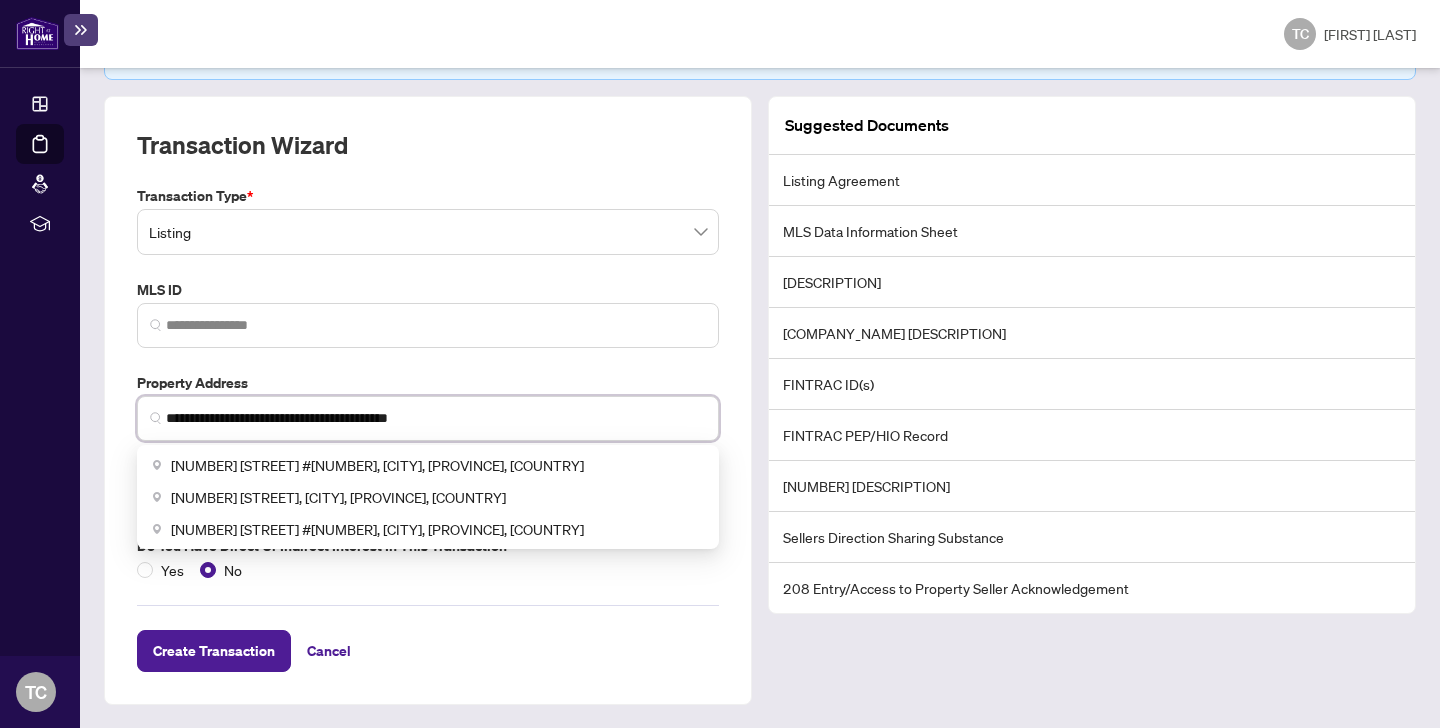type on "**********" 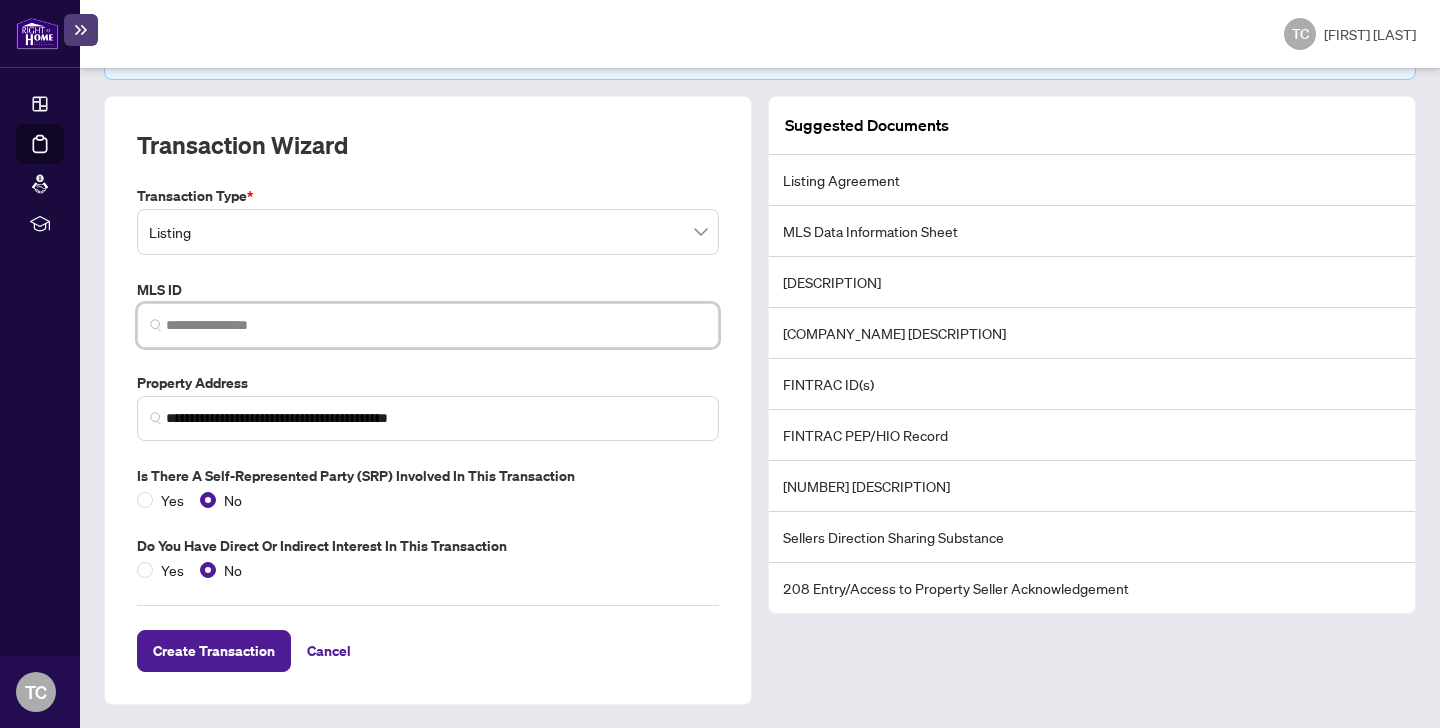 click at bounding box center [436, 325] 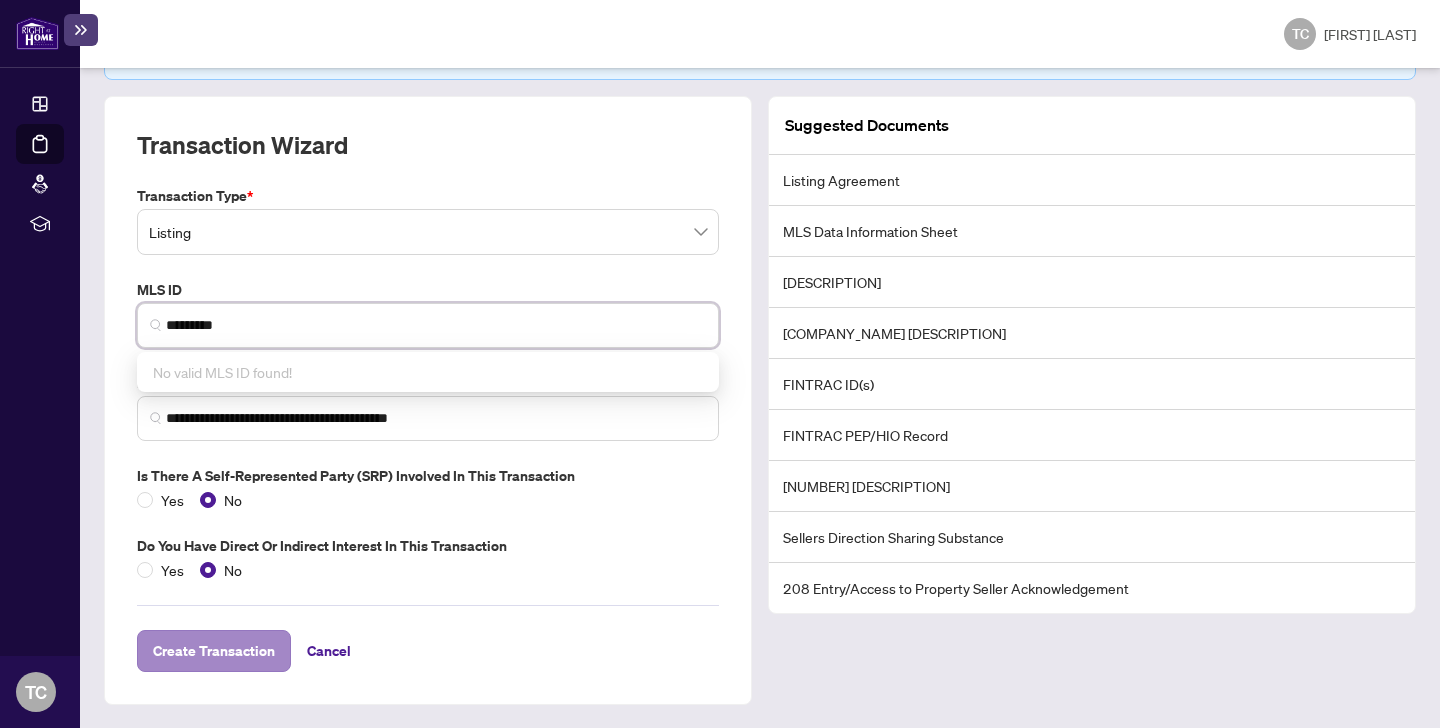 type on "*********" 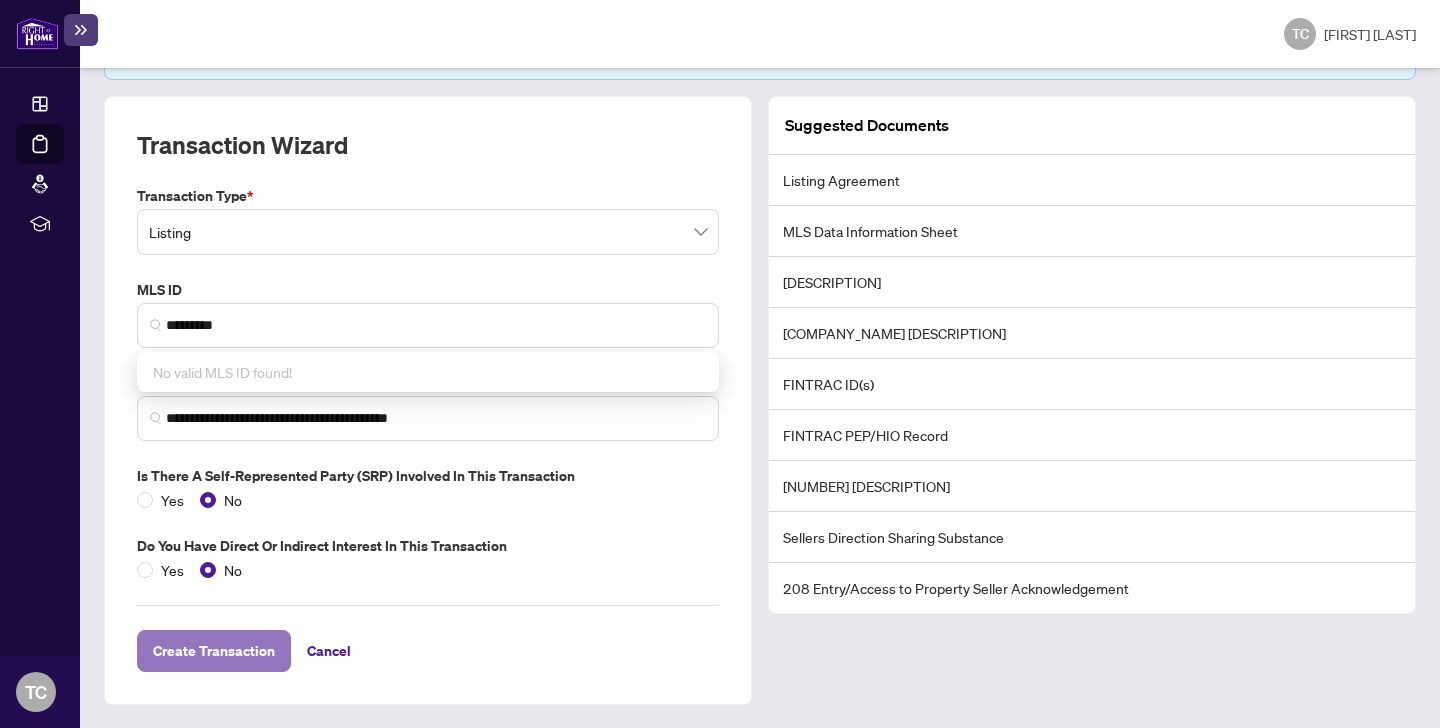 click on "Create Transaction" at bounding box center [214, 651] 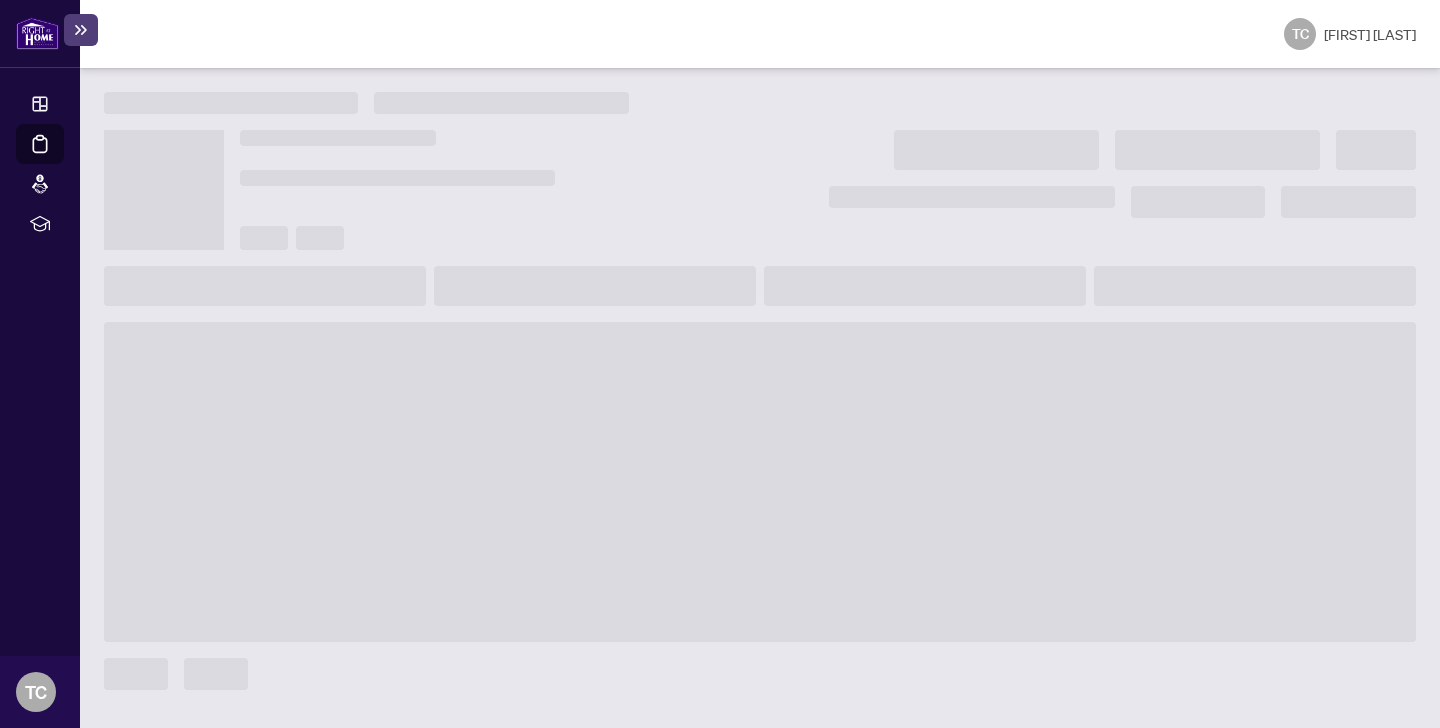 scroll, scrollTop: 0, scrollLeft: 0, axis: both 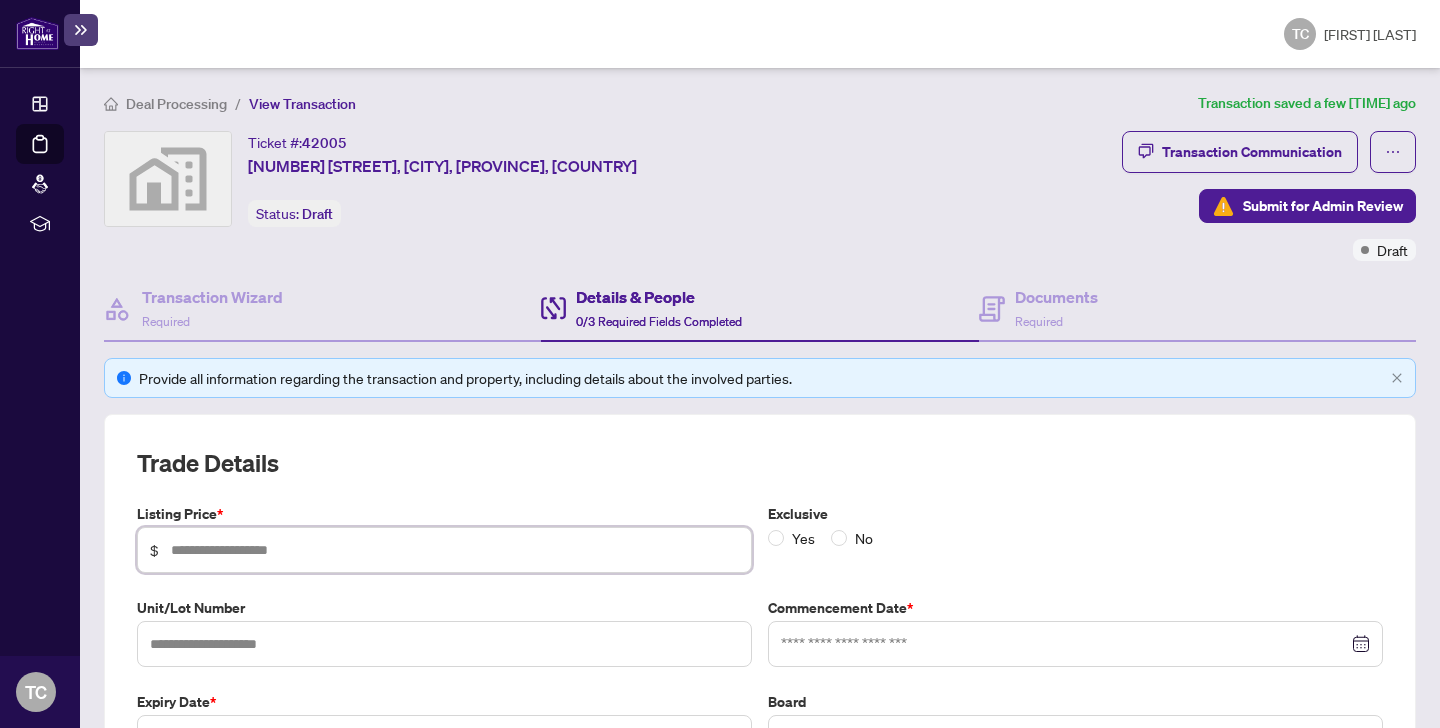 click at bounding box center [455, 550] 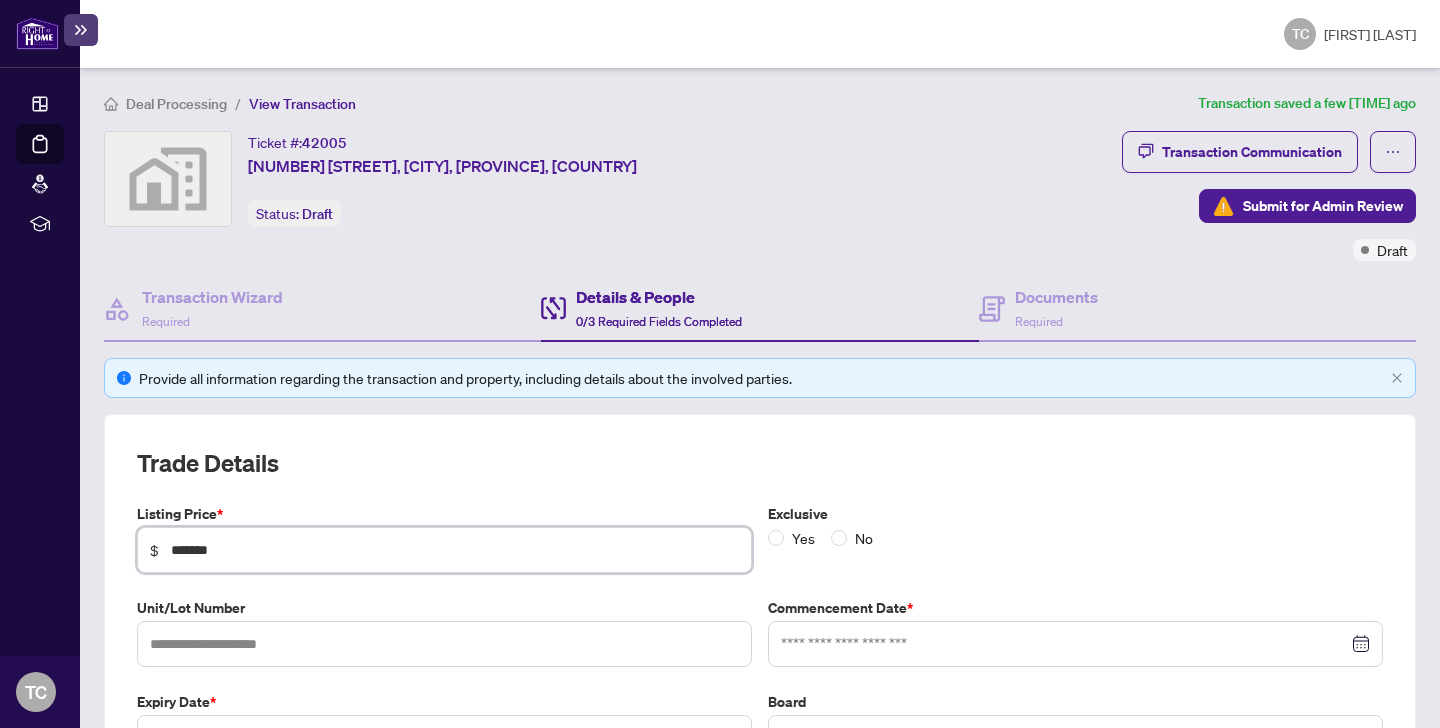 type on "*******" 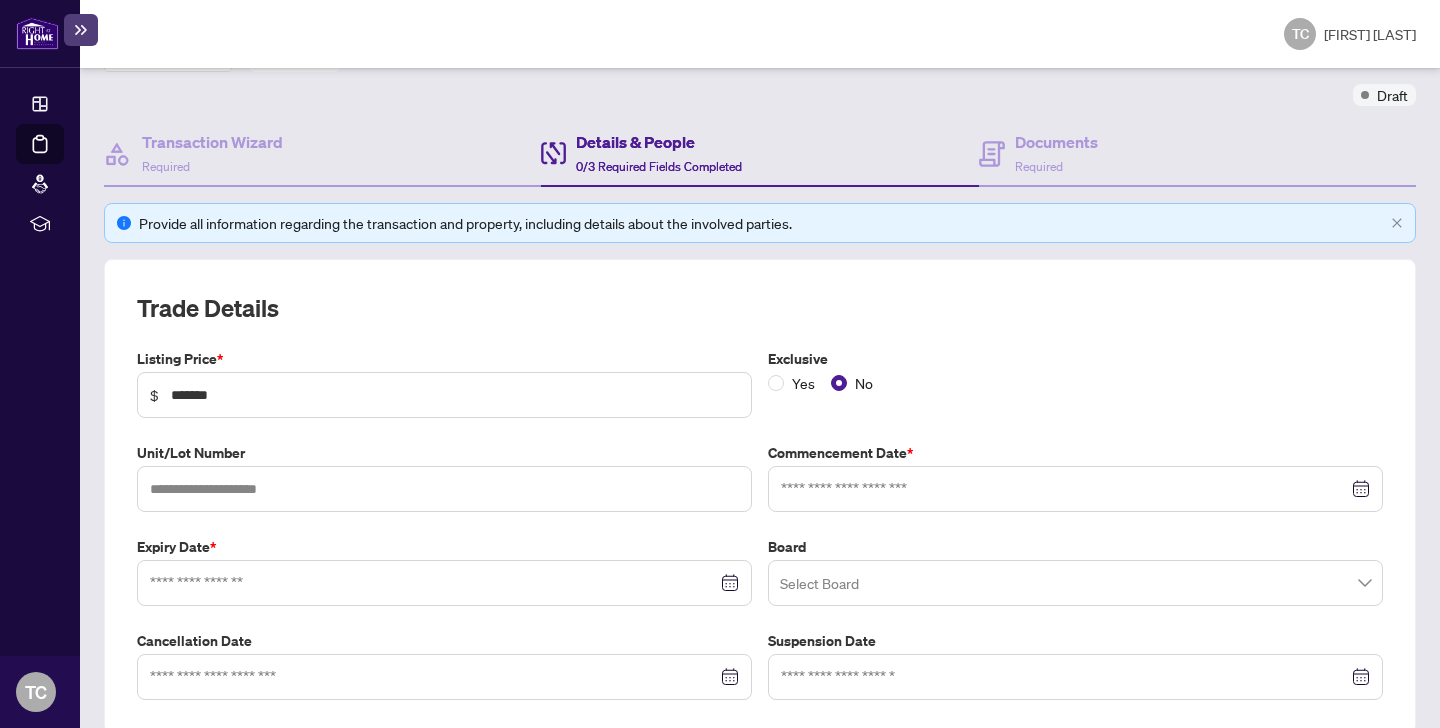 scroll, scrollTop: 167, scrollLeft: 0, axis: vertical 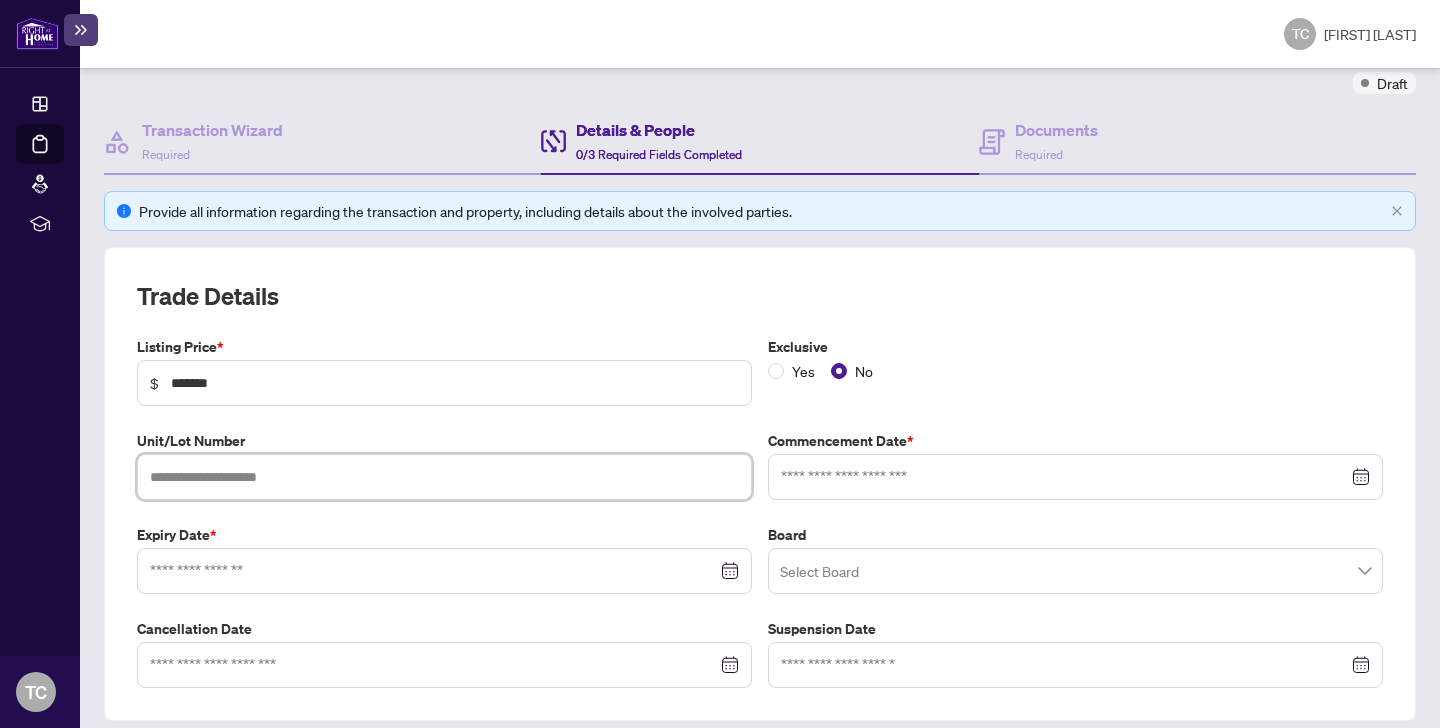click at bounding box center [444, 477] 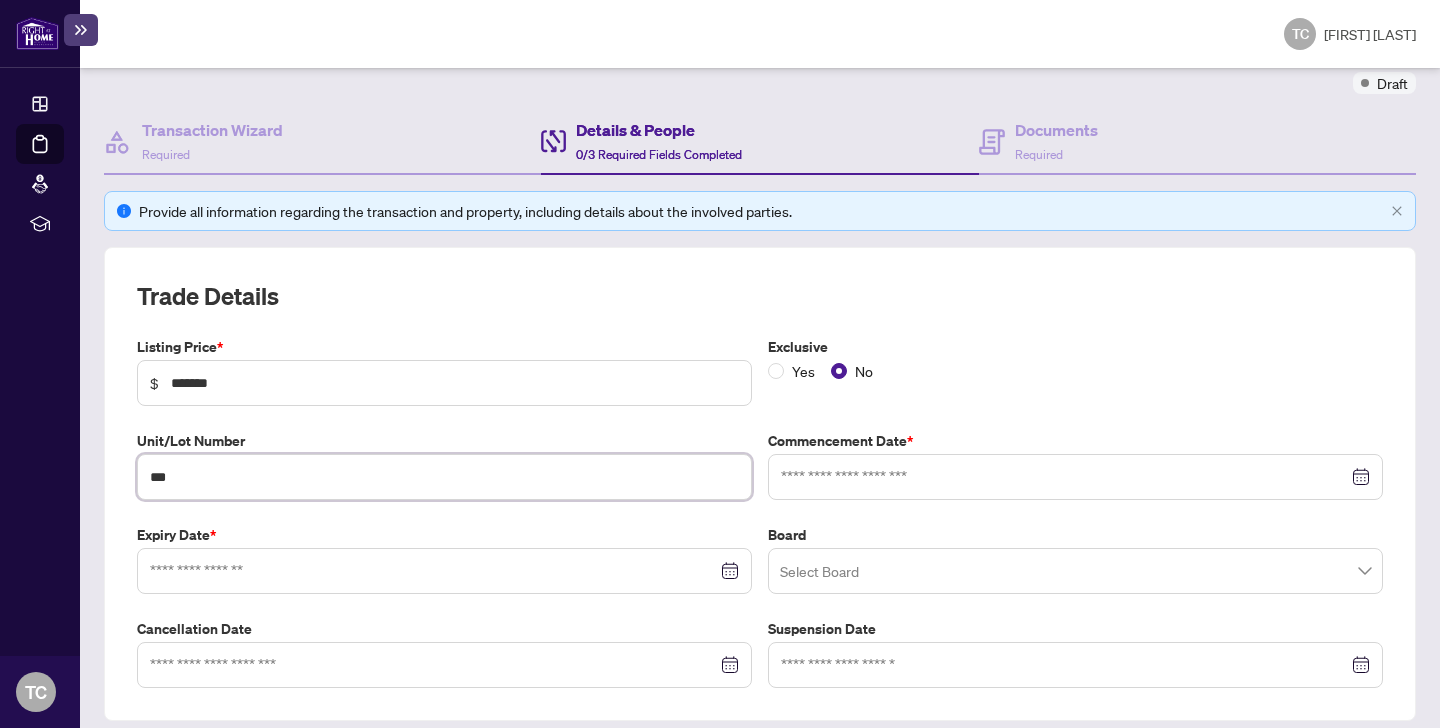 type on "***" 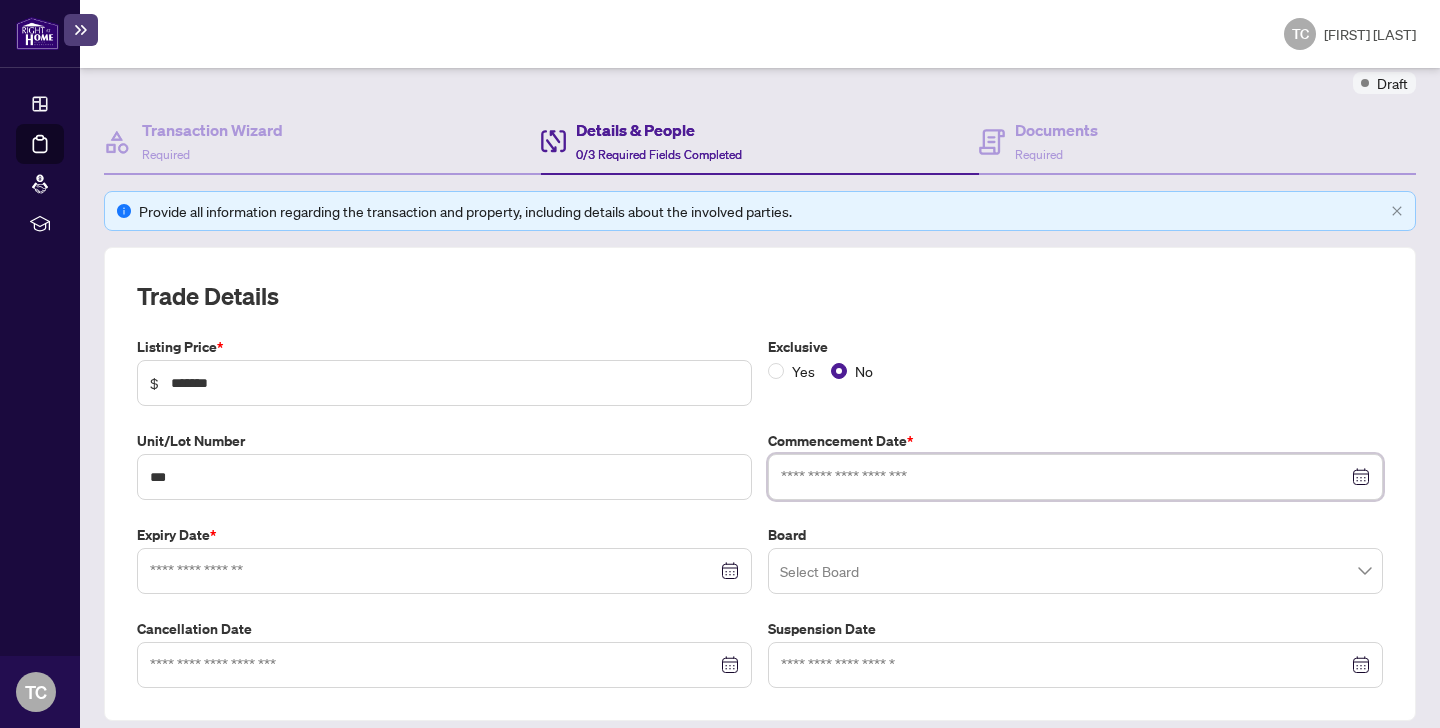 click at bounding box center (1064, 477) 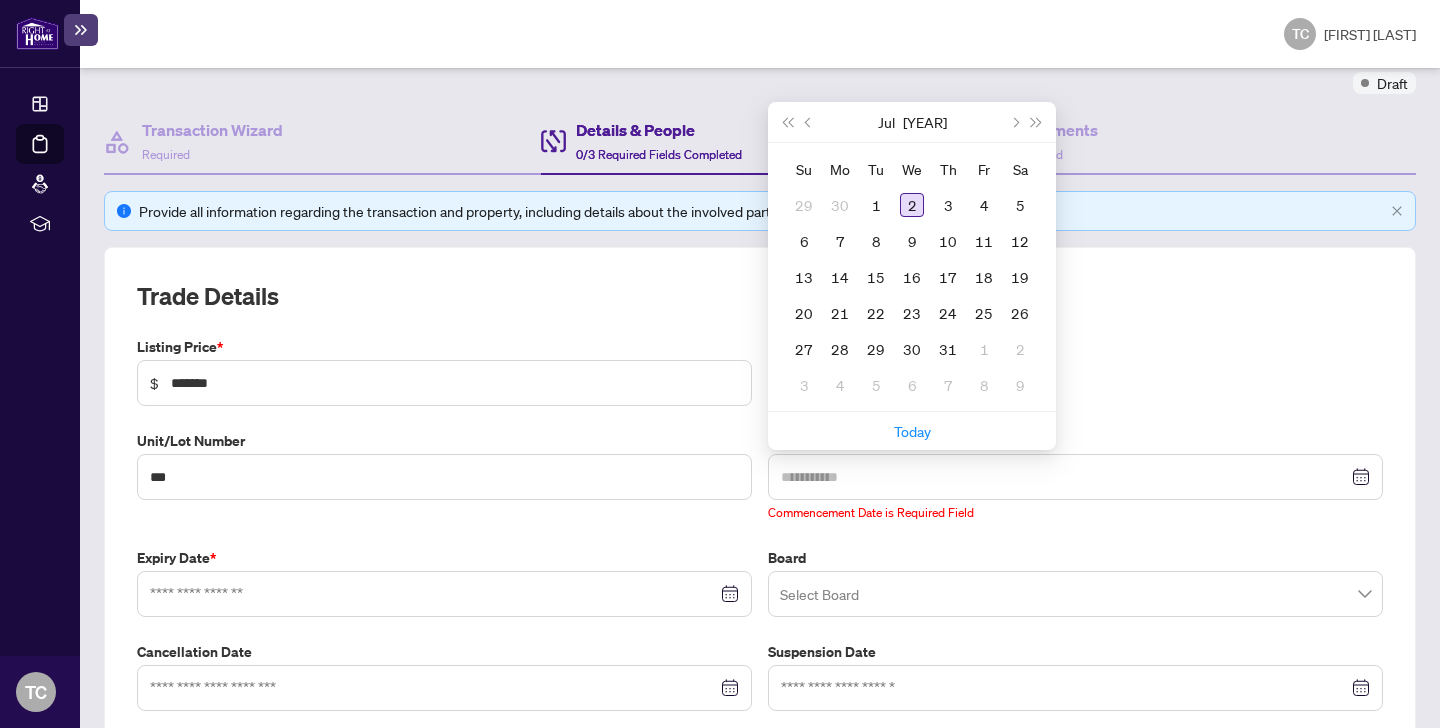 click on "2" at bounding box center (912, 205) 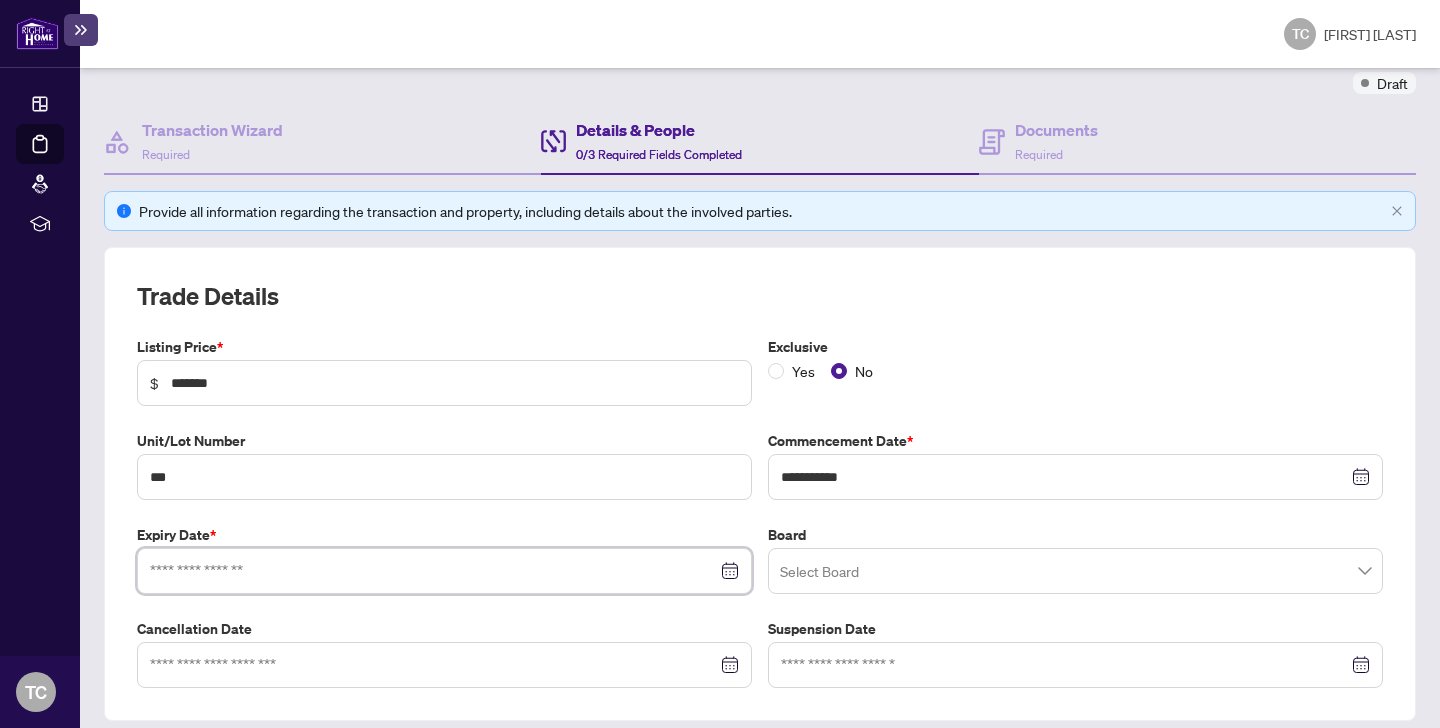 click at bounding box center [433, 571] 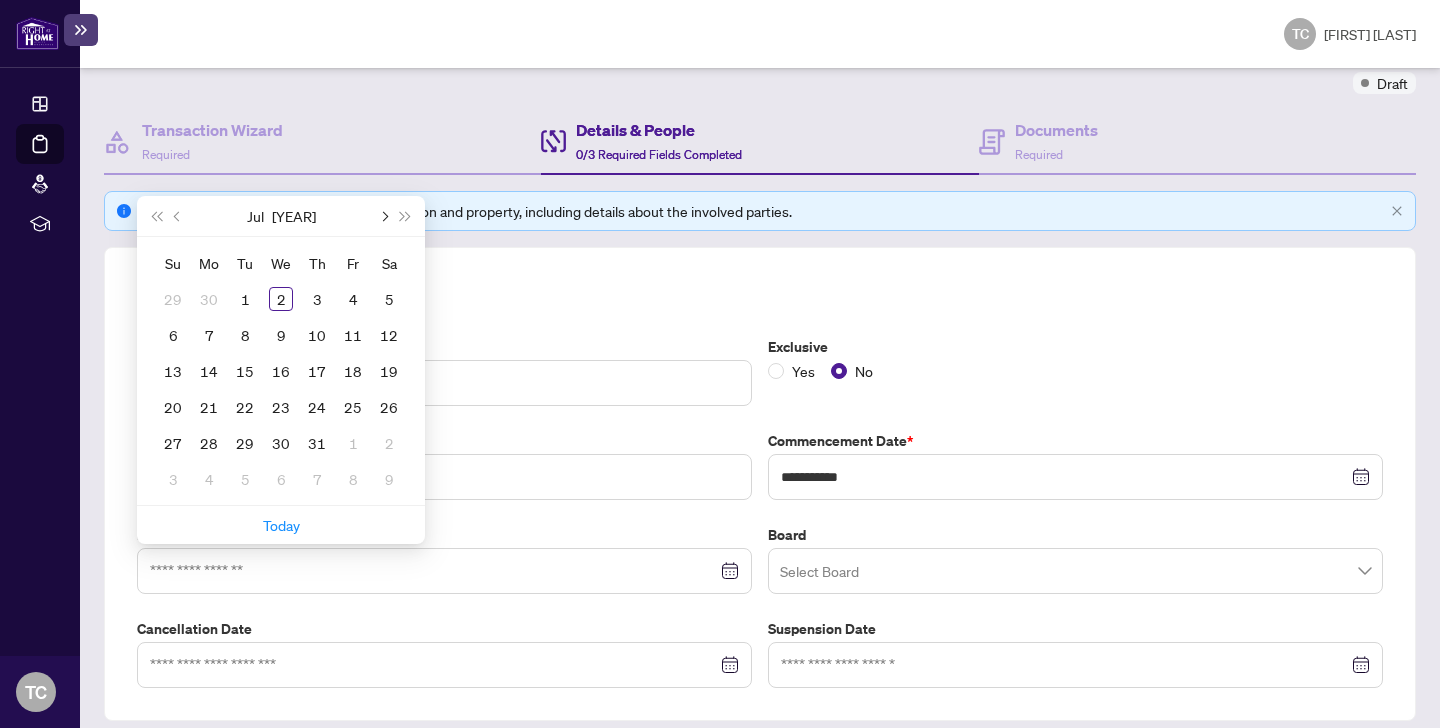 click at bounding box center [0, 0] 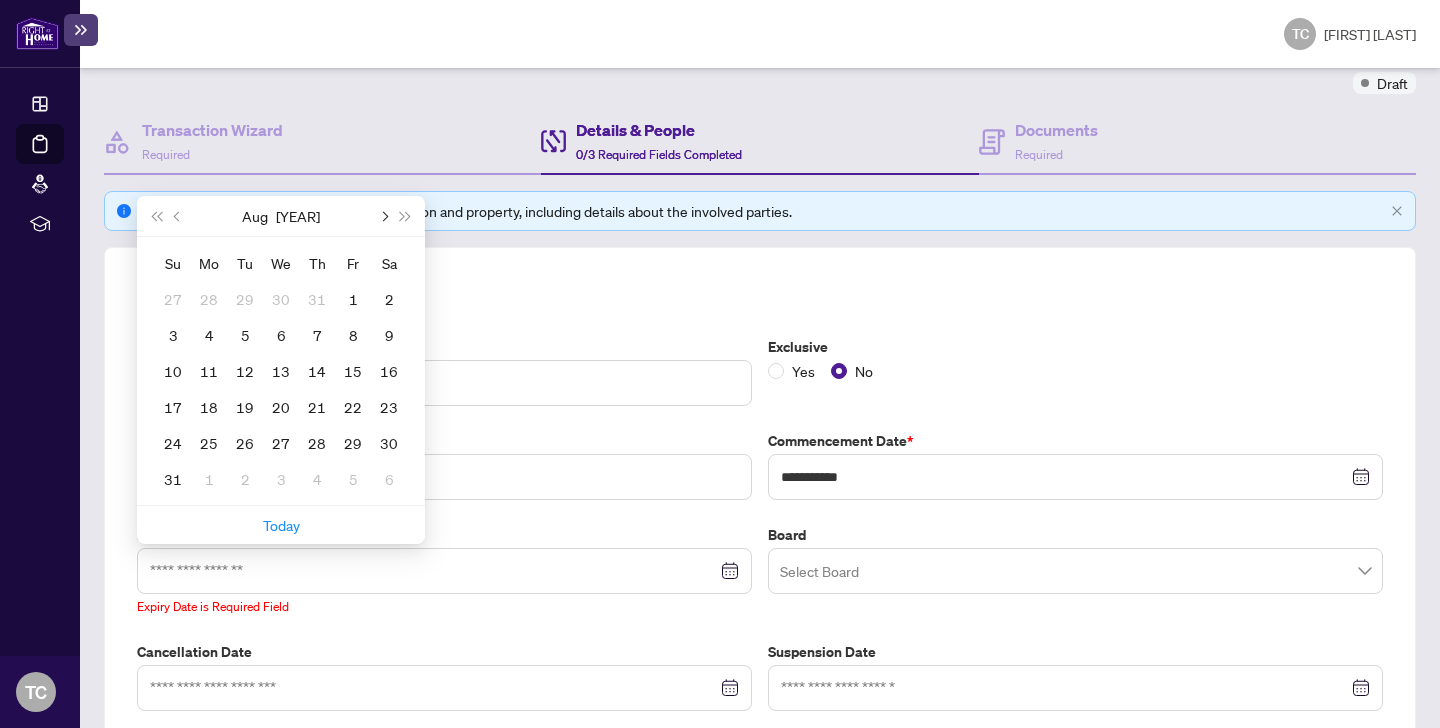 click at bounding box center (0, 0) 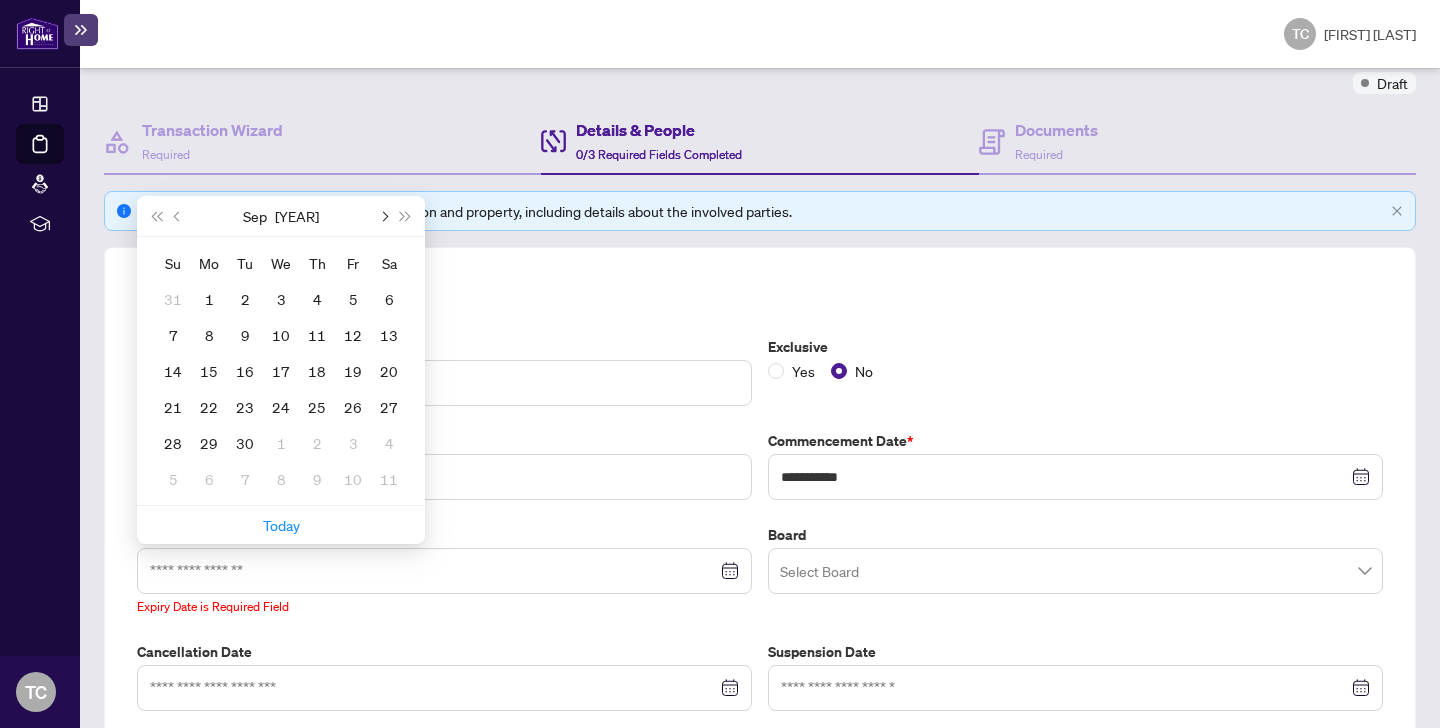 click at bounding box center [0, 0] 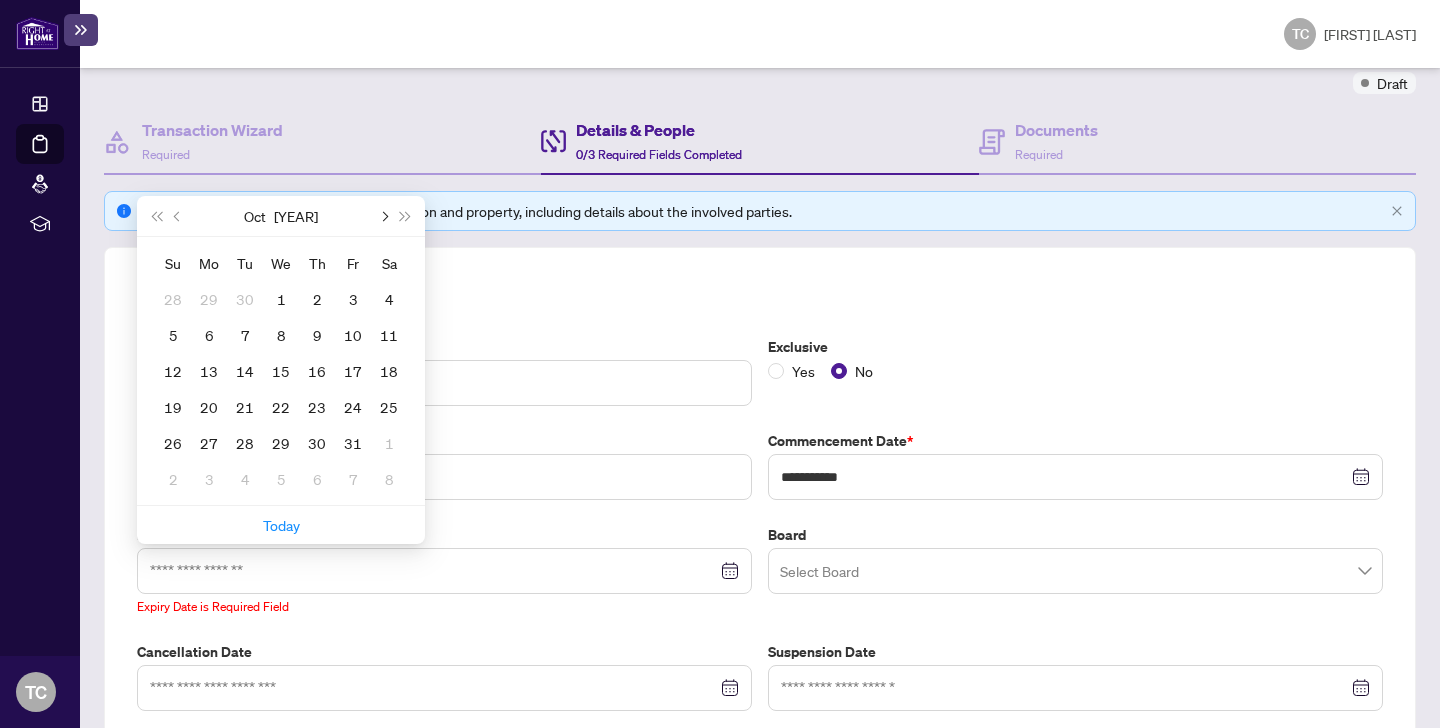 click at bounding box center (0, 0) 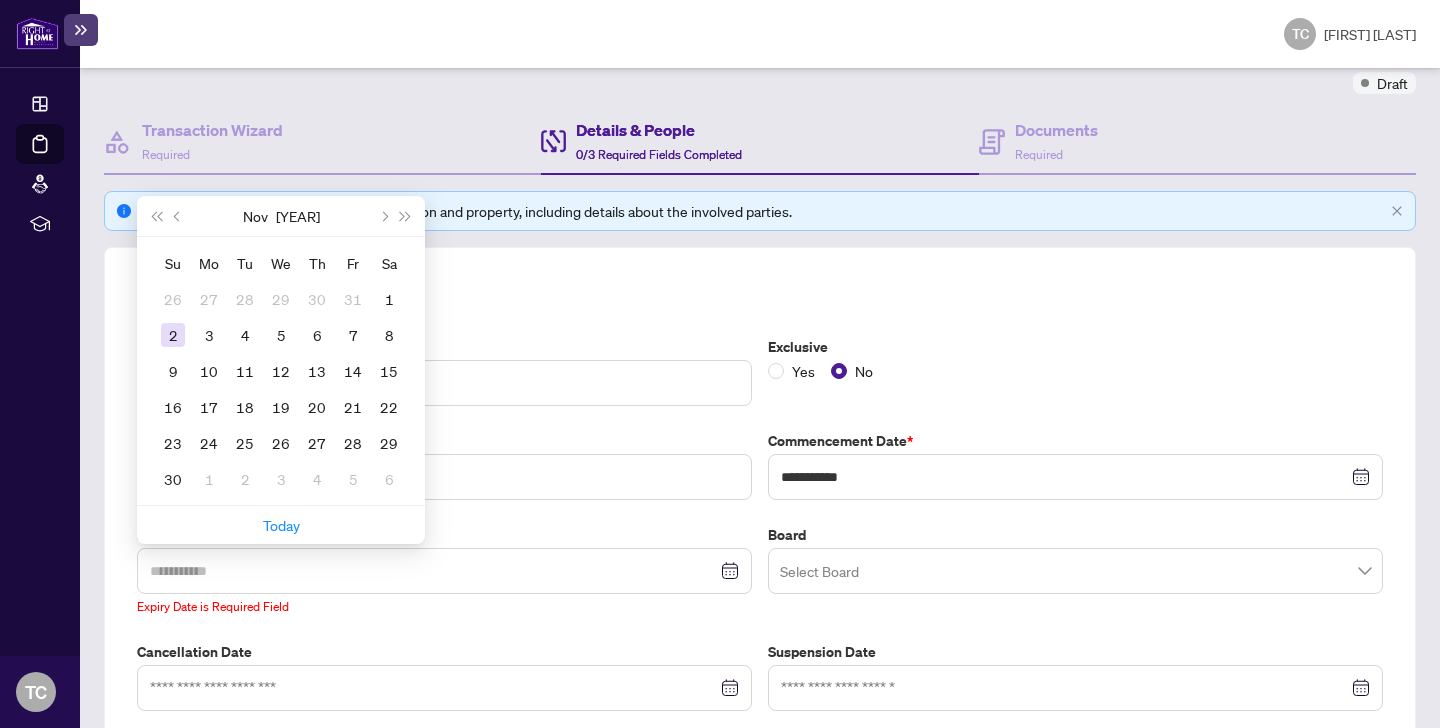 click on "2" at bounding box center (0, 0) 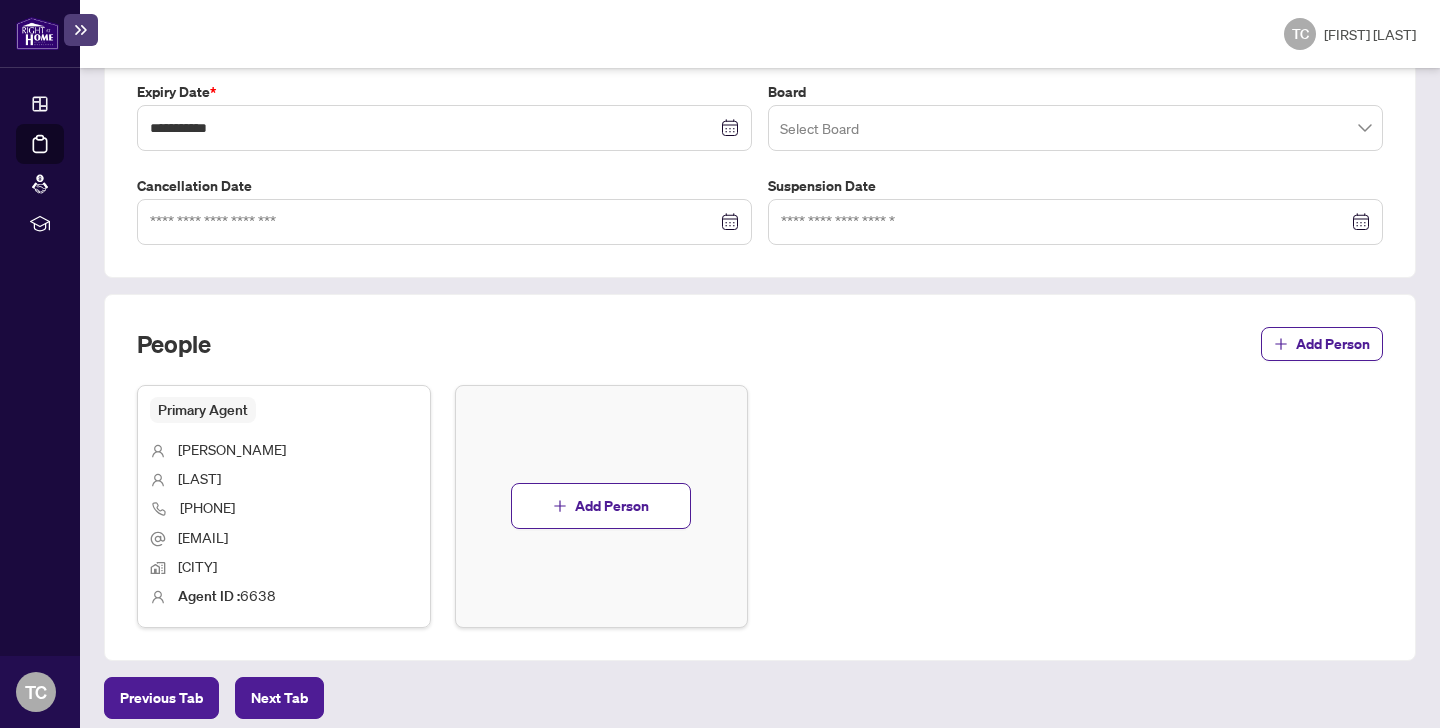 scroll, scrollTop: 622, scrollLeft: 0, axis: vertical 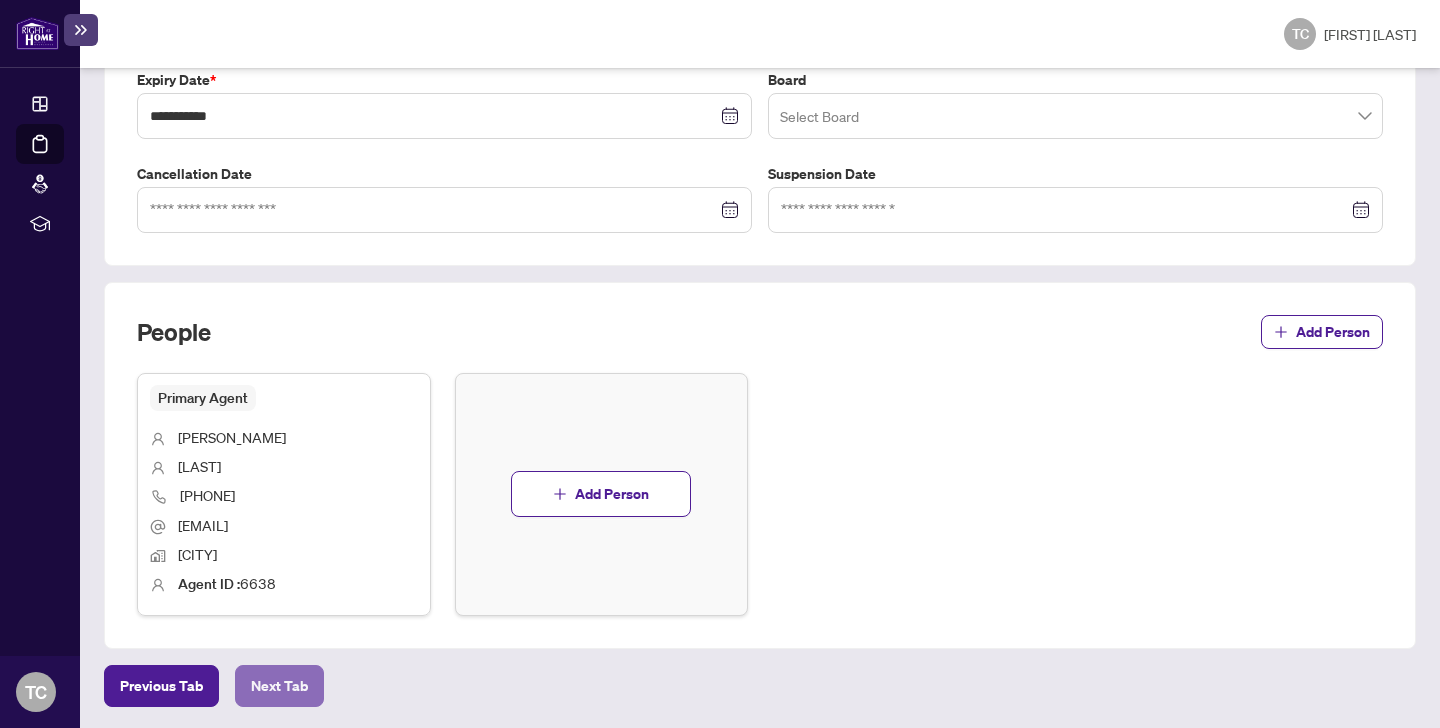 click on "Next Tab" at bounding box center (161, 686) 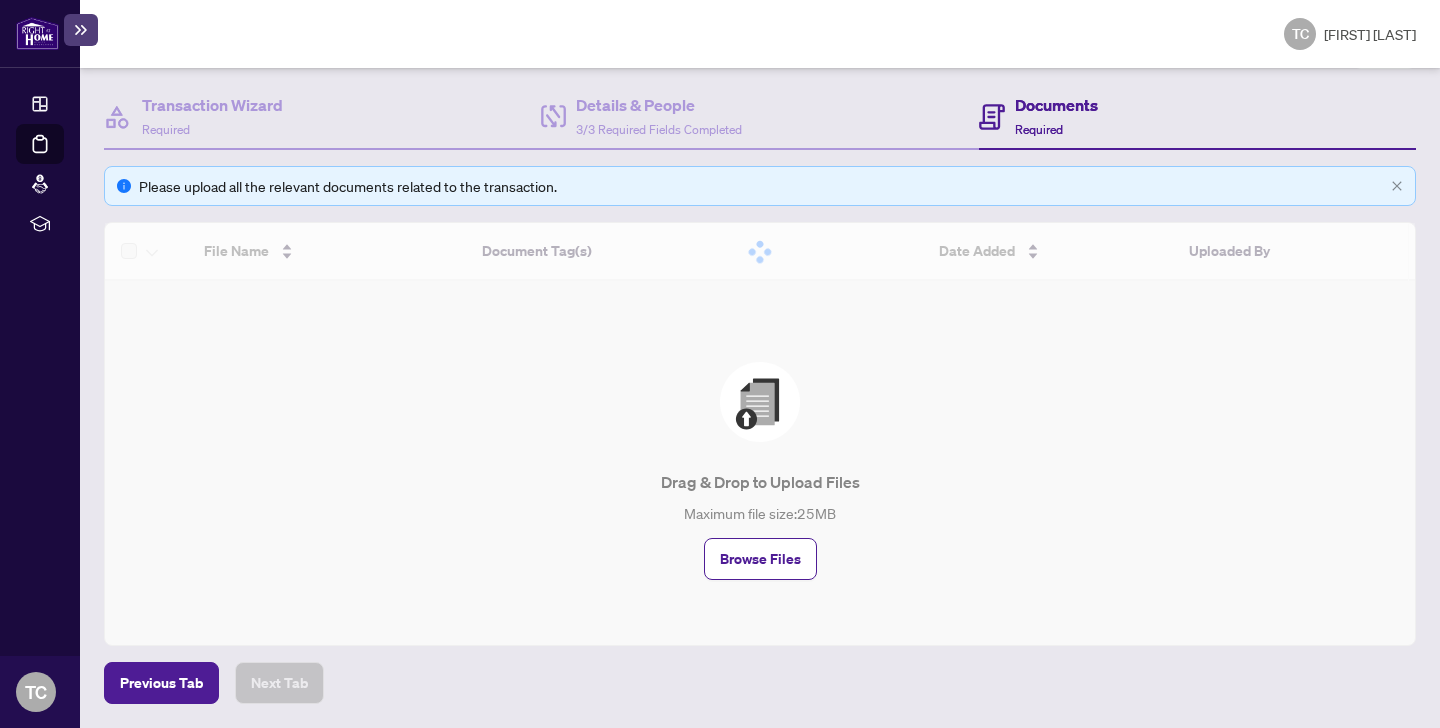 scroll, scrollTop: 0, scrollLeft: 0, axis: both 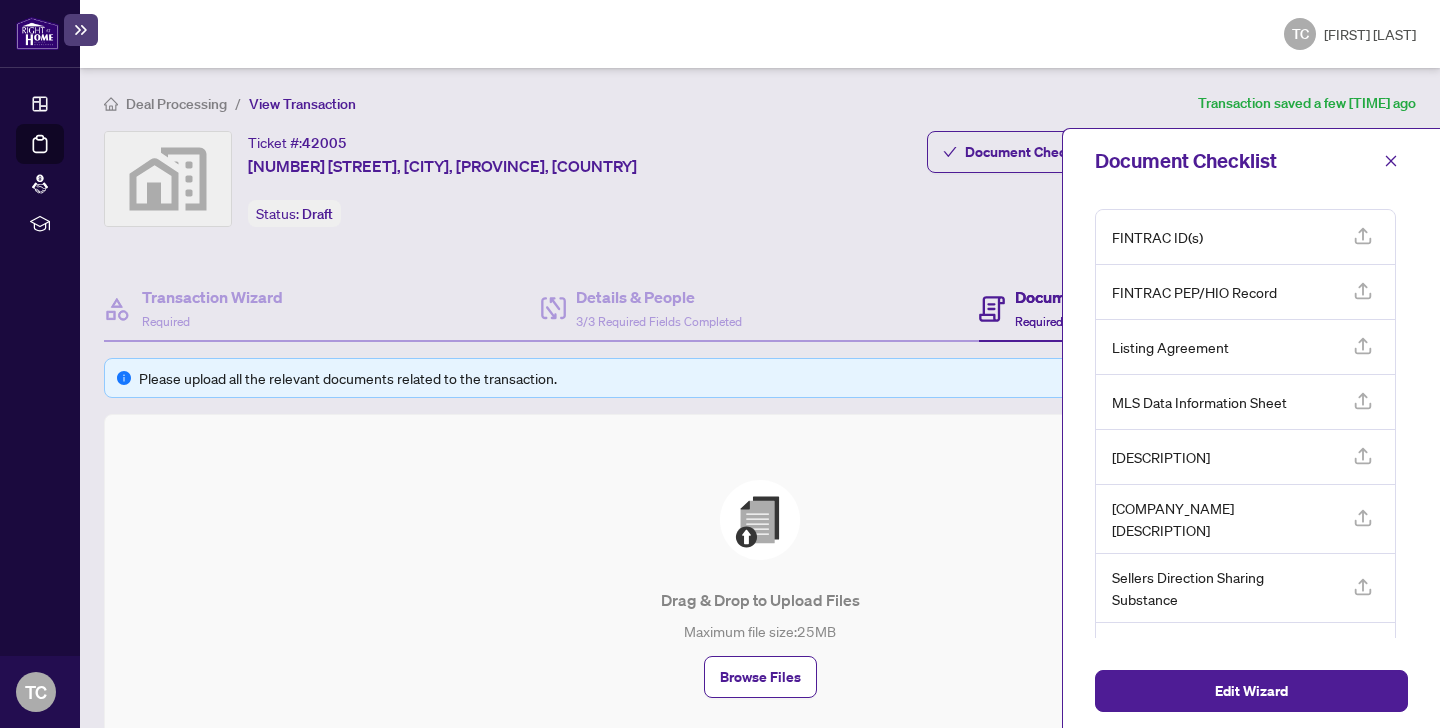 click on "FINTRAC PEP/HIO Record" at bounding box center [1157, 237] 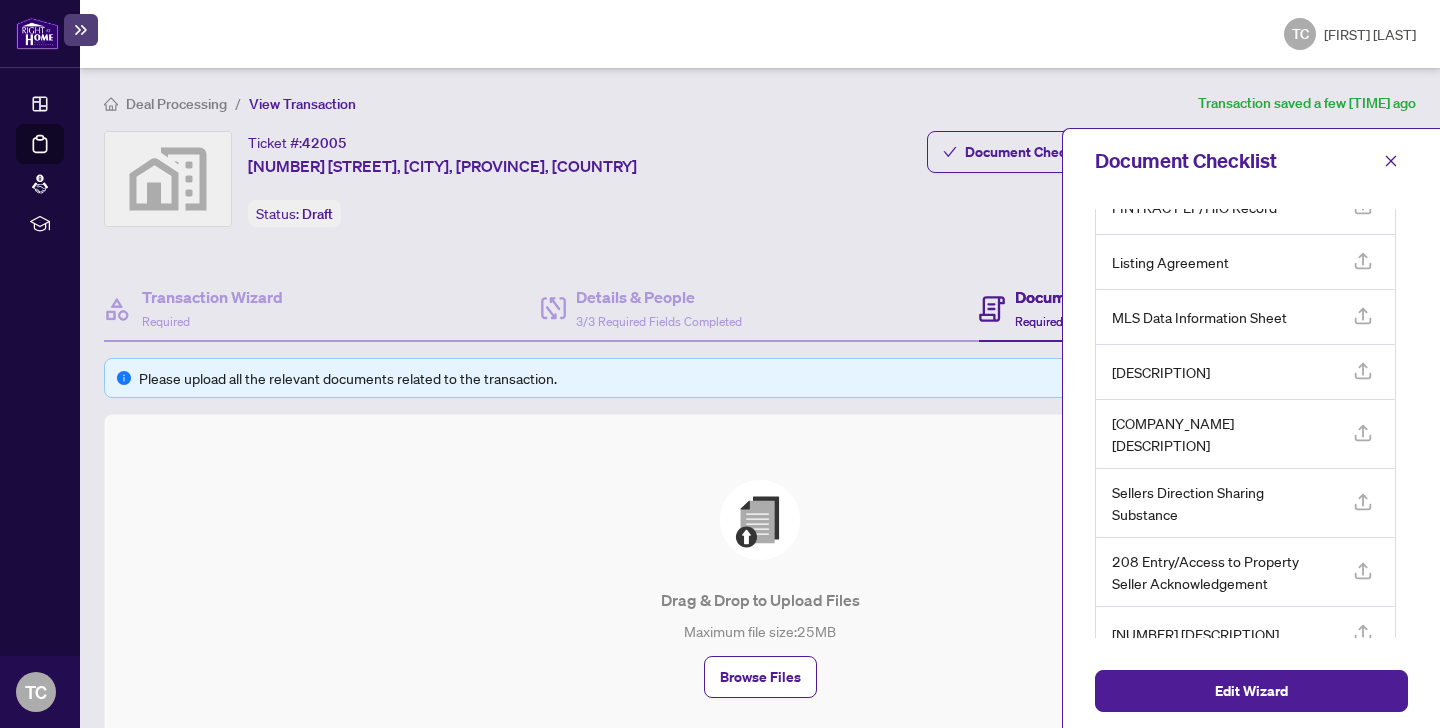 scroll, scrollTop: 116, scrollLeft: 0, axis: vertical 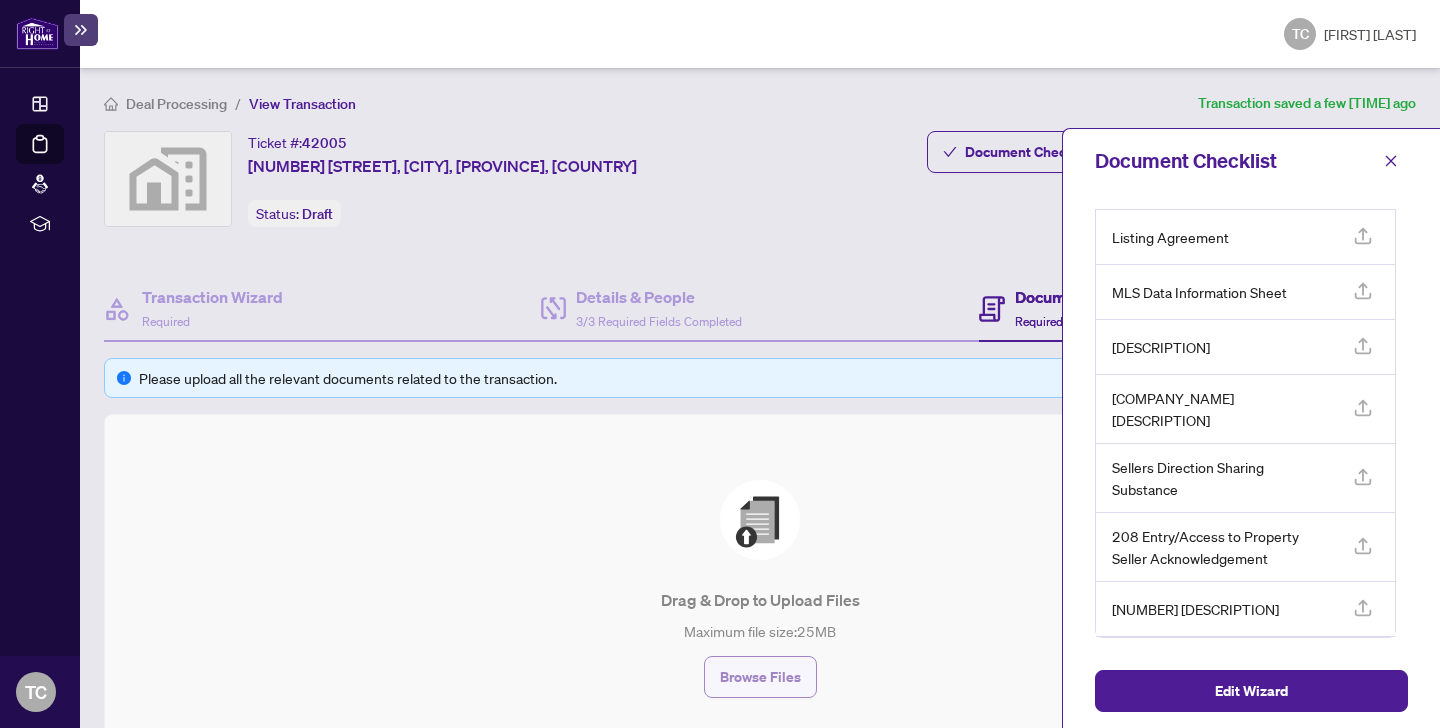 click on "Browse Files" at bounding box center [760, 677] 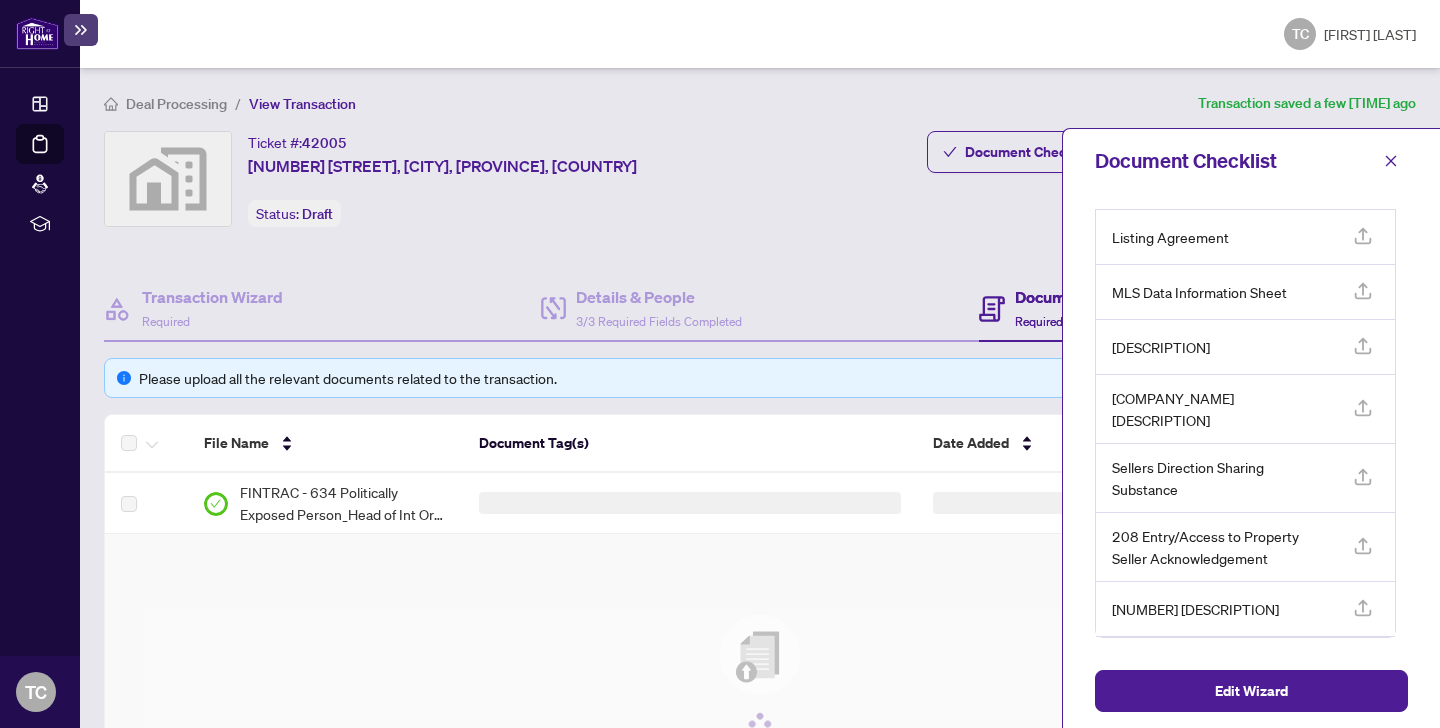 click at bounding box center (760, 724) 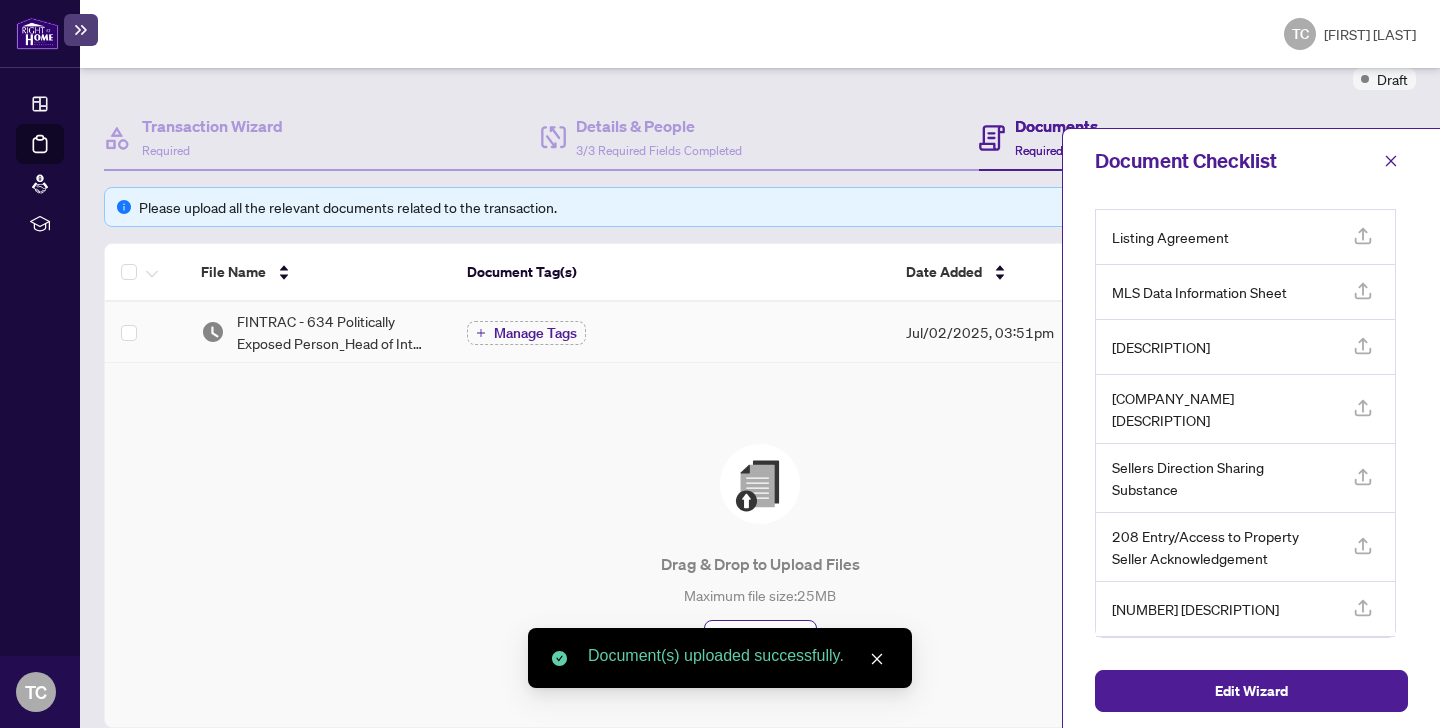 scroll, scrollTop: 251, scrollLeft: 0, axis: vertical 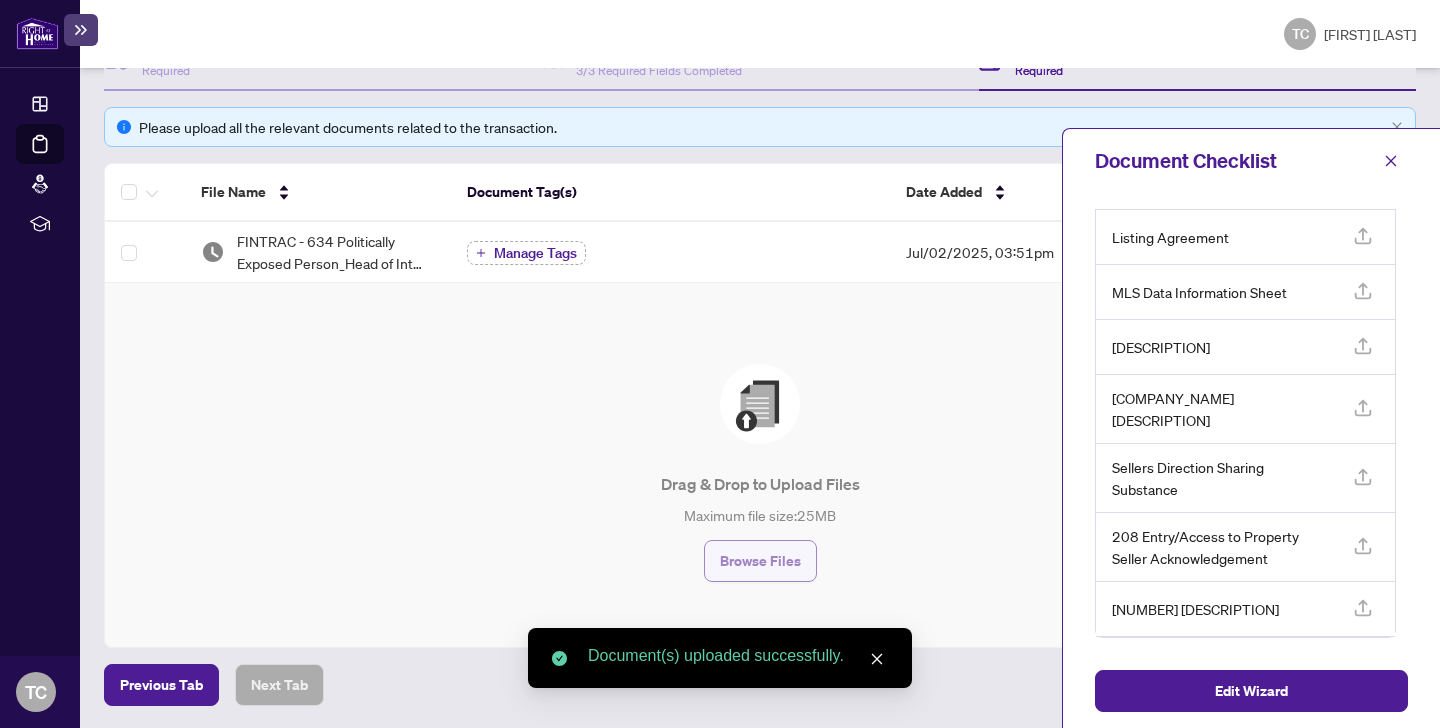 click on "Browse Files" at bounding box center (760, 561) 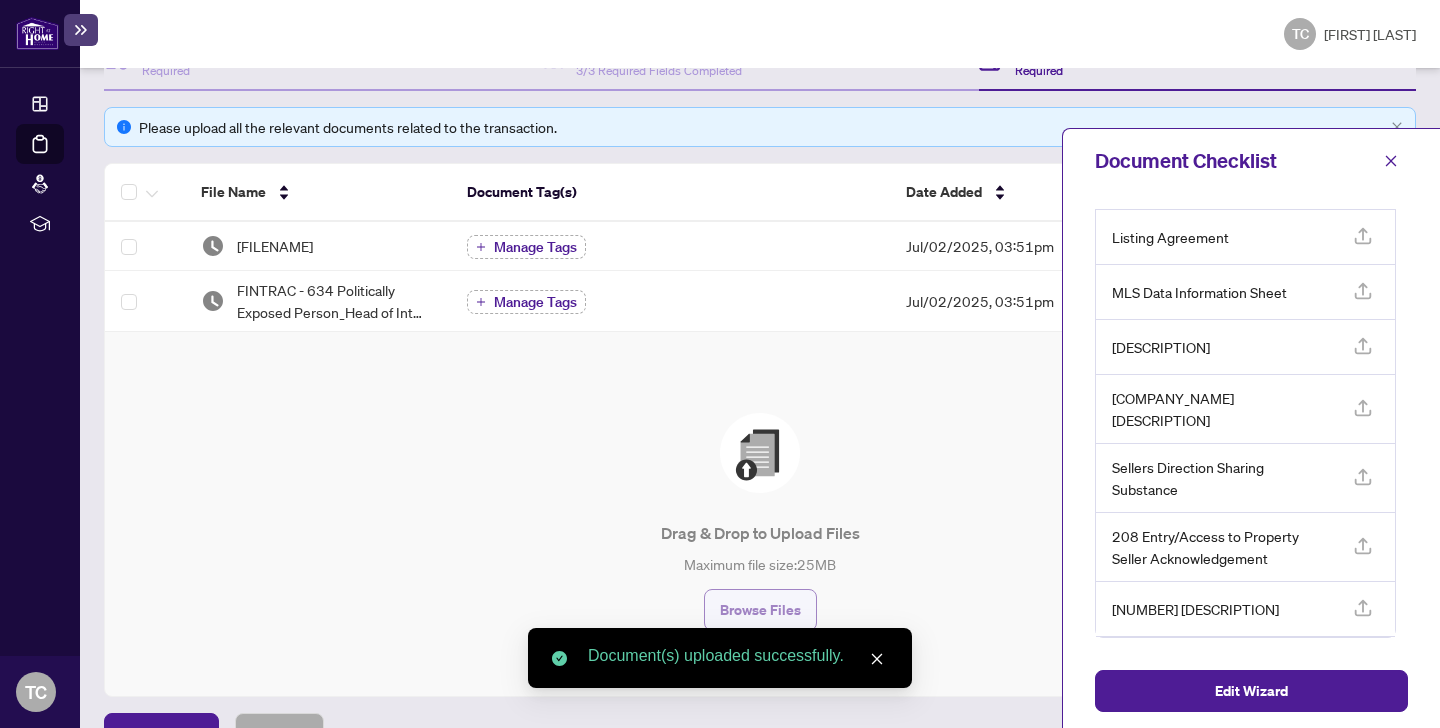 click on "Browse Files" at bounding box center (760, 610) 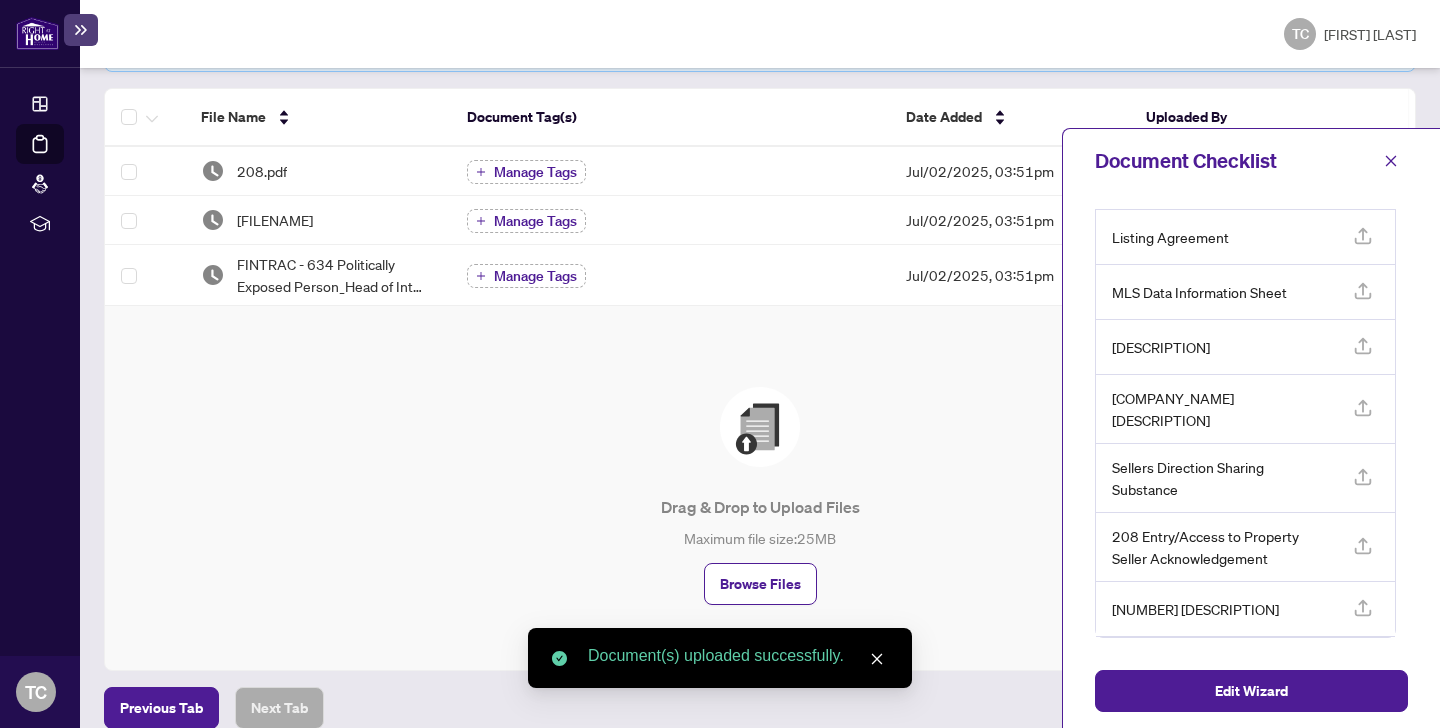 scroll, scrollTop: 349, scrollLeft: 0, axis: vertical 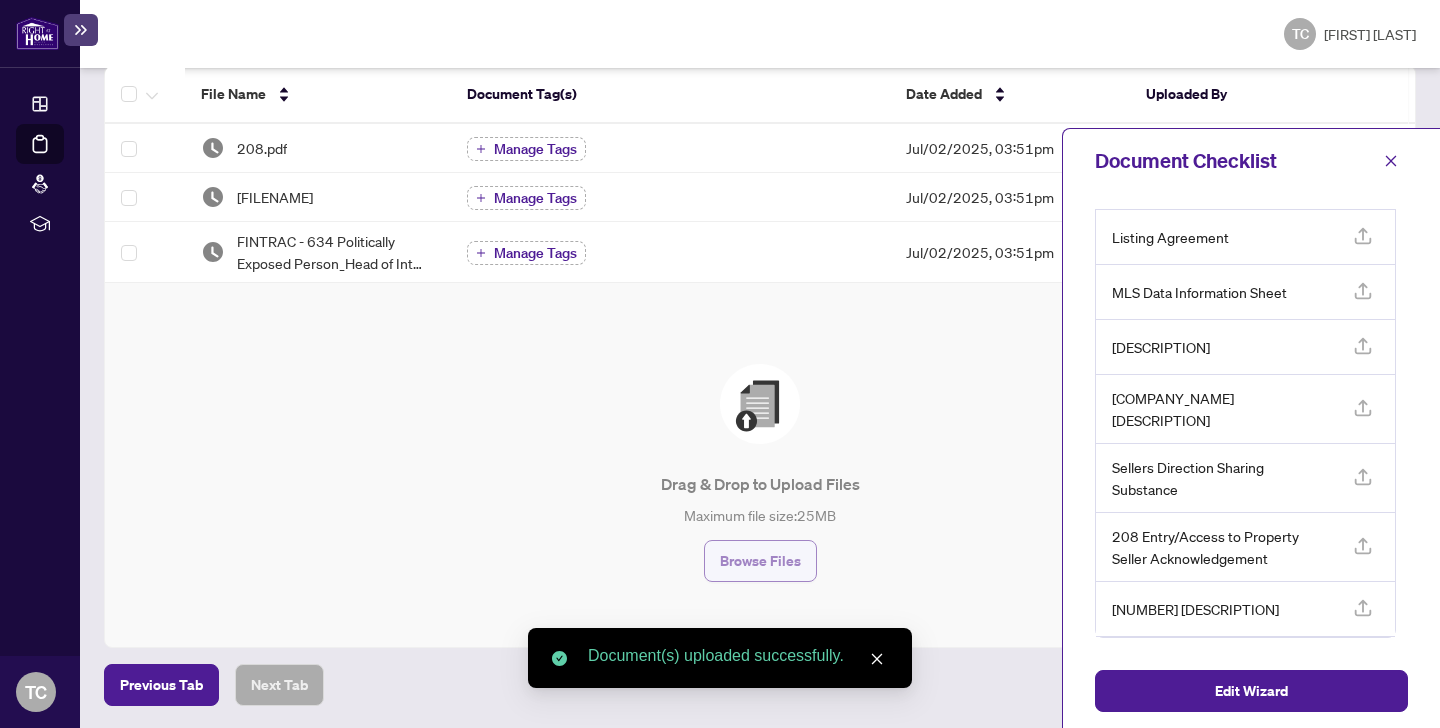 click on "Browse Files" at bounding box center (760, 561) 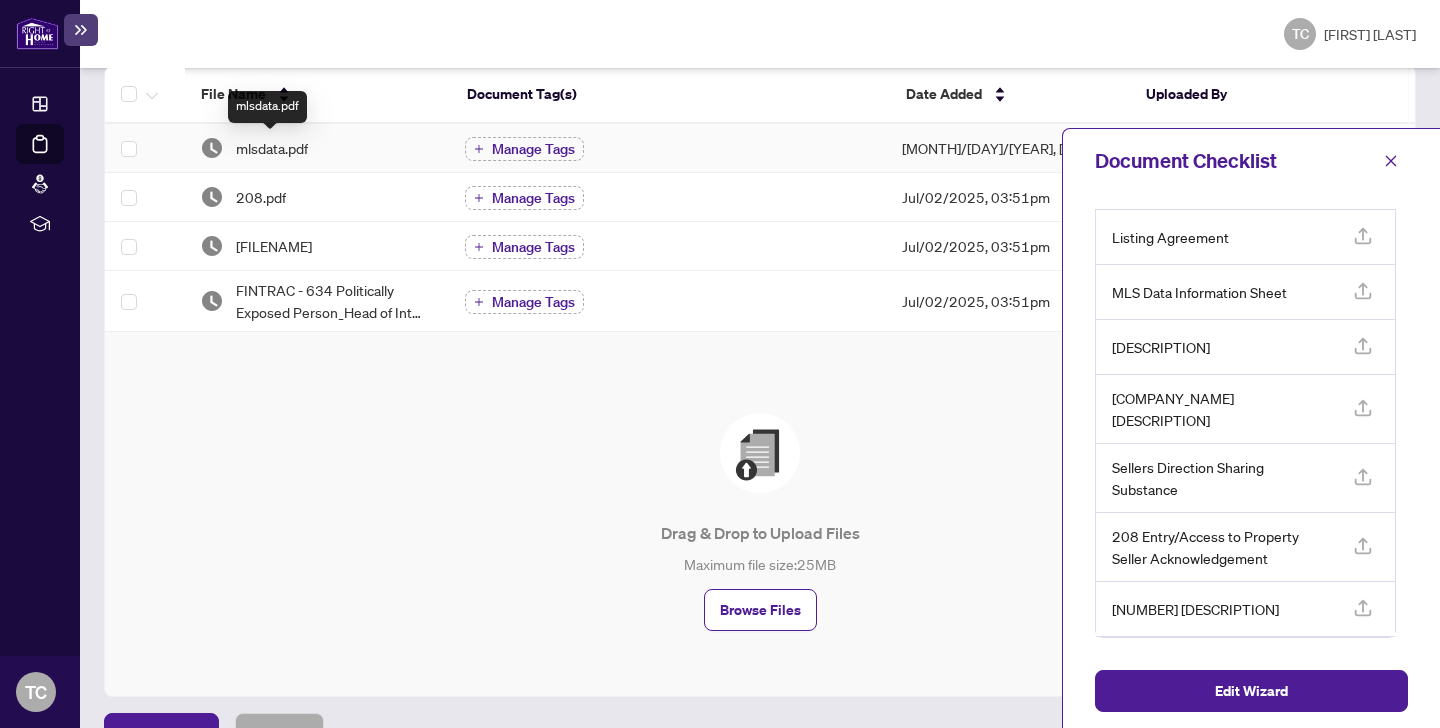 click on "mlsdata.pdf" at bounding box center [272, 148] 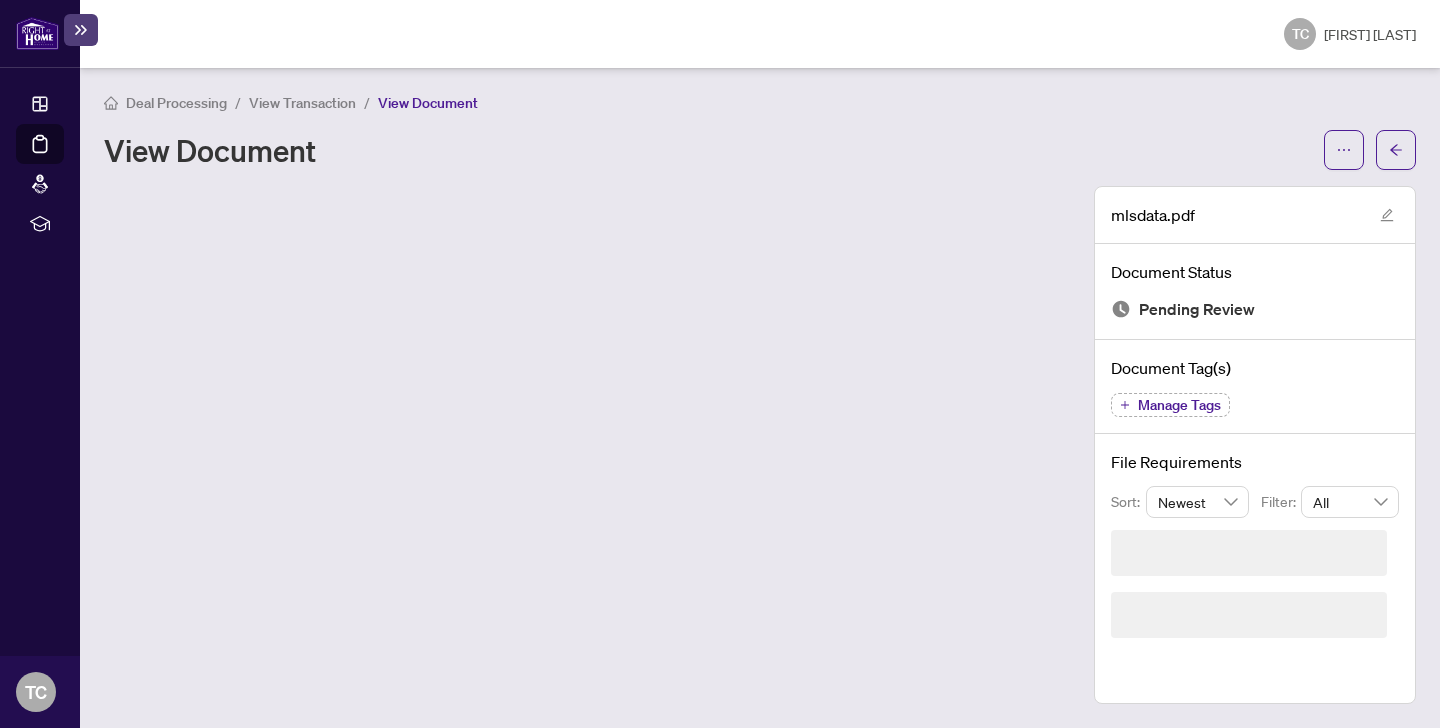 scroll, scrollTop: 0, scrollLeft: 0, axis: both 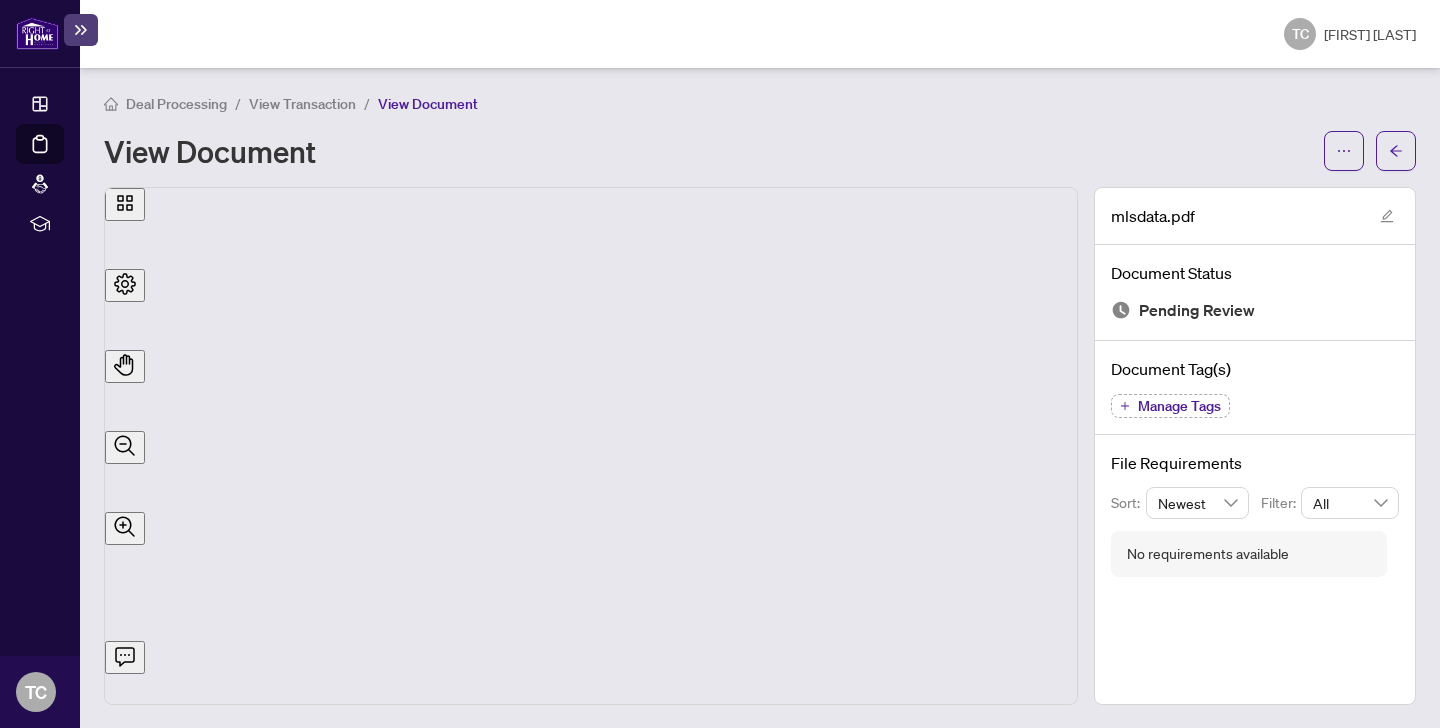 click on "Manage Tags" at bounding box center [1179, 406] 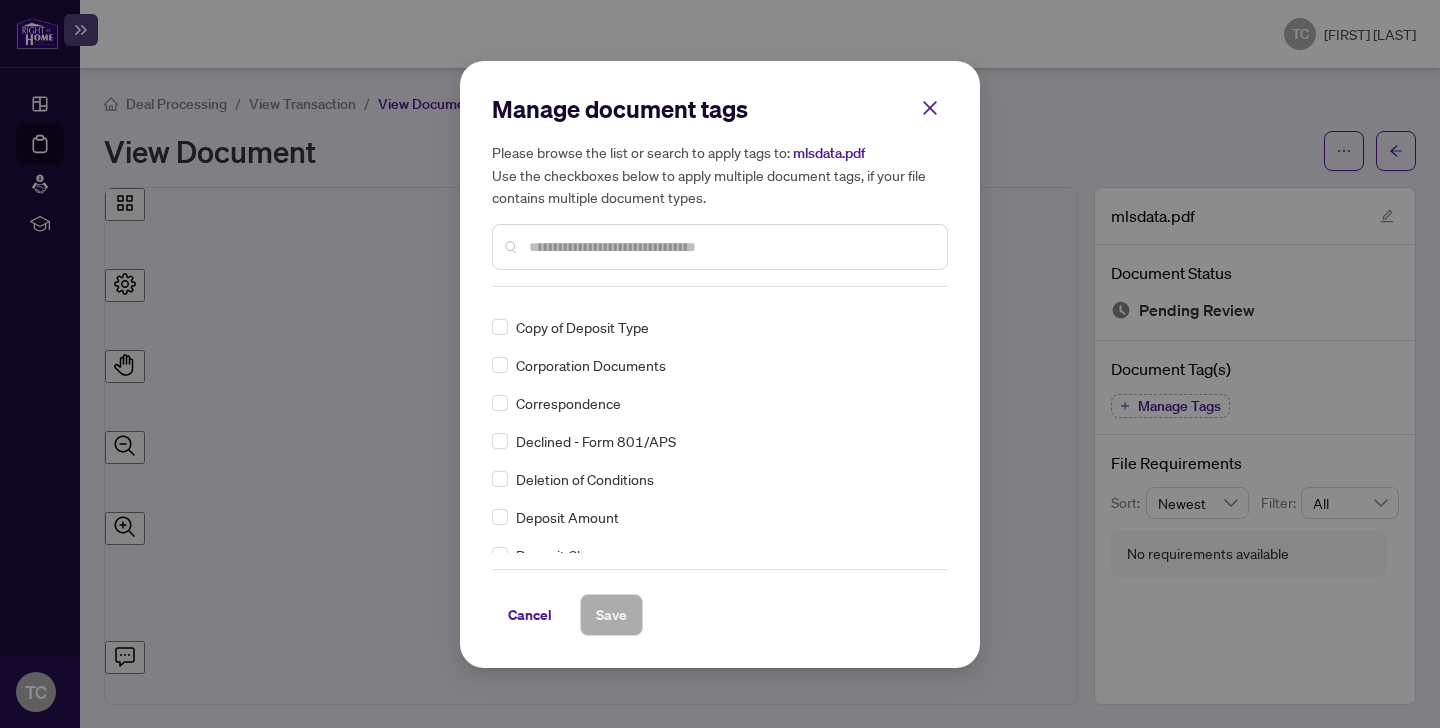 scroll, scrollTop: 1256, scrollLeft: 0, axis: vertical 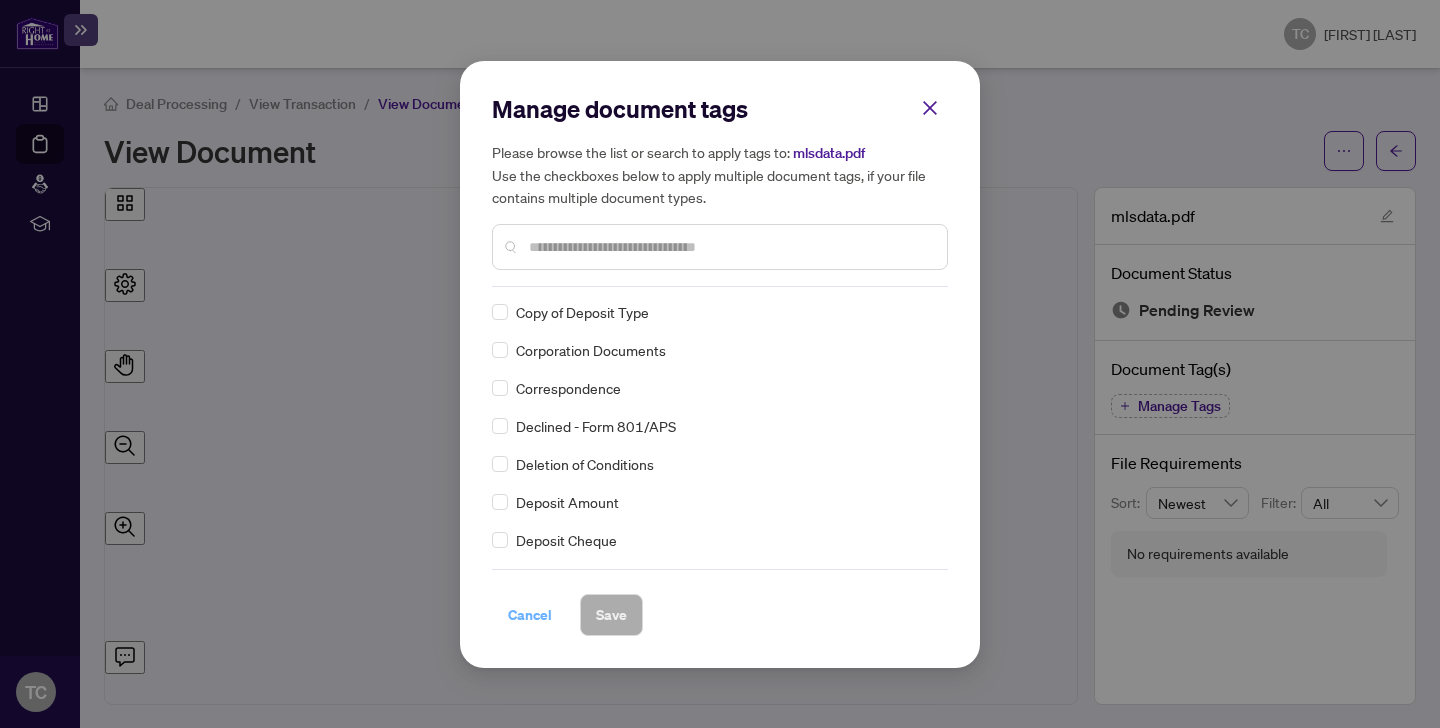 click on "Cancel" at bounding box center [530, 615] 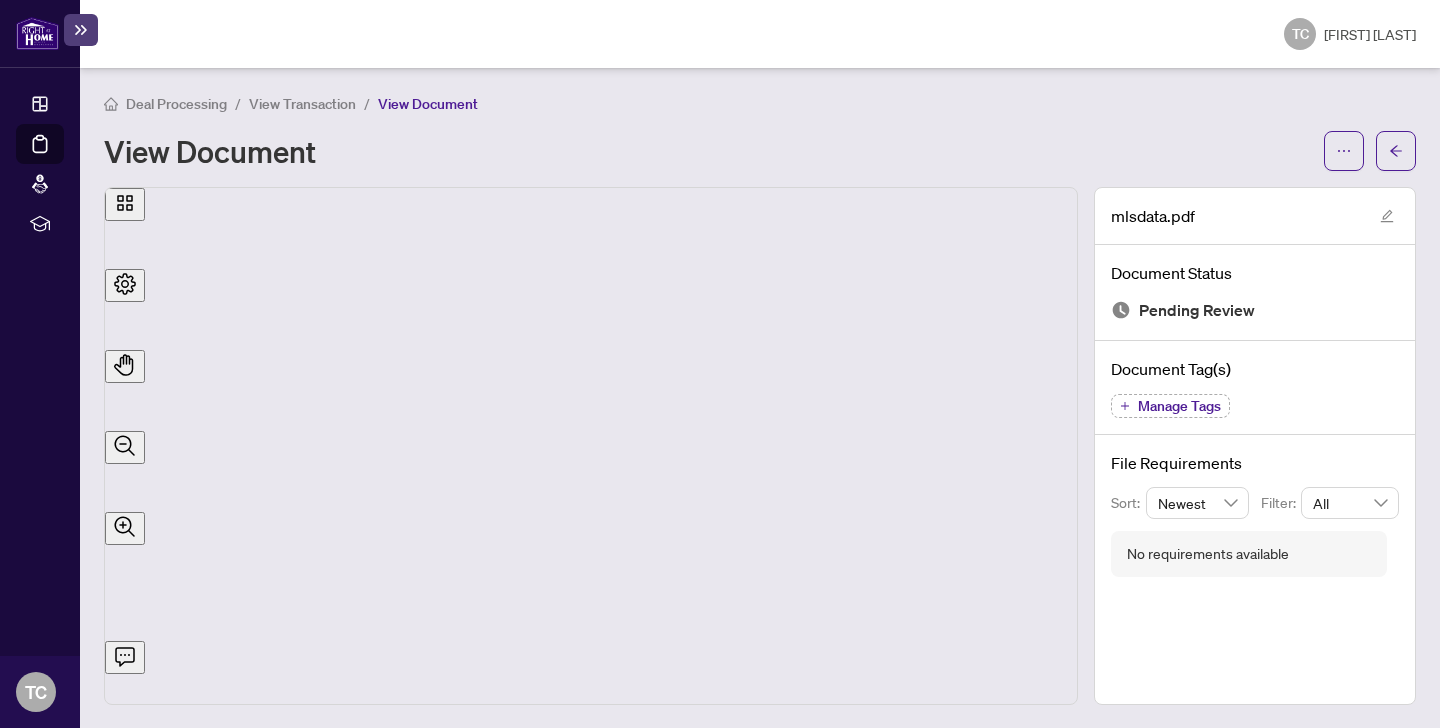 scroll, scrollTop: 624, scrollLeft: 0, axis: vertical 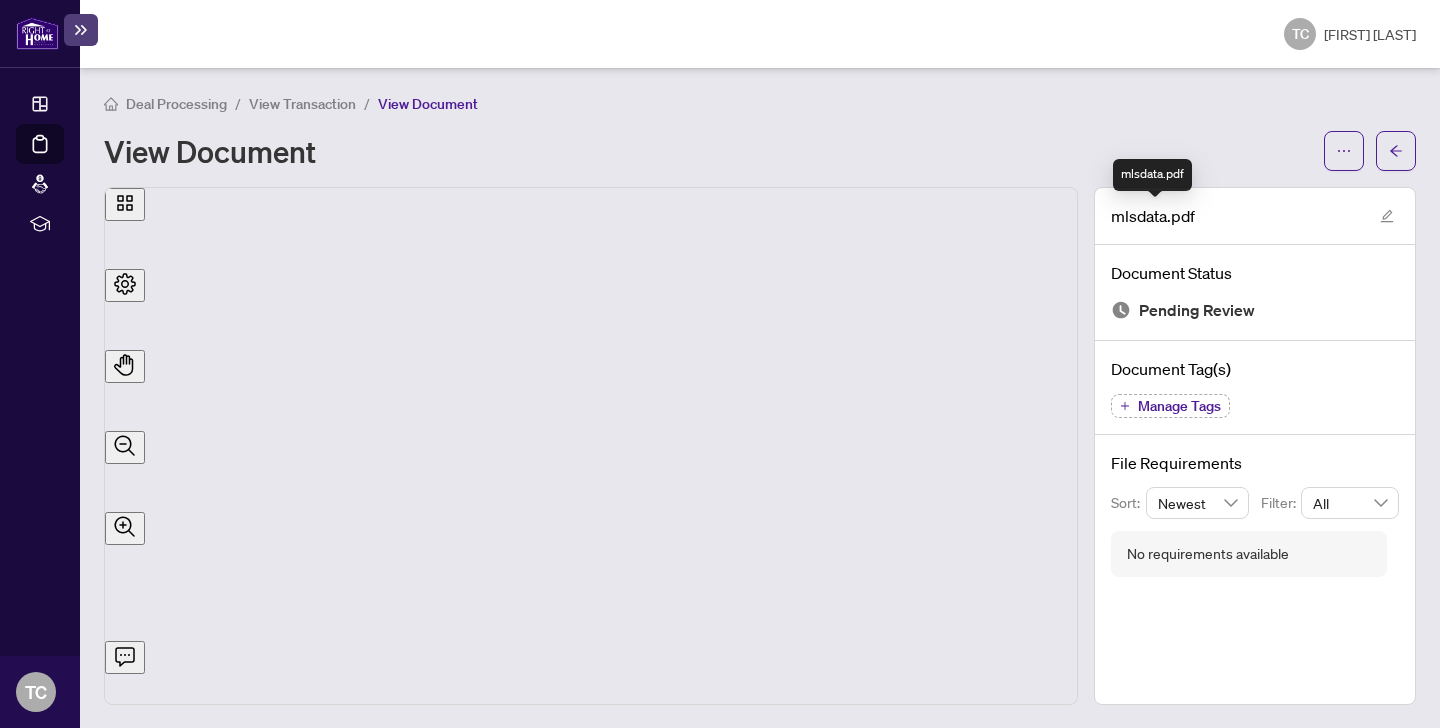 click on "mlsdata.pdf" at bounding box center (1153, 216) 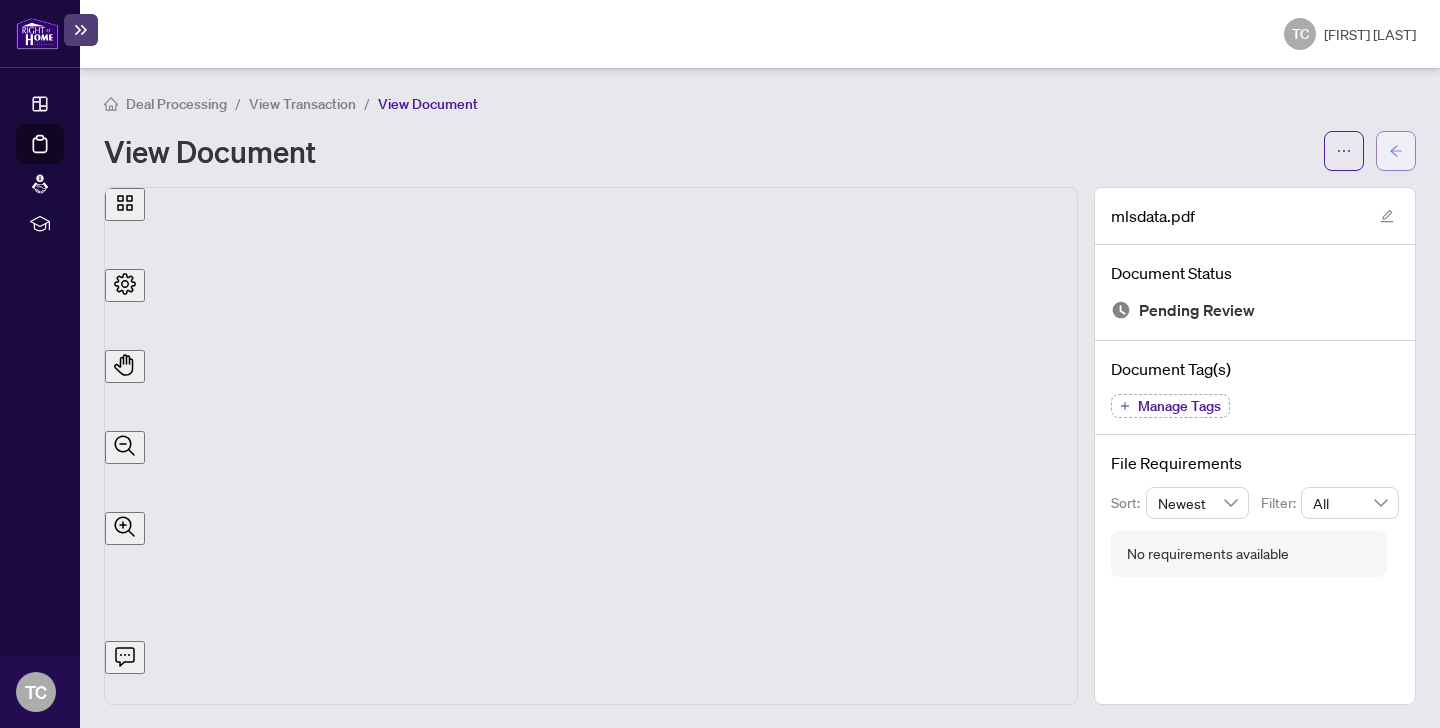 click at bounding box center (1396, 151) 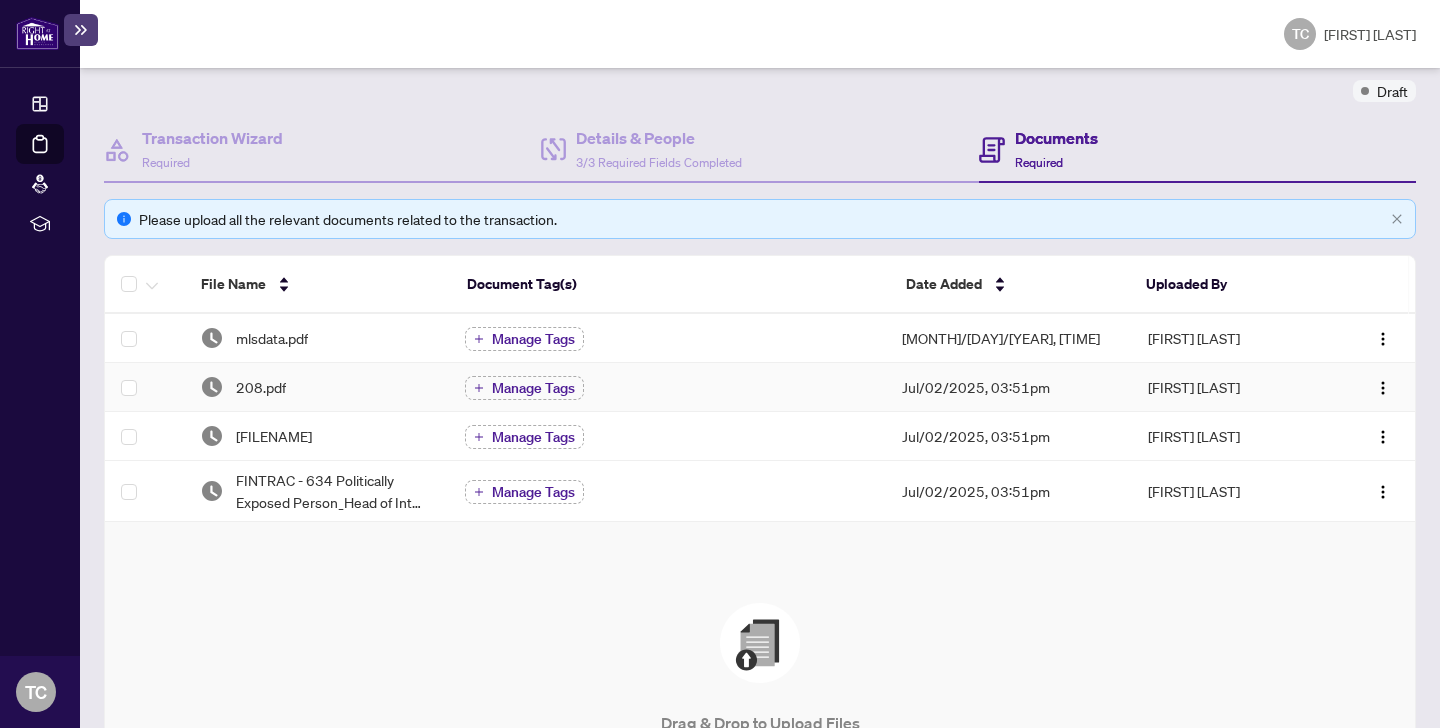 scroll, scrollTop: 169, scrollLeft: 0, axis: vertical 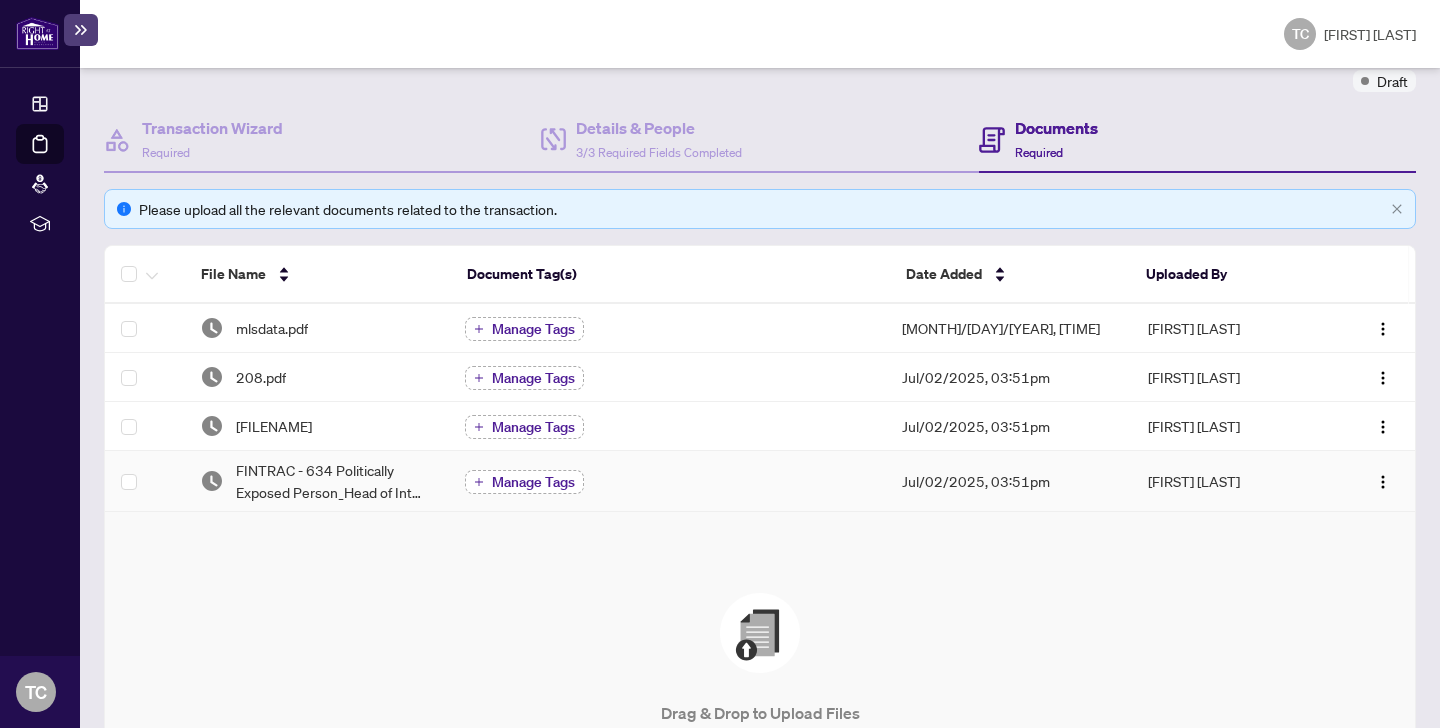 click on "Manage Tags" at bounding box center [533, 482] 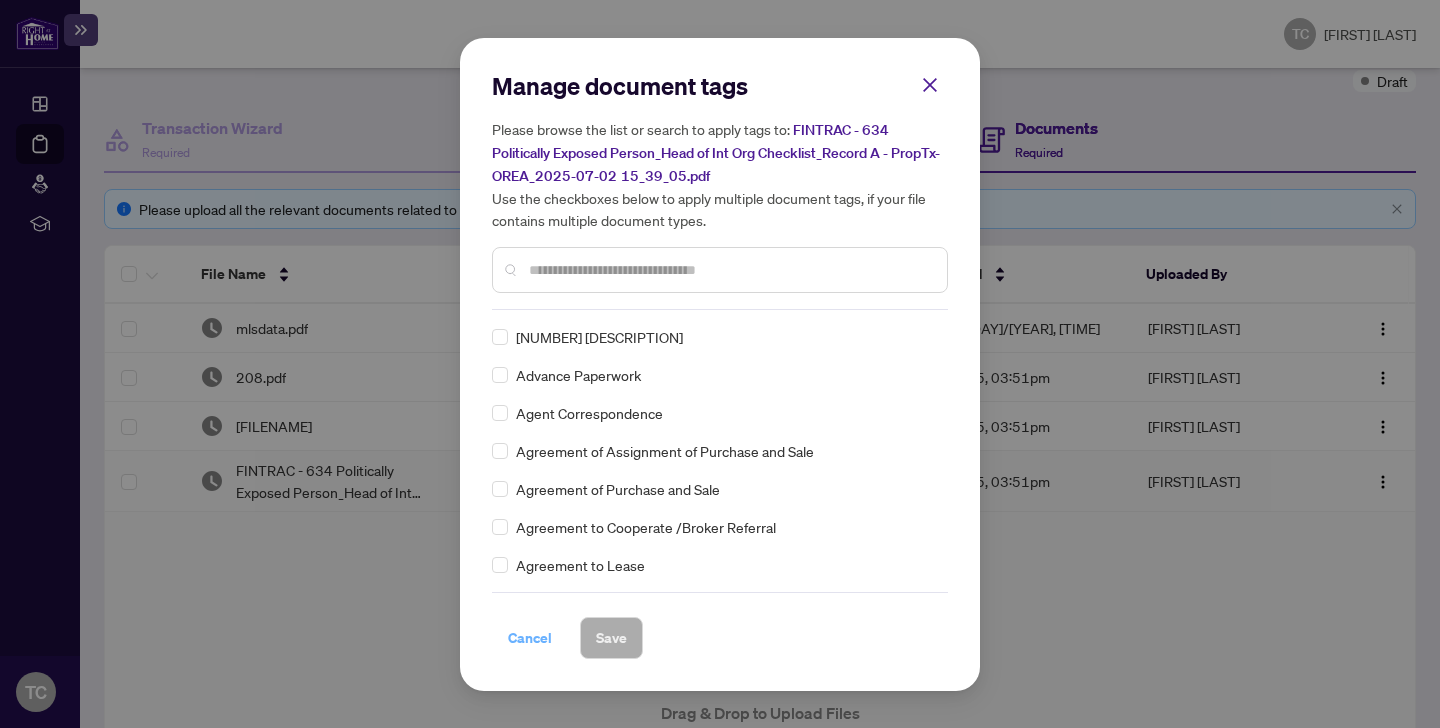 click on "Cancel" at bounding box center [530, 638] 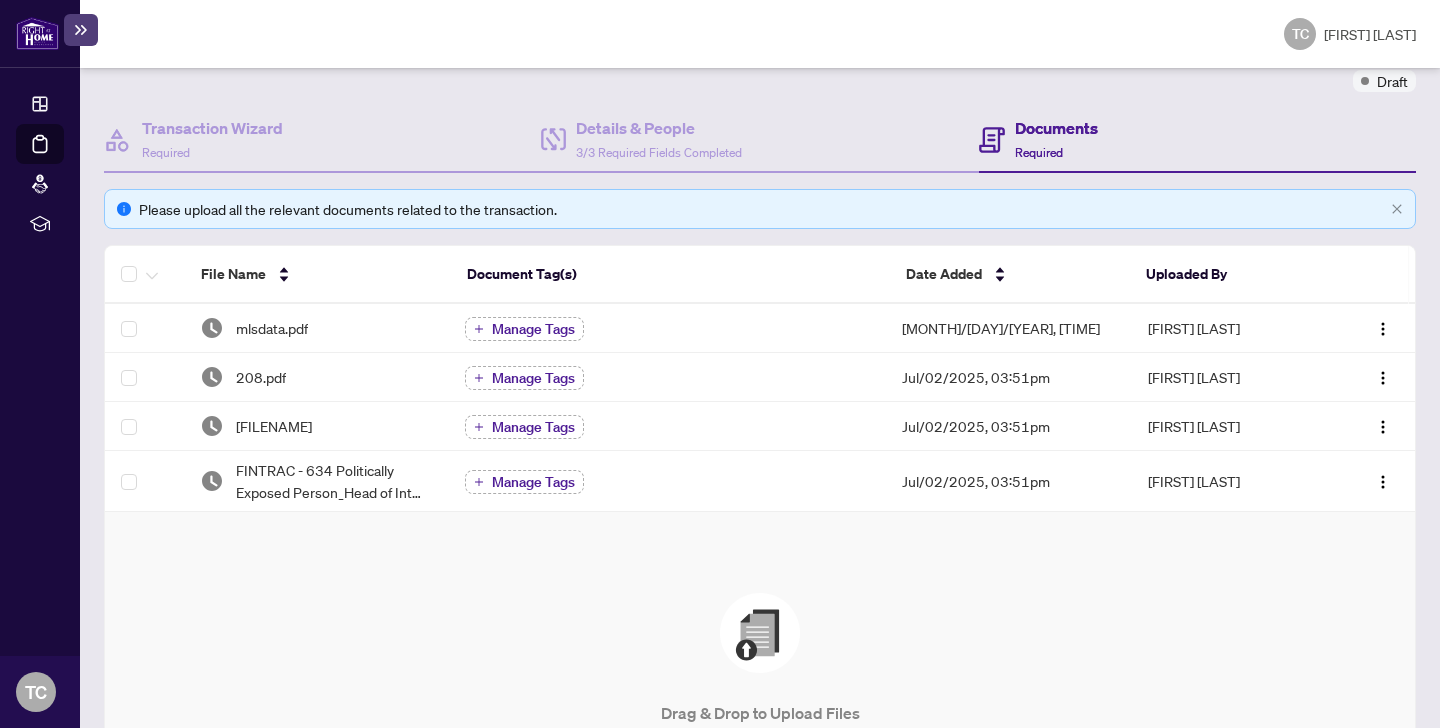 click at bounding box center (992, 140) 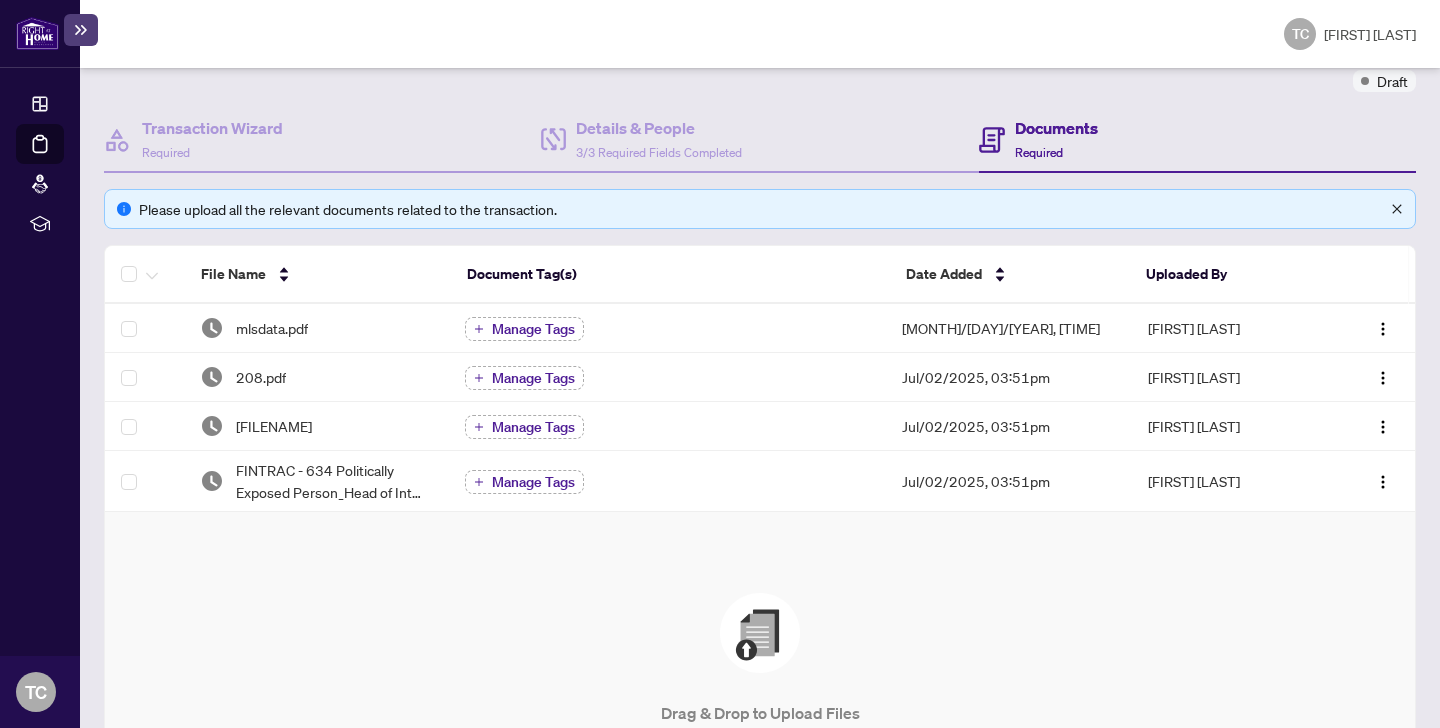 click at bounding box center [1397, 209] 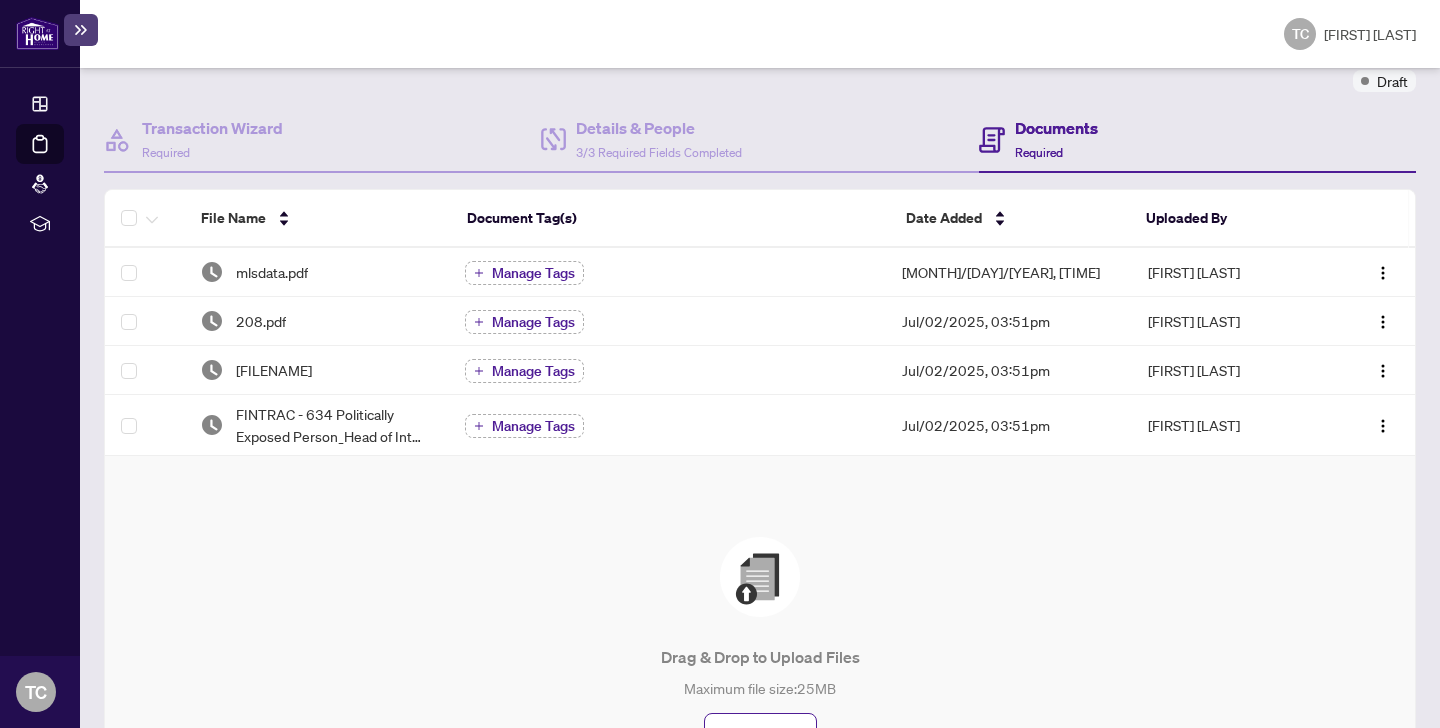 scroll, scrollTop: 342, scrollLeft: 0, axis: vertical 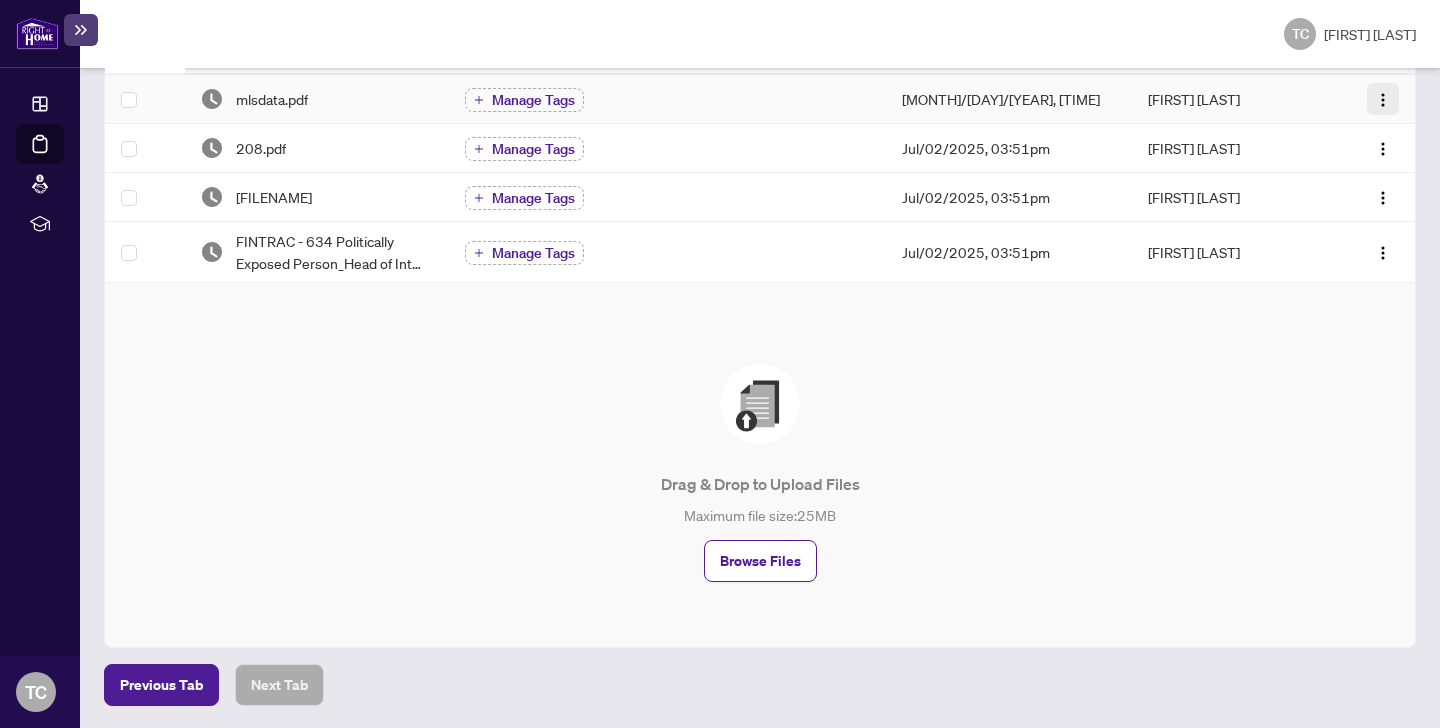 click at bounding box center [1383, 100] 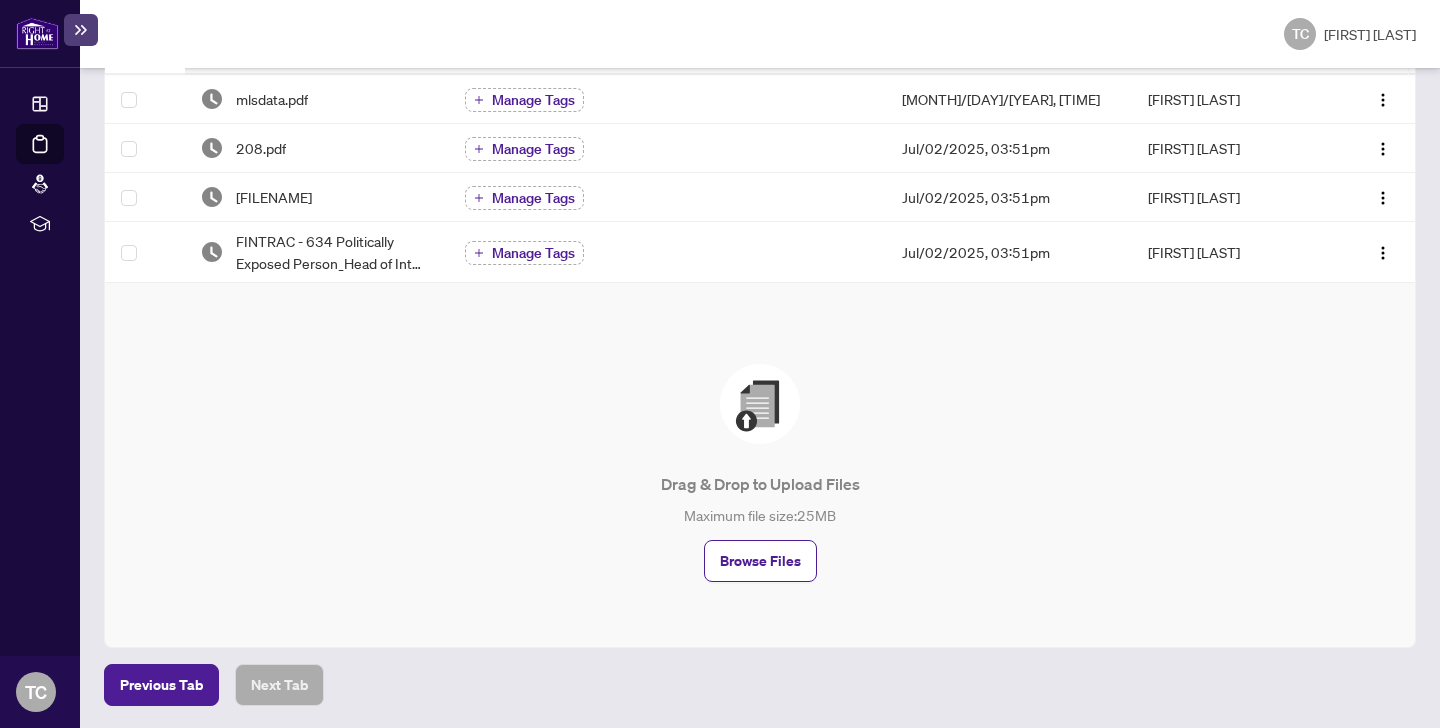click on "Drag & Drop to Upload Files Maximum file size: 25 MB Browse Files" at bounding box center (760, 473) 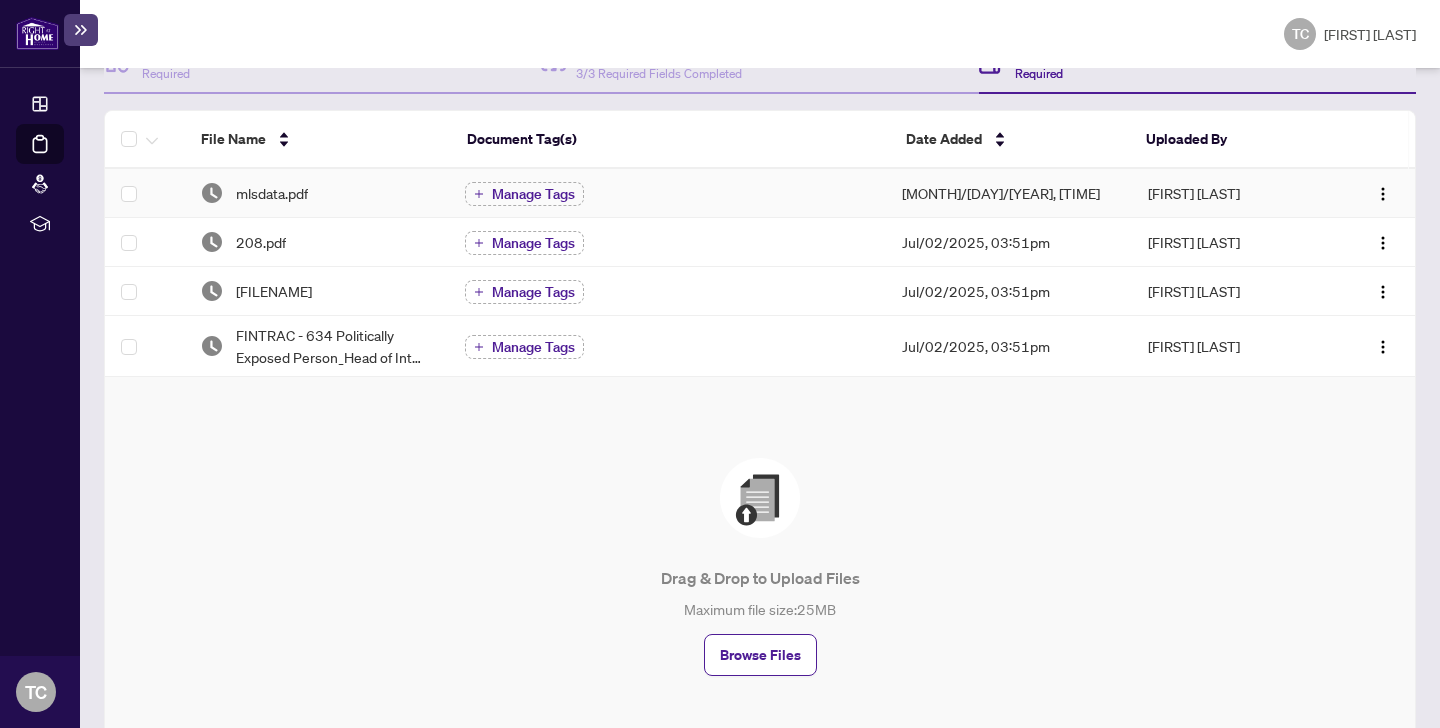 scroll, scrollTop: 342, scrollLeft: 0, axis: vertical 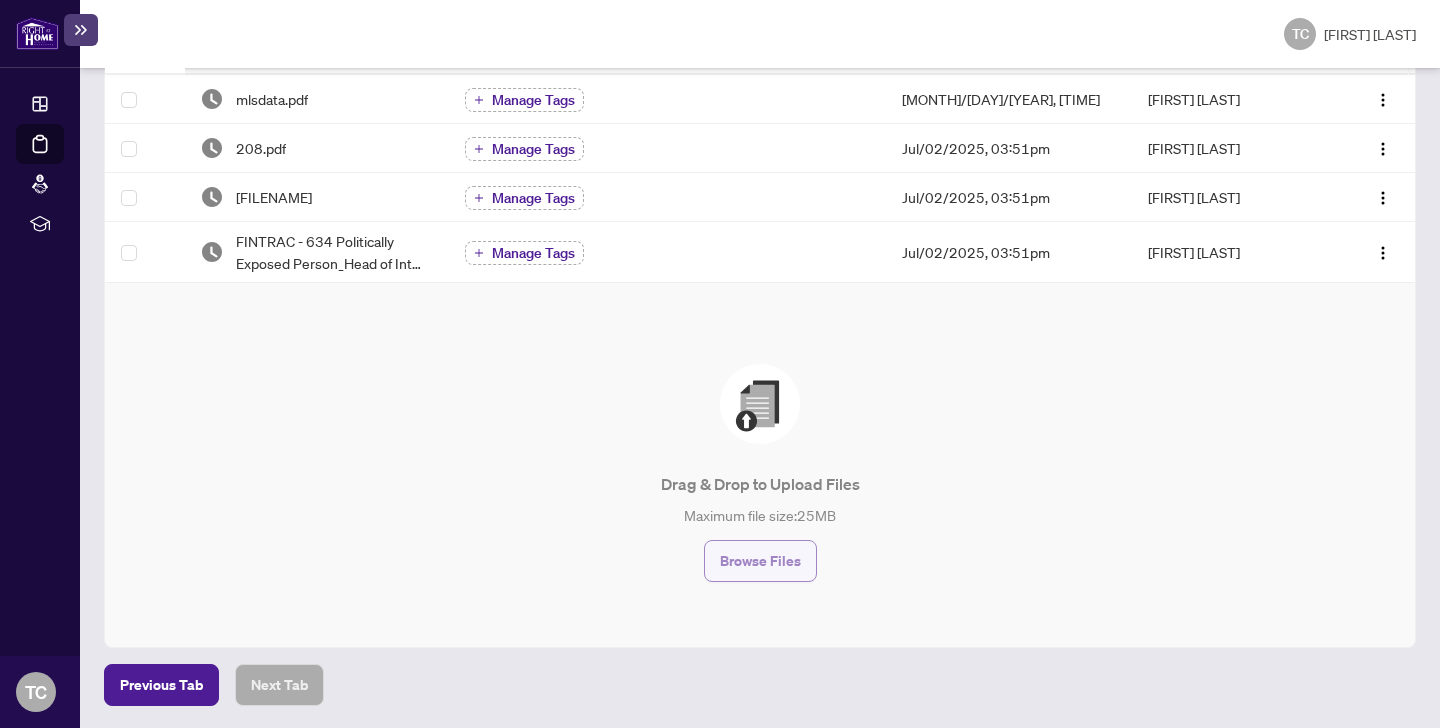 click on "Browse Files" at bounding box center (760, 561) 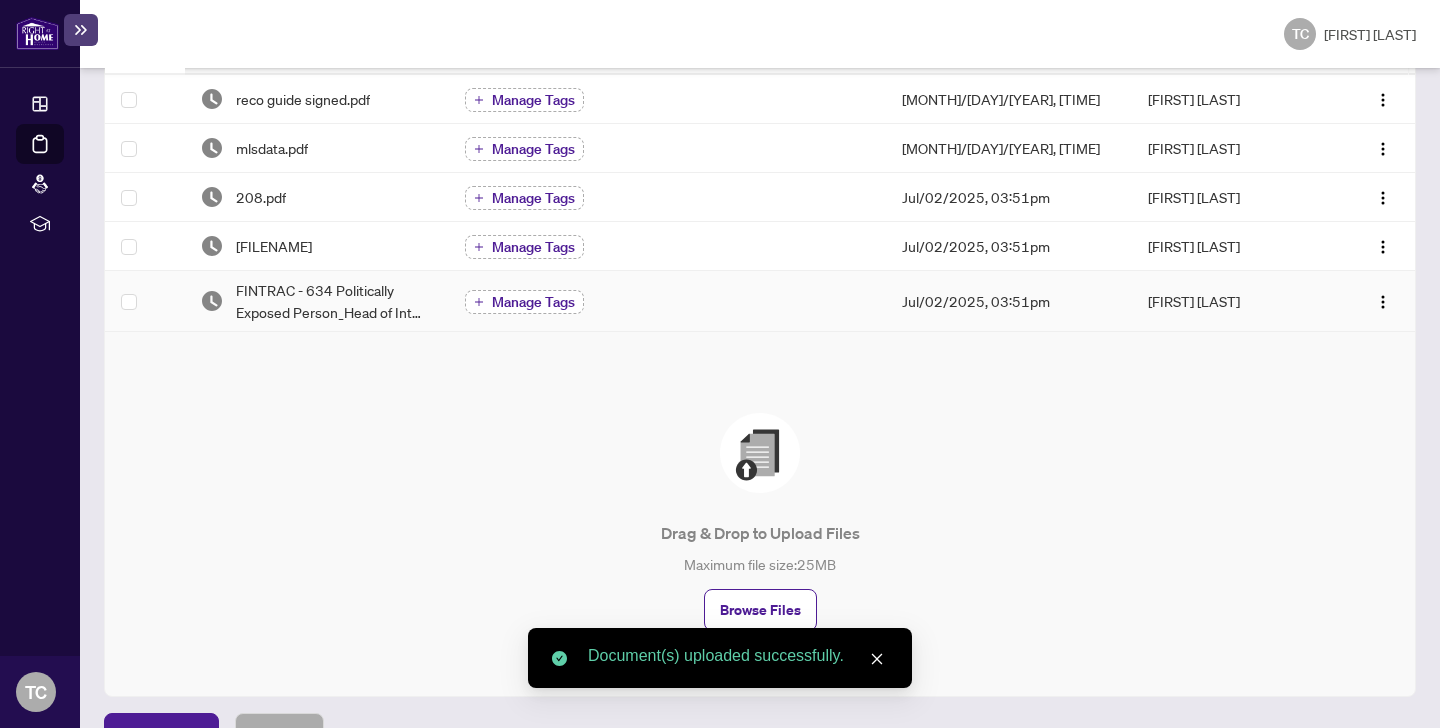 click on "Manage Tags" at bounding box center [533, 302] 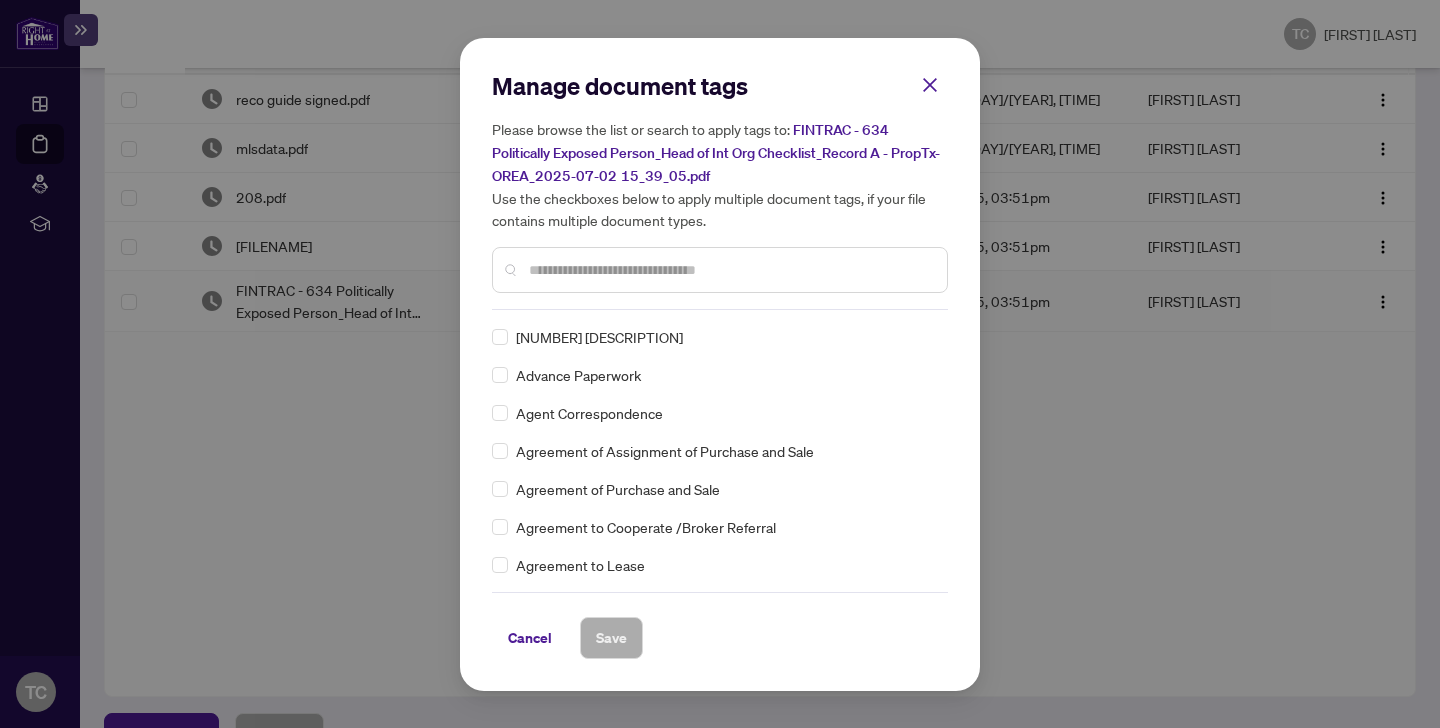 click at bounding box center (730, 270) 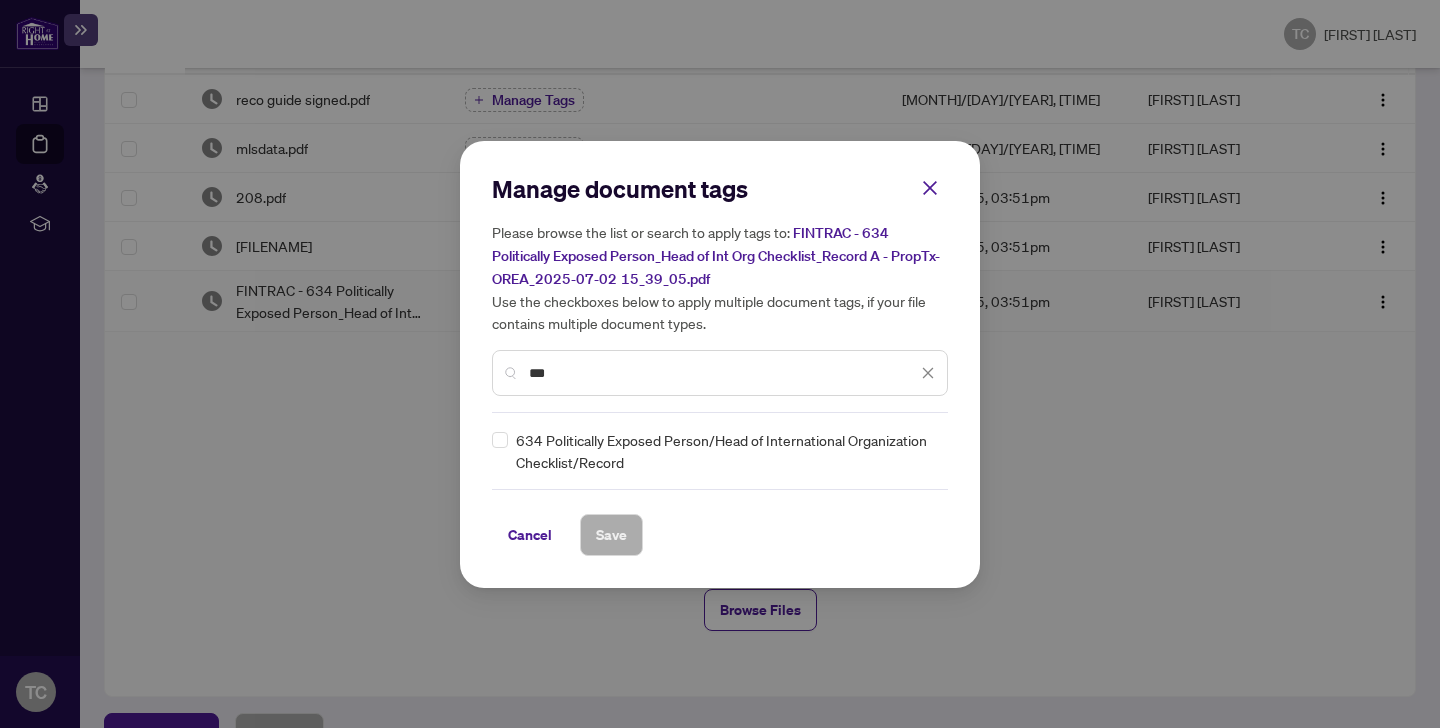 type on "***" 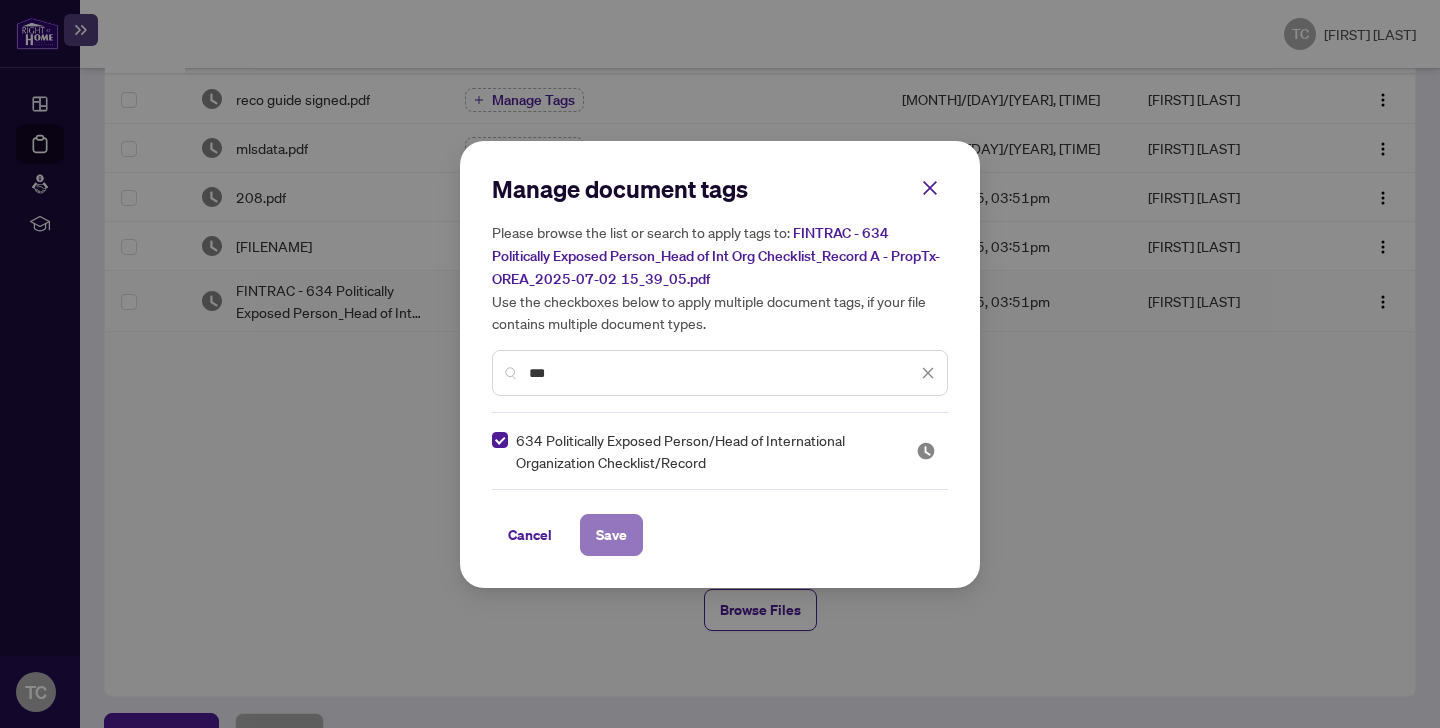 click on "Save" at bounding box center [611, 535] 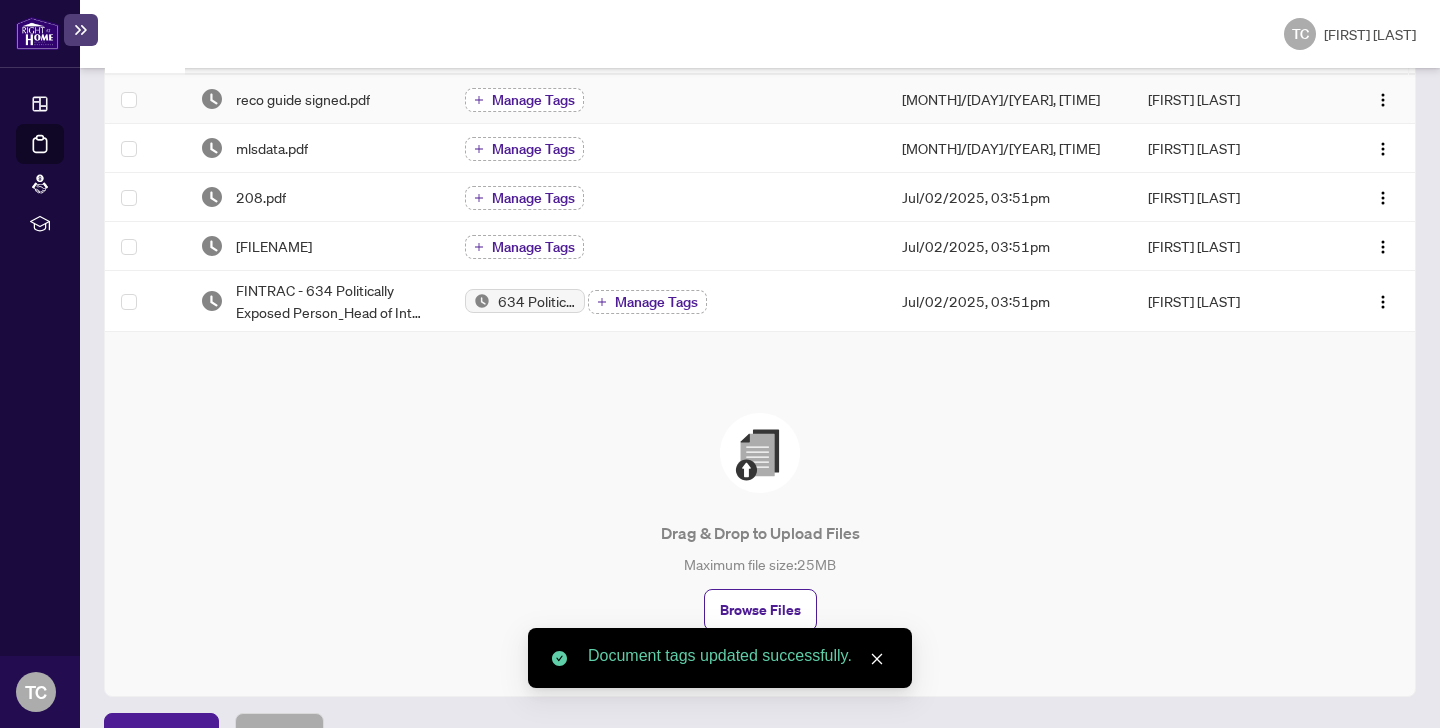 click on "Manage Tags" at bounding box center (524, 100) 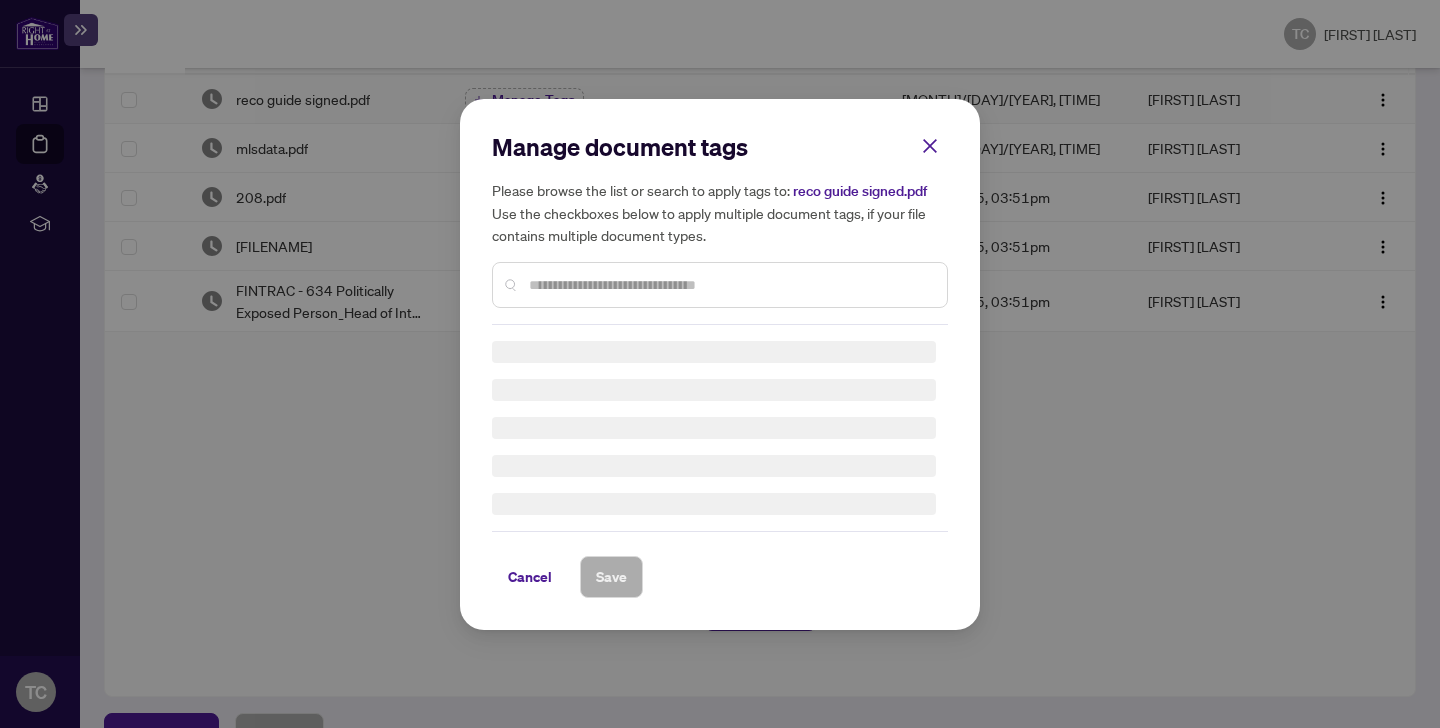 click on "Manage document tags Please browse the list or search to apply tags to:   reco guide signed.pdf   Use the checkboxes below to apply multiple document tags, if your file contains multiple document types." at bounding box center (0, 0) 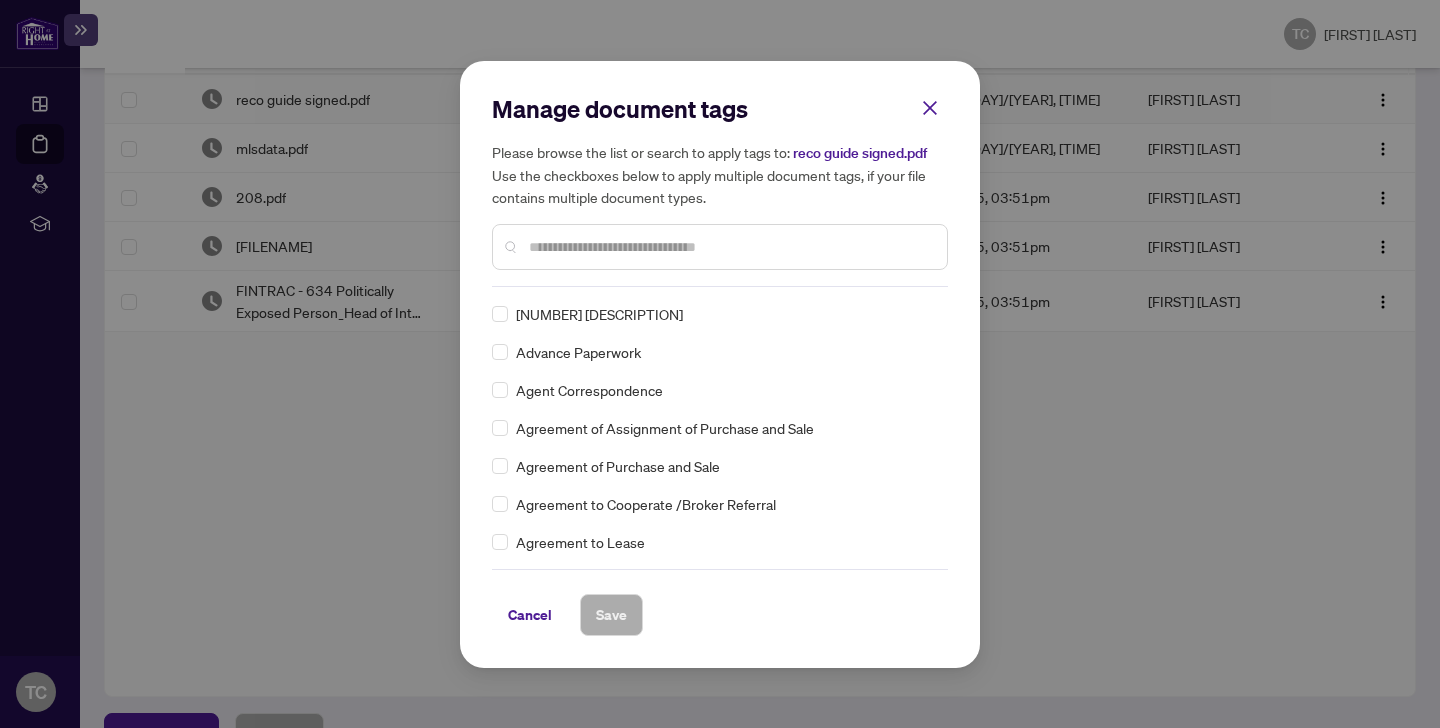 click at bounding box center (0, 0) 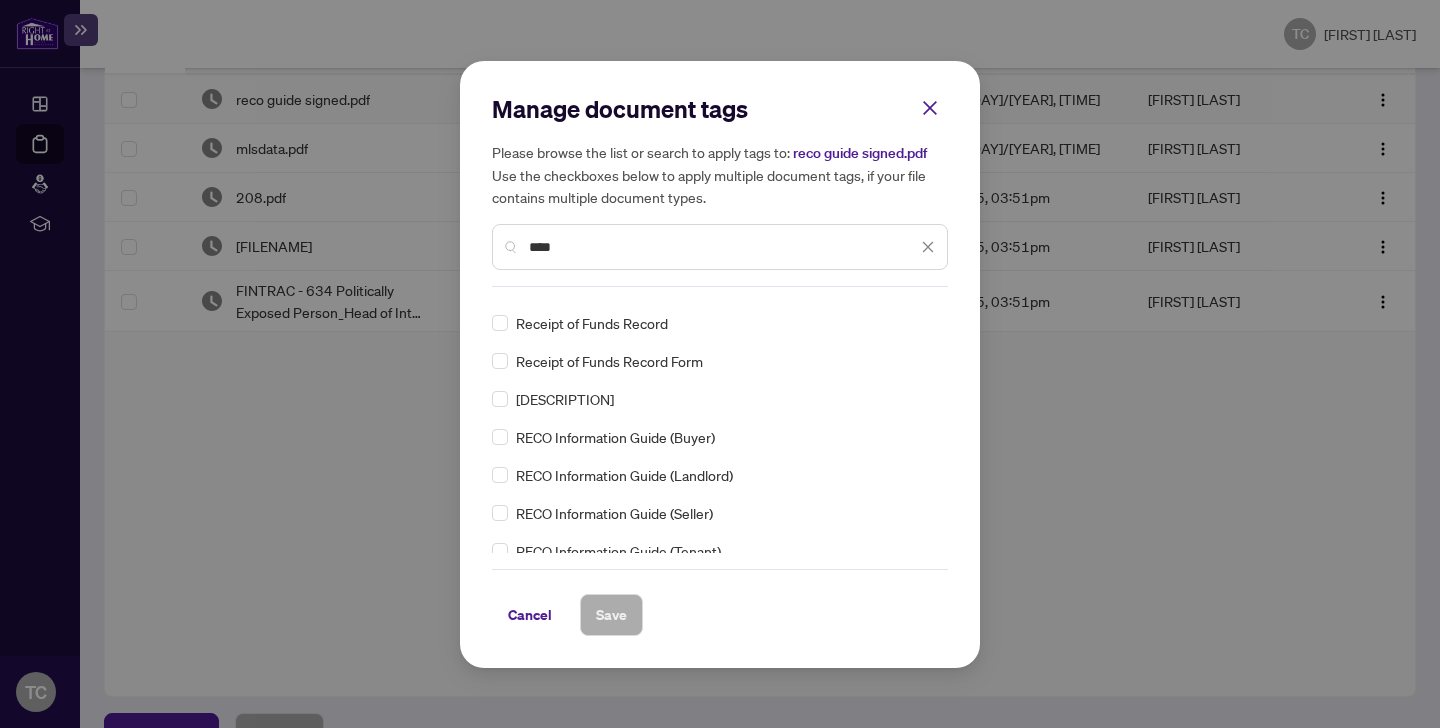 scroll, scrollTop: 101, scrollLeft: 0, axis: vertical 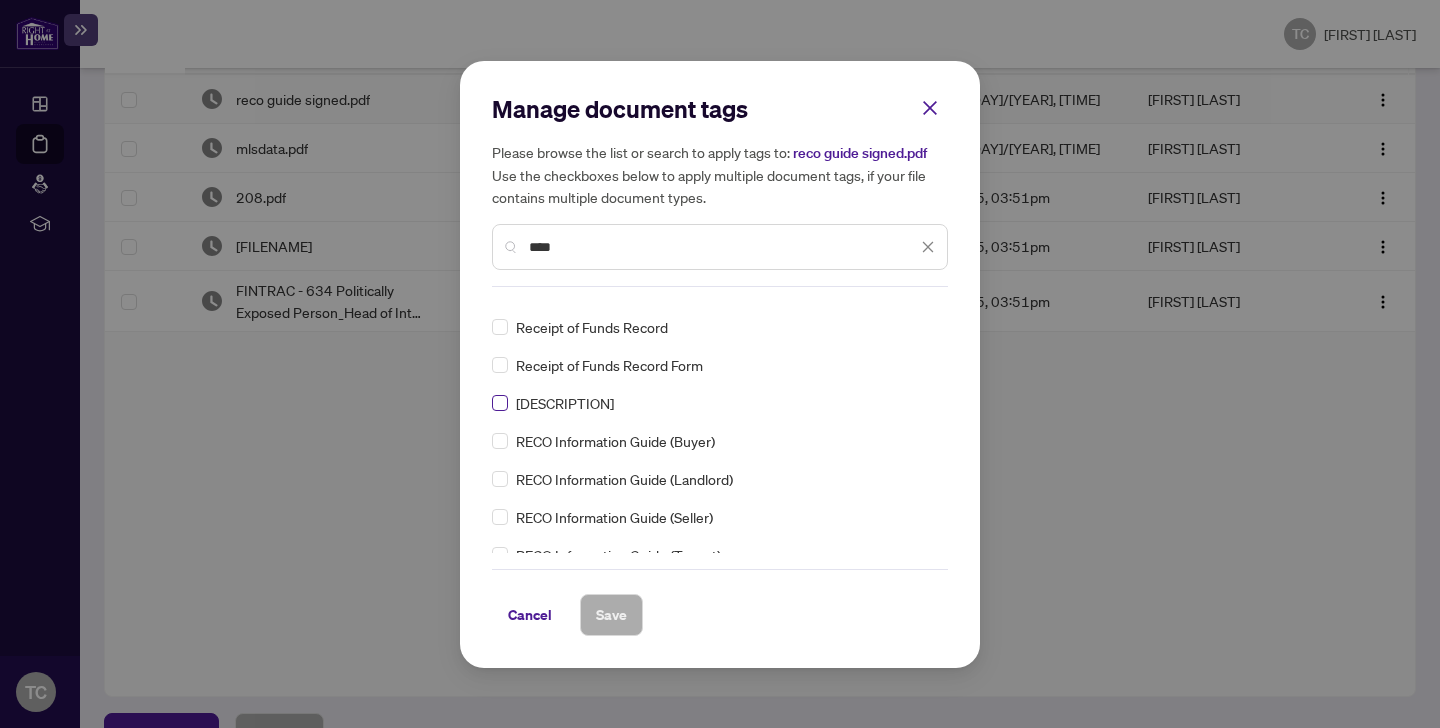 type on "****" 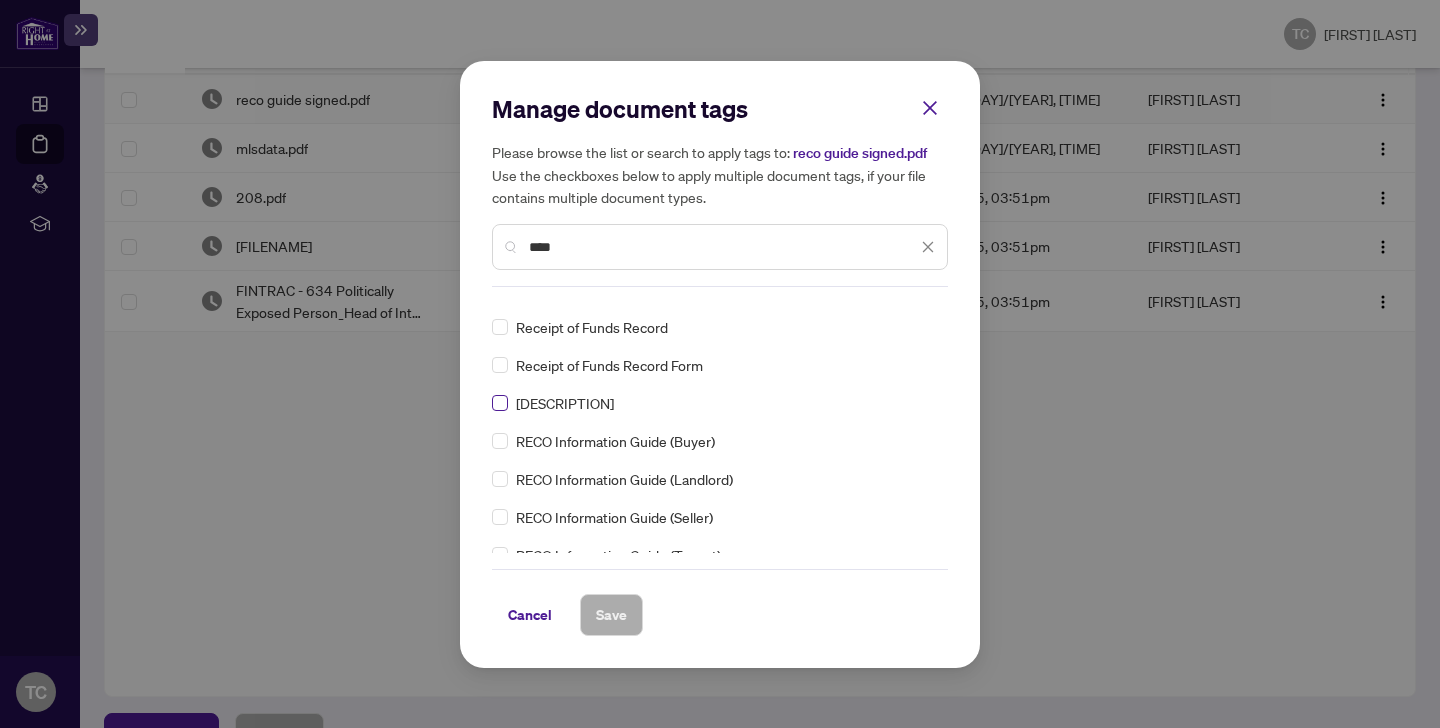 scroll, scrollTop: 0, scrollLeft: 0, axis: both 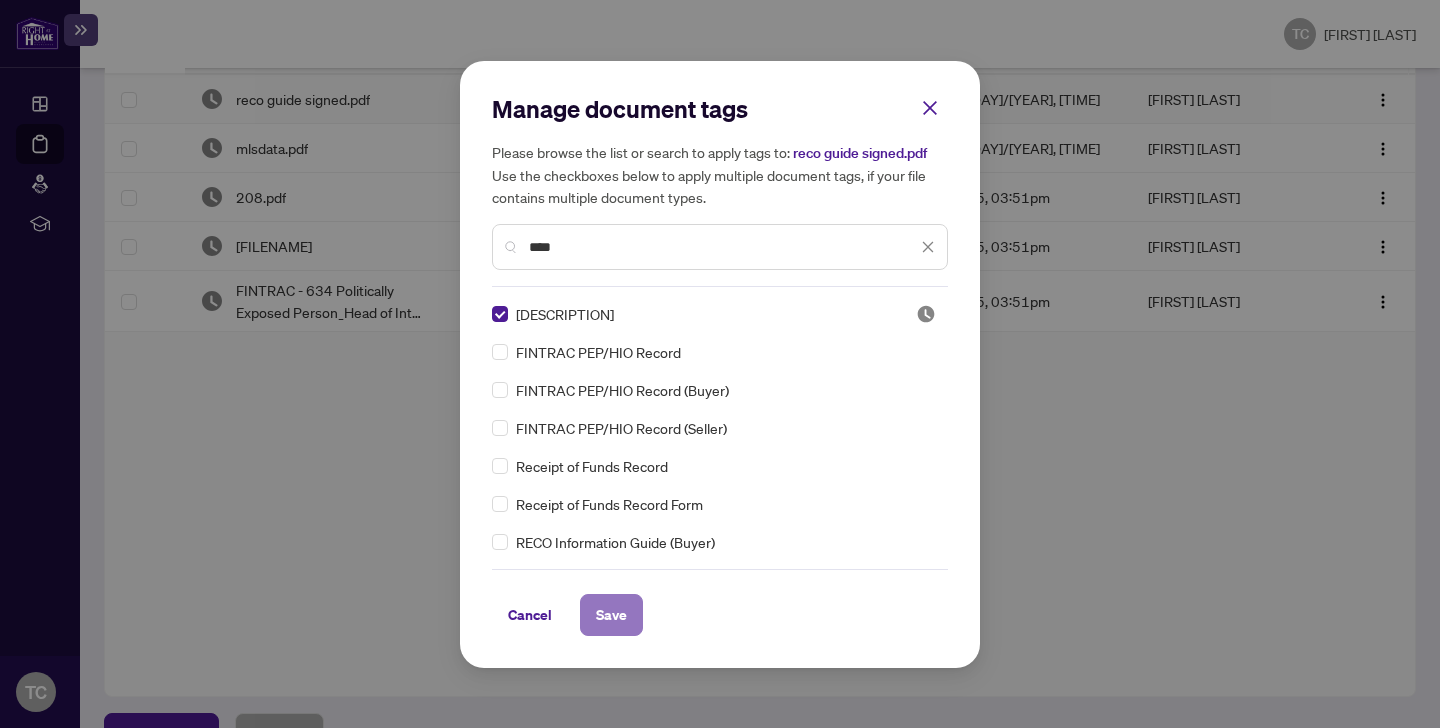 click on "Save" at bounding box center (0, 0) 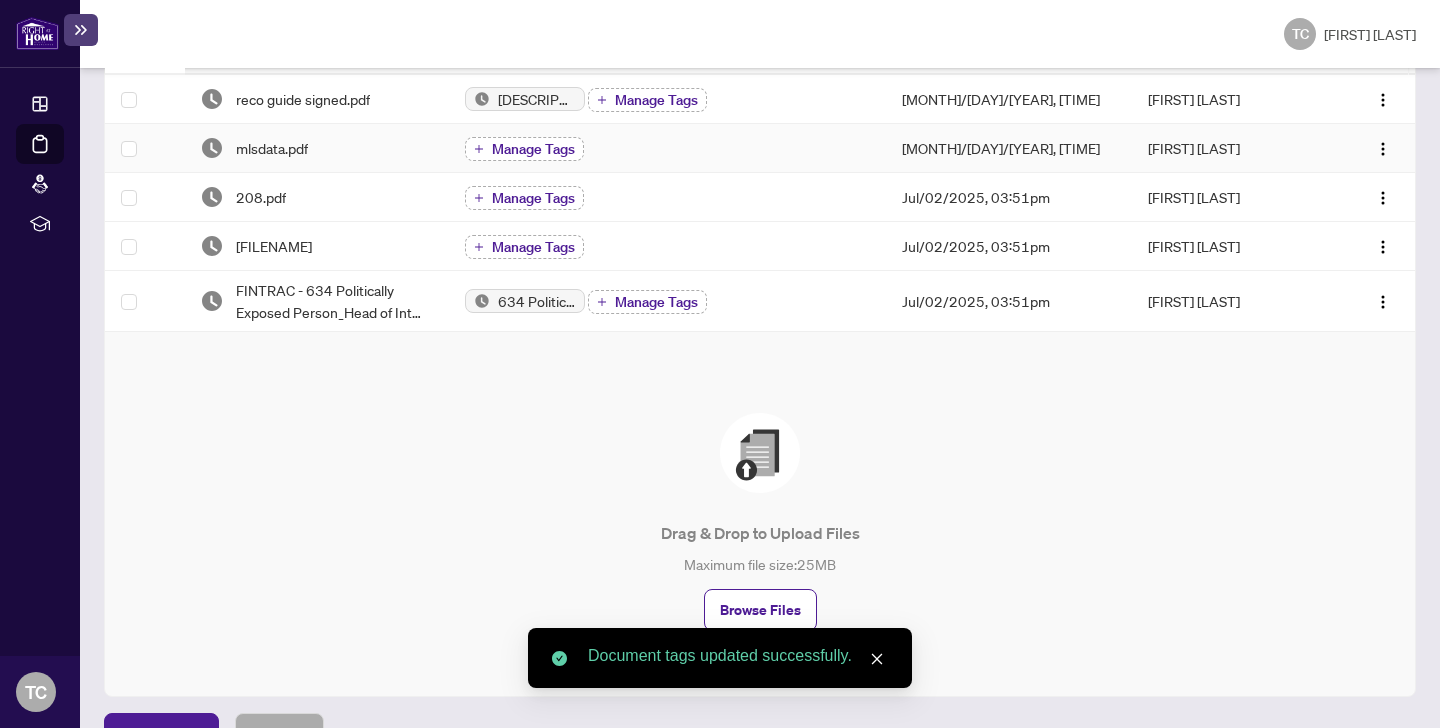 click on "Manage Tags" at bounding box center (533, 149) 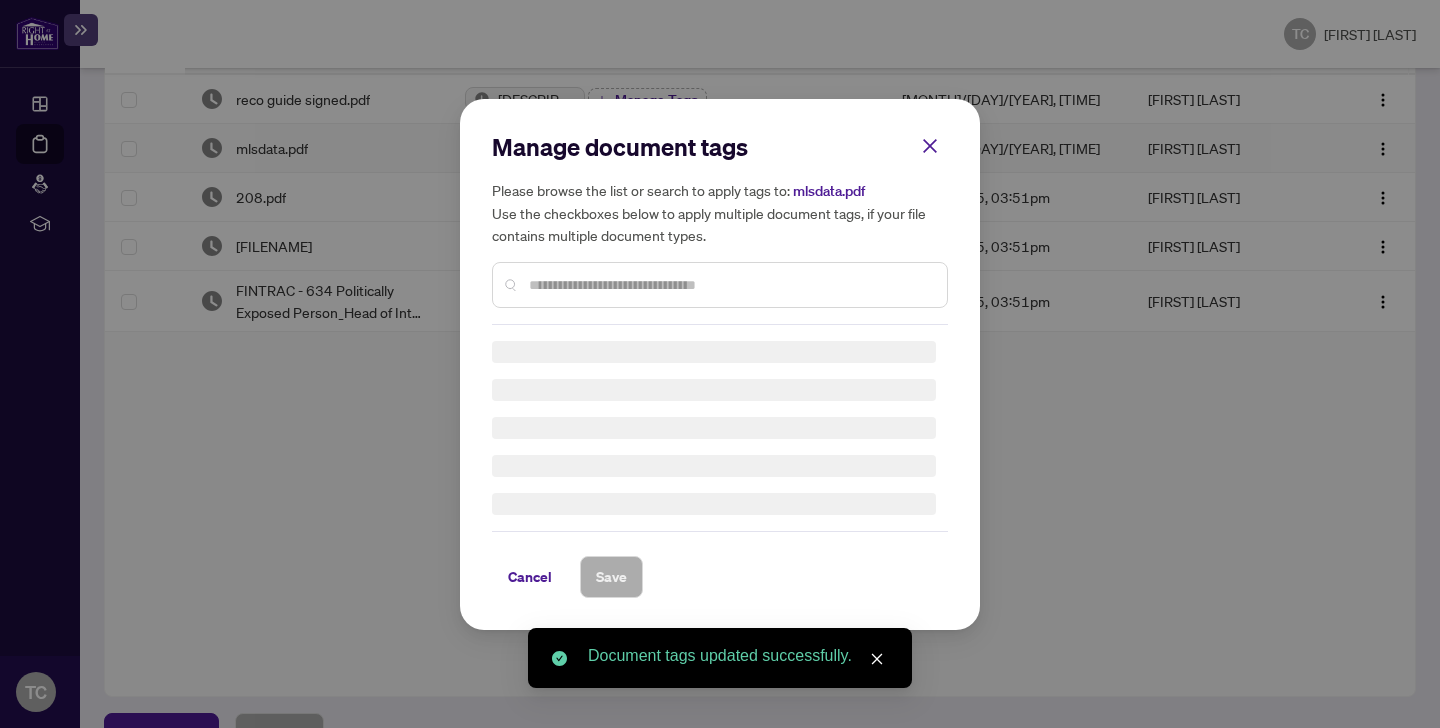 click on "Manage document tags Please browse the list or search to apply tags to: mlsdata.pdf Use the checkboxes below to apply multiple document tags, if your file contains multiple document types." at bounding box center [0, 0] 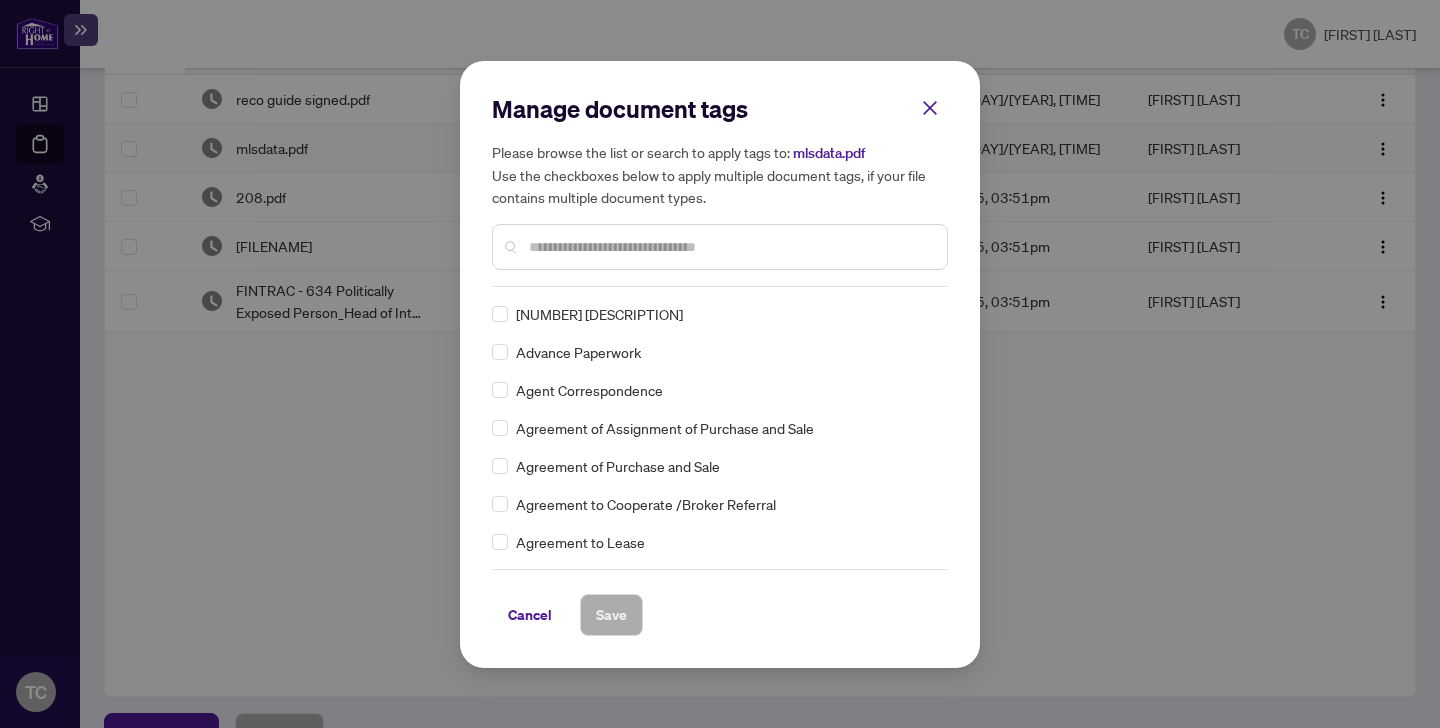 click at bounding box center (0, 0) 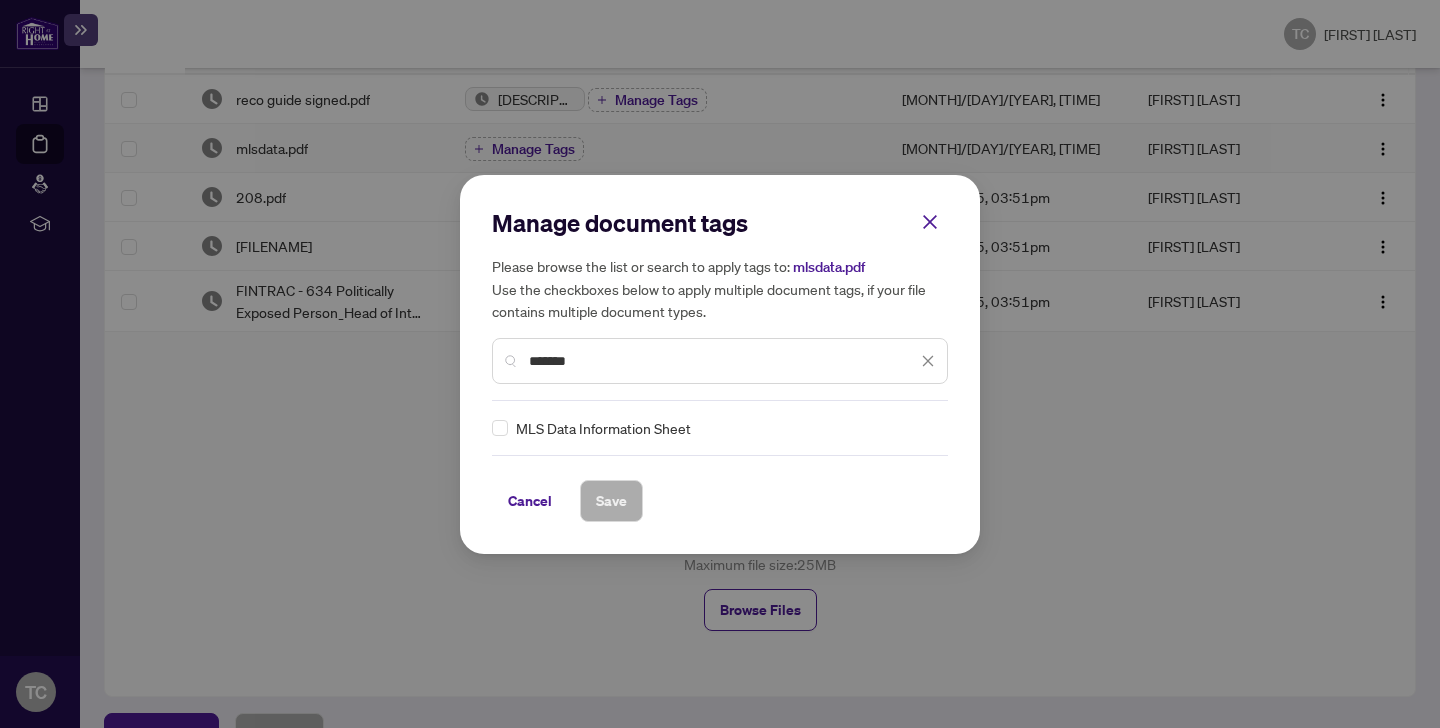type on "*******" 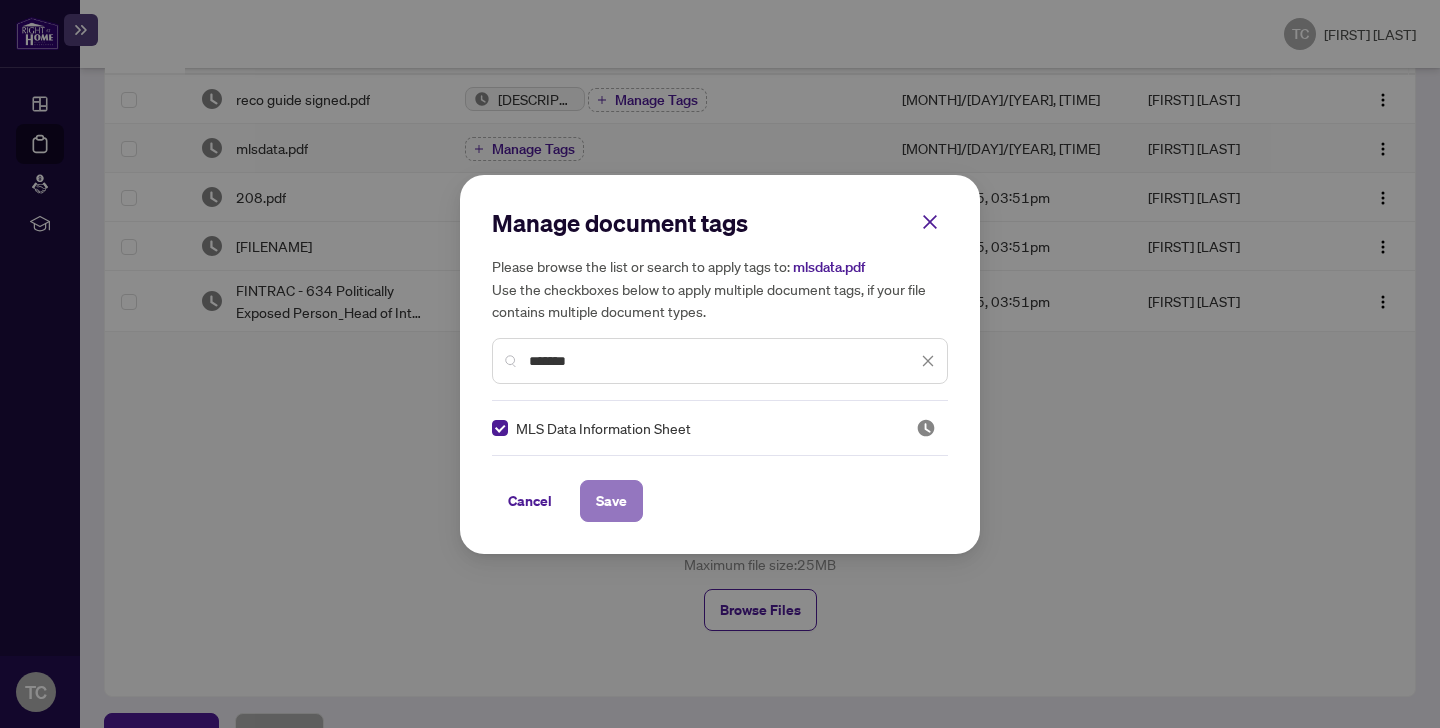 click on "Save" at bounding box center [0, 0] 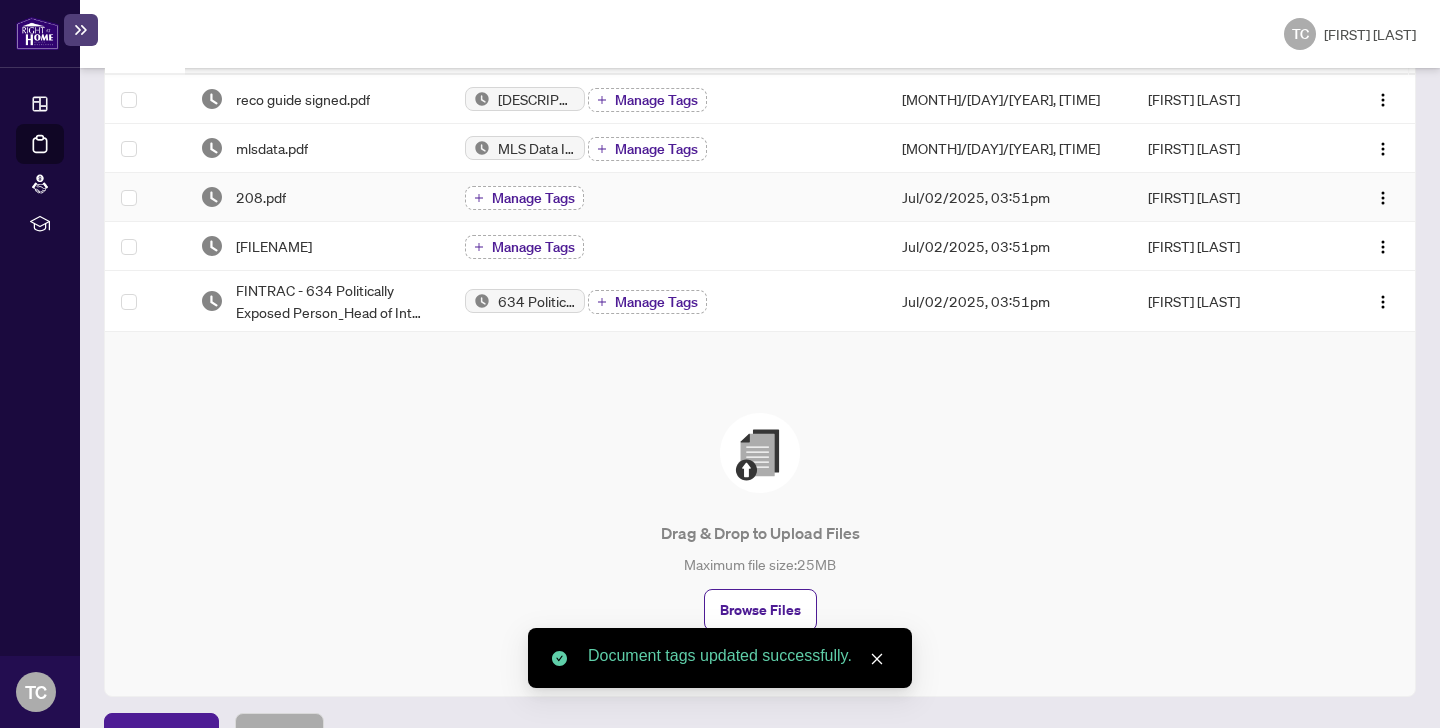 click on "Manage Tags" at bounding box center [533, 198] 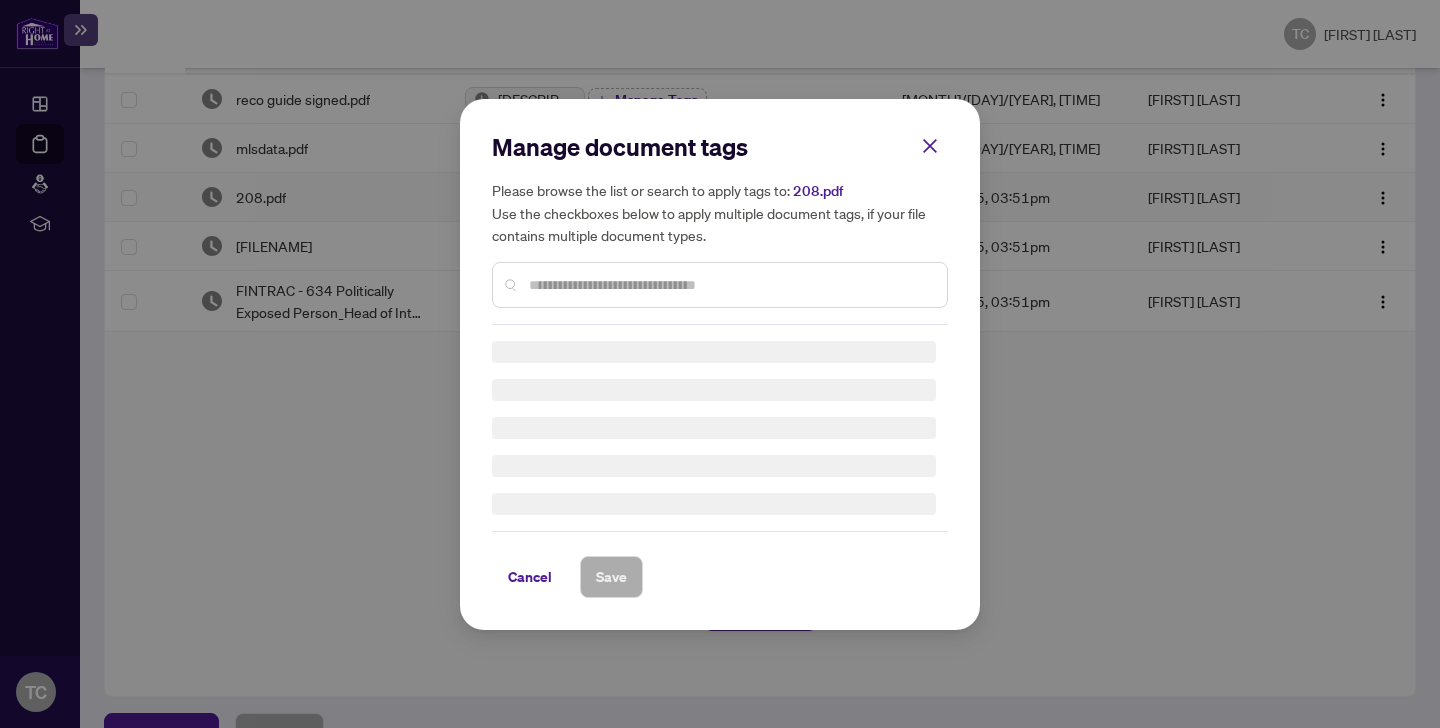 click on "Manage document tags Please browse the list or search to apply tags to: 208.pdf Use the checkboxes below to apply multiple document tags, if your file contains multiple document types." at bounding box center [0, 0] 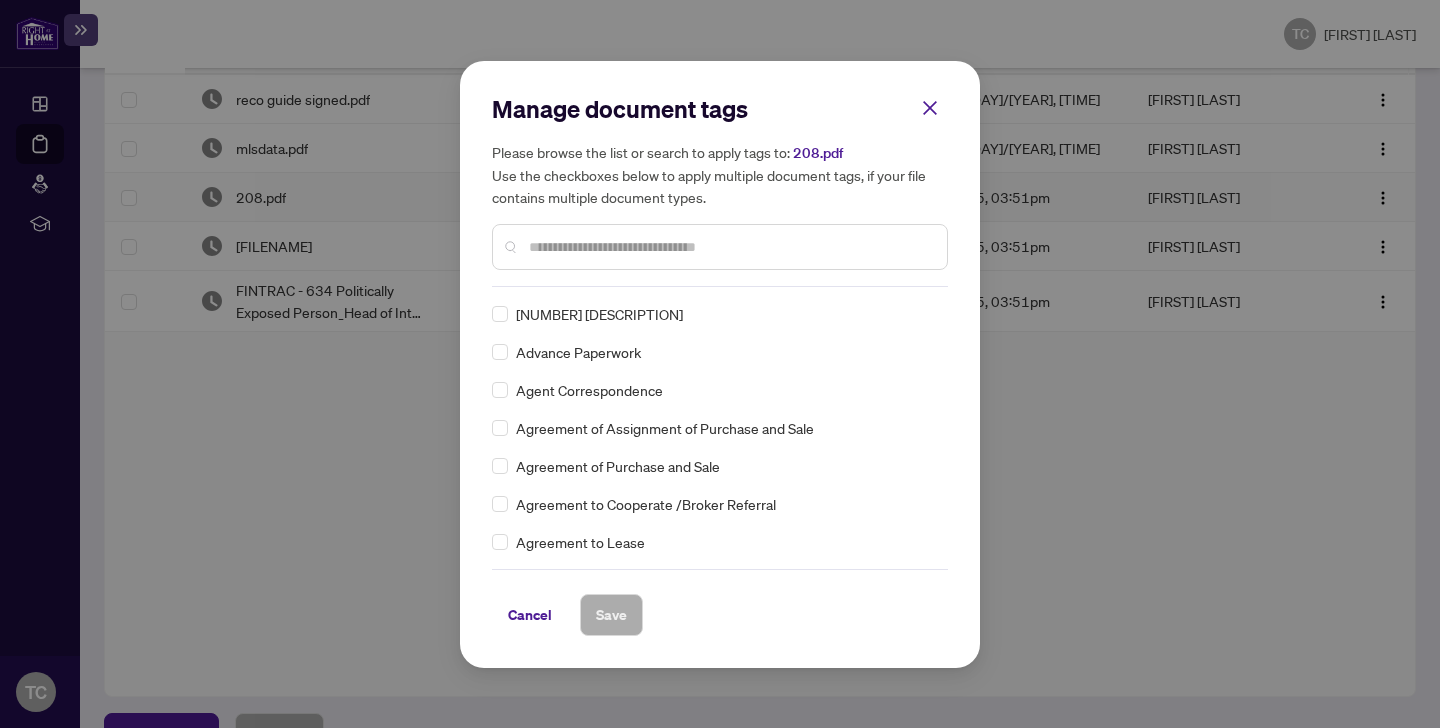 click at bounding box center (0, 0) 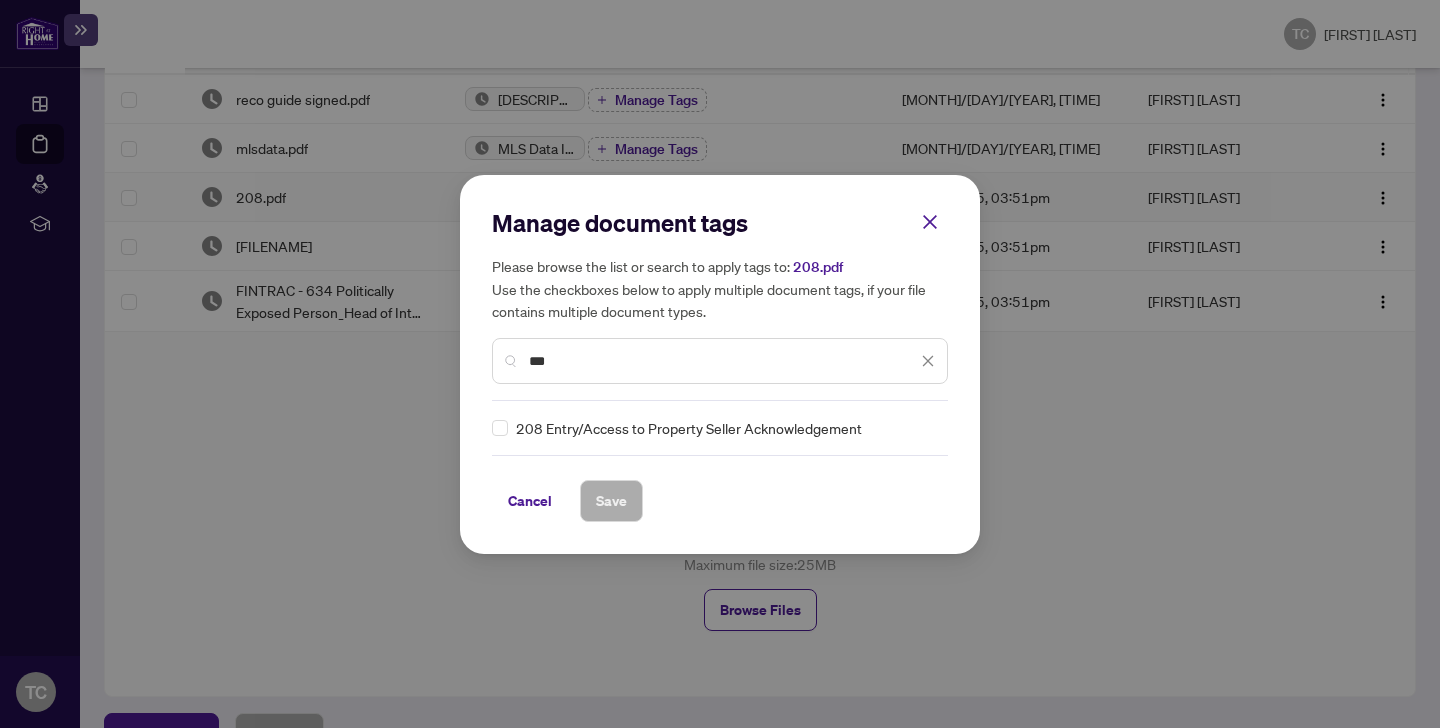 type on "***" 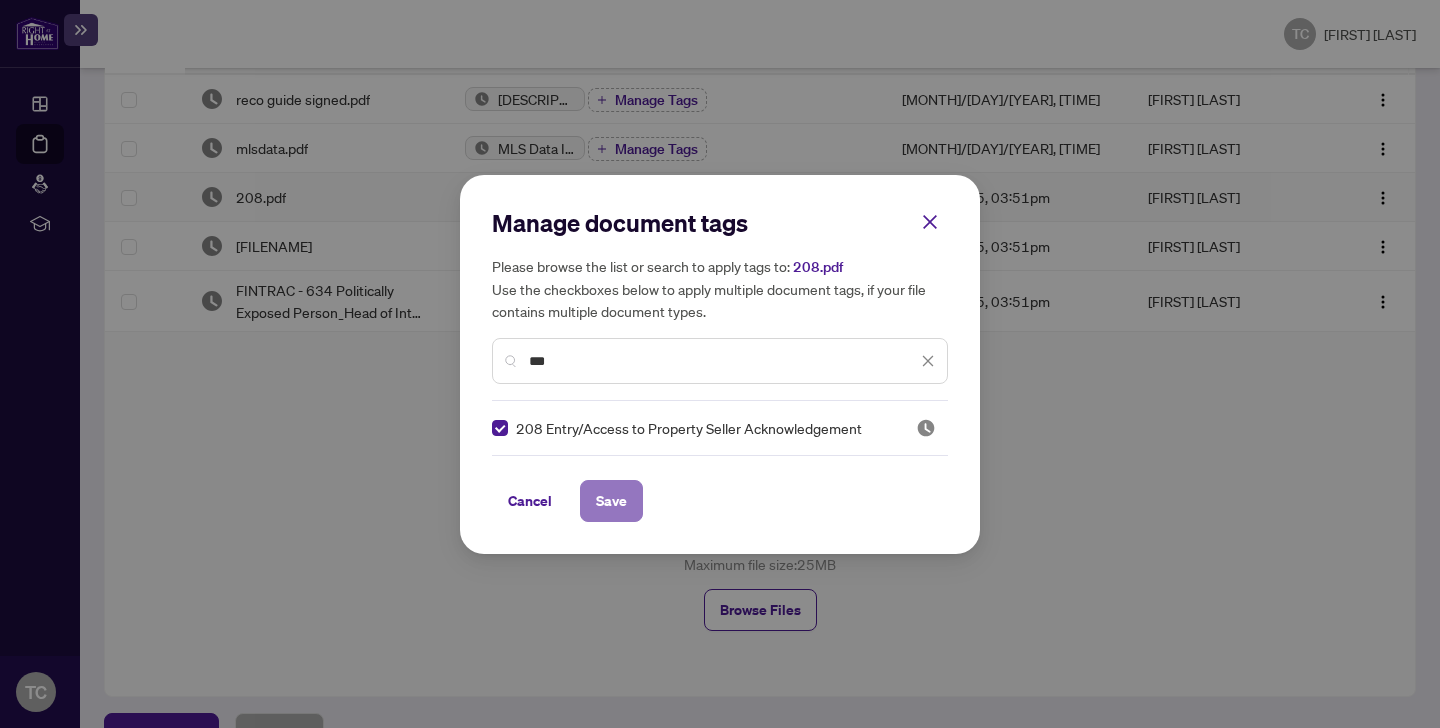 click on "Save" at bounding box center [0, 0] 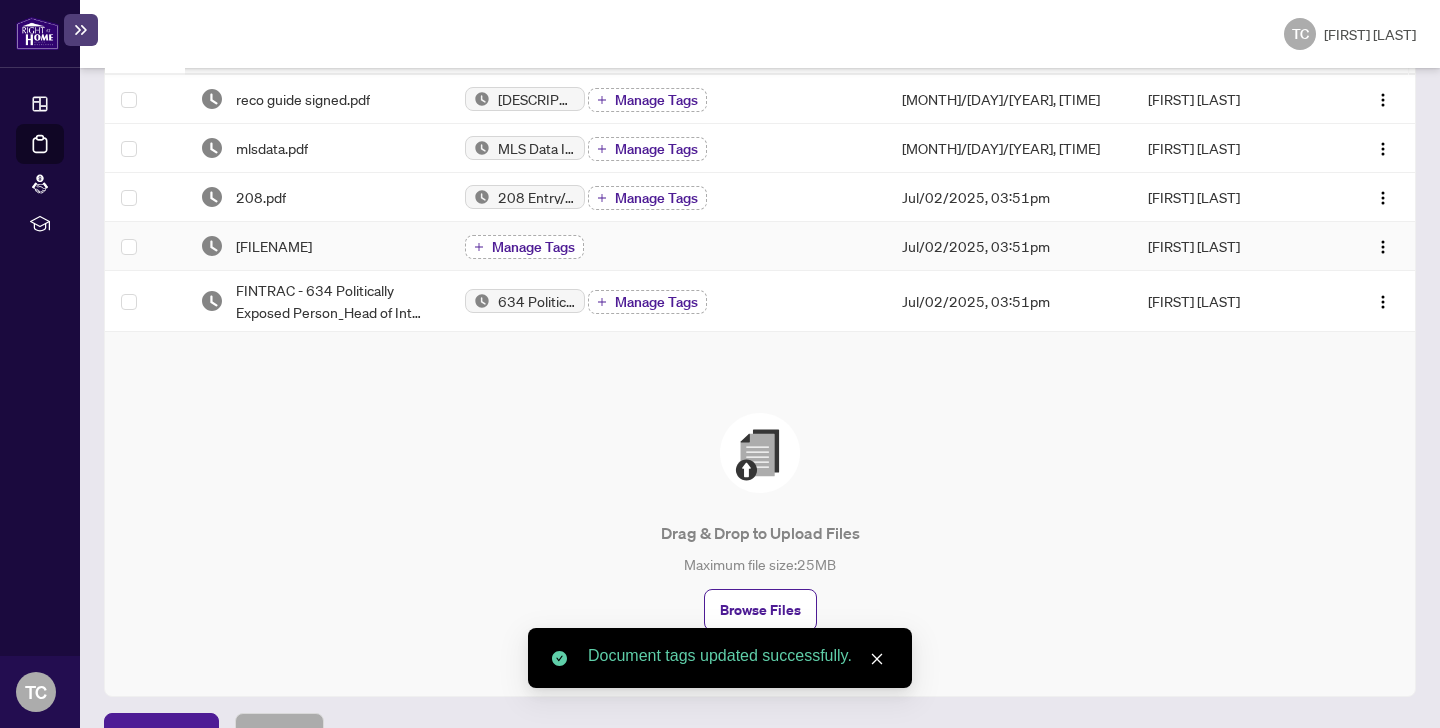 click on "Manage Tags" at bounding box center [533, 247] 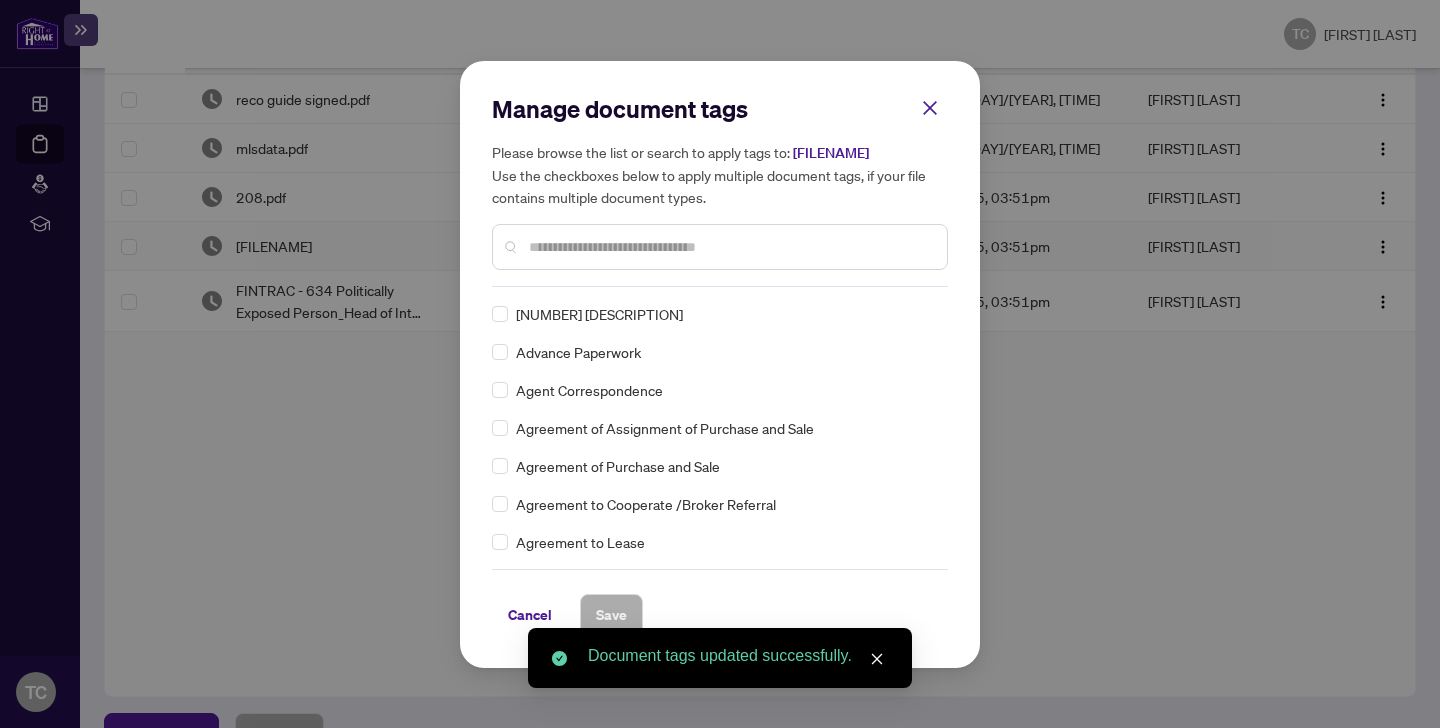 click on "Manage document tags Please browse the list or search to apply tags to: designate rep.pdf Use the checkboxes below to apply multiple document tags, if your file contains multiple document types." at bounding box center [0, 0] 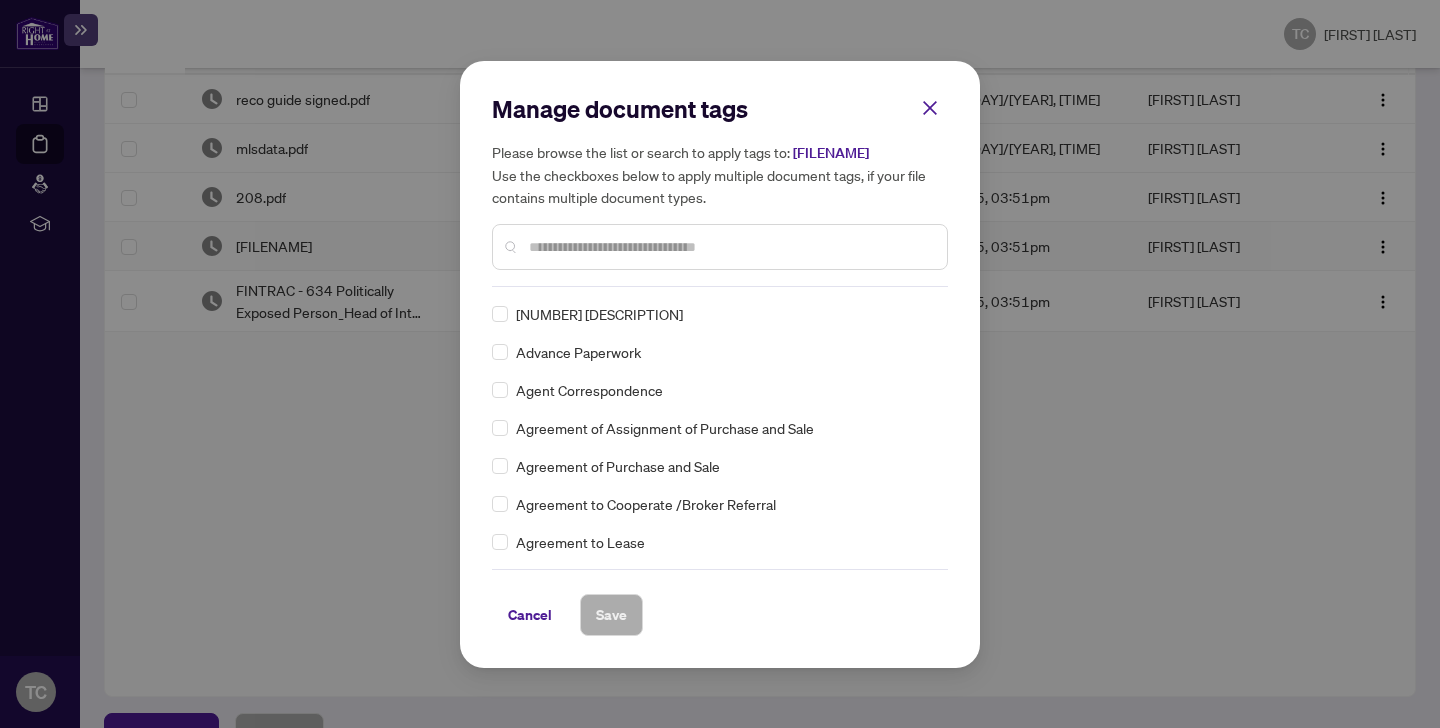 click at bounding box center [730, 247] 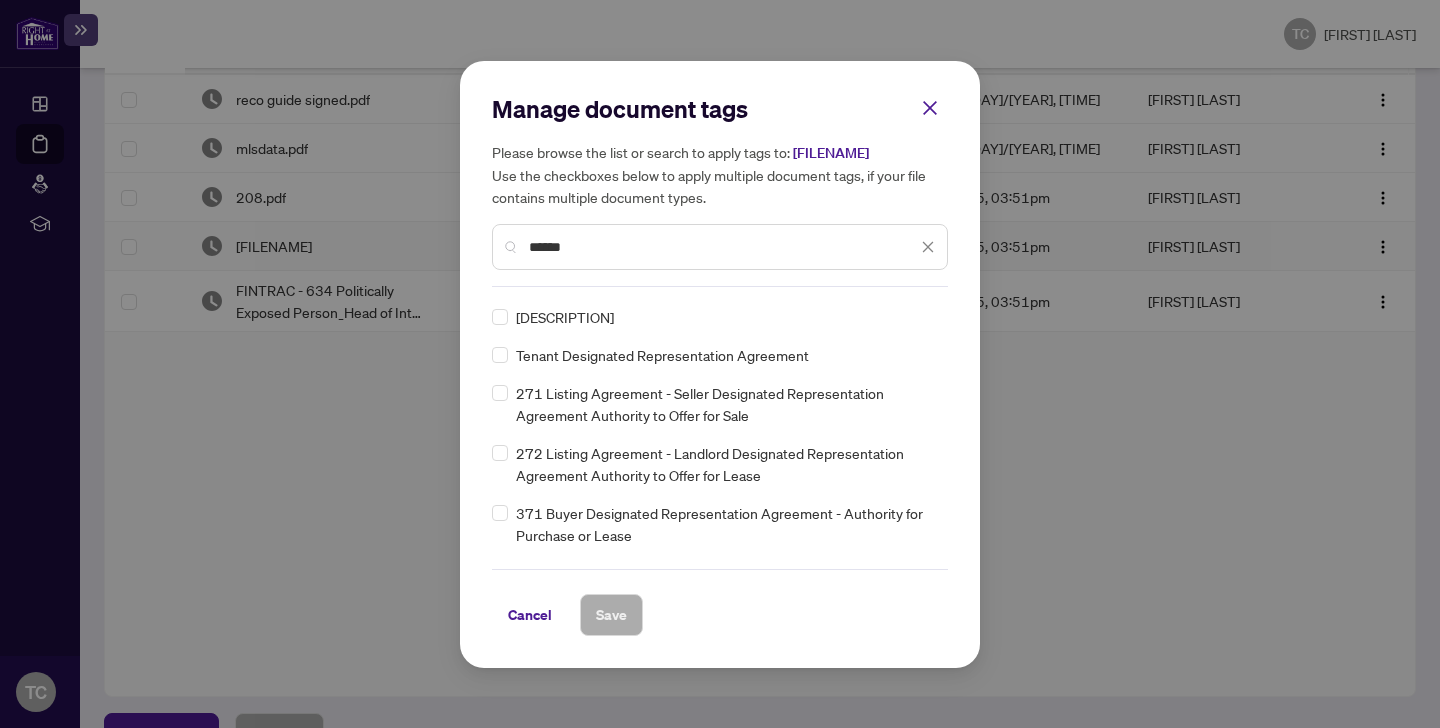scroll, scrollTop: 31, scrollLeft: 0, axis: vertical 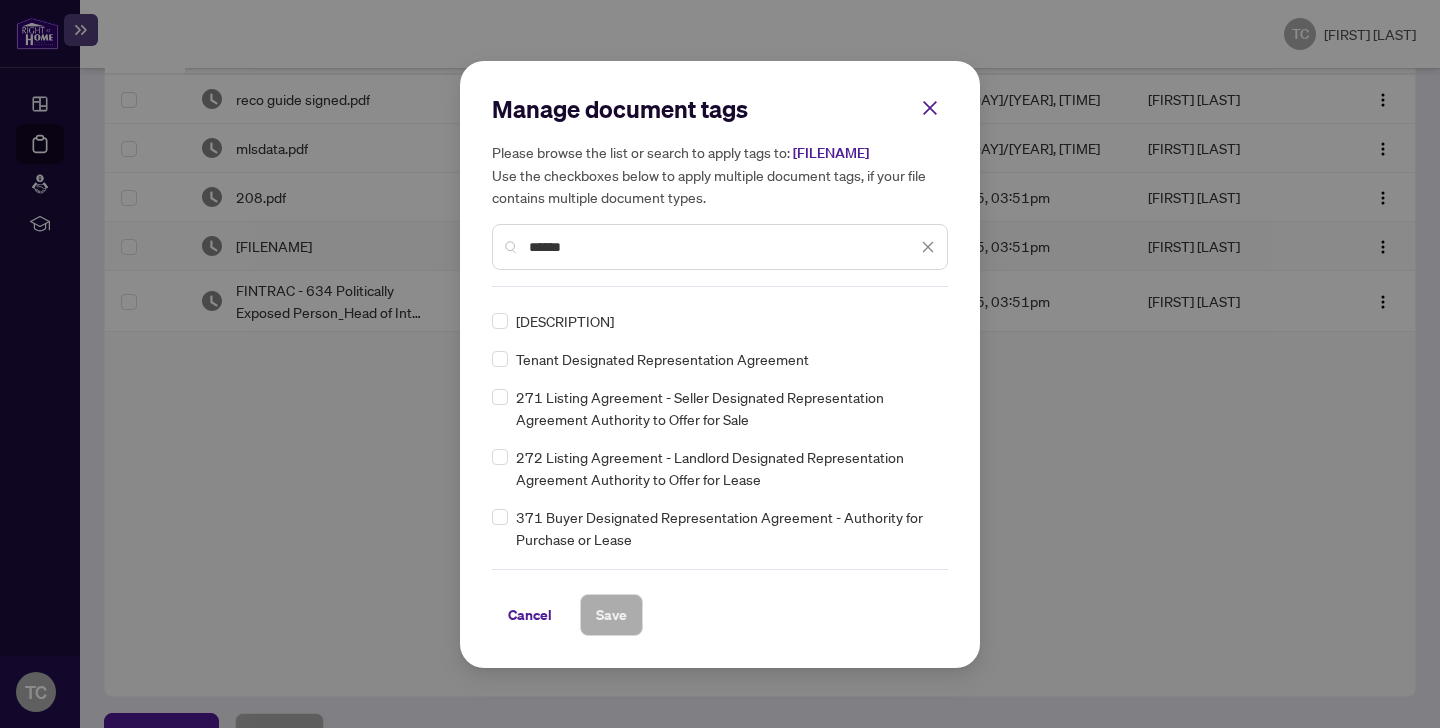 type on "******" 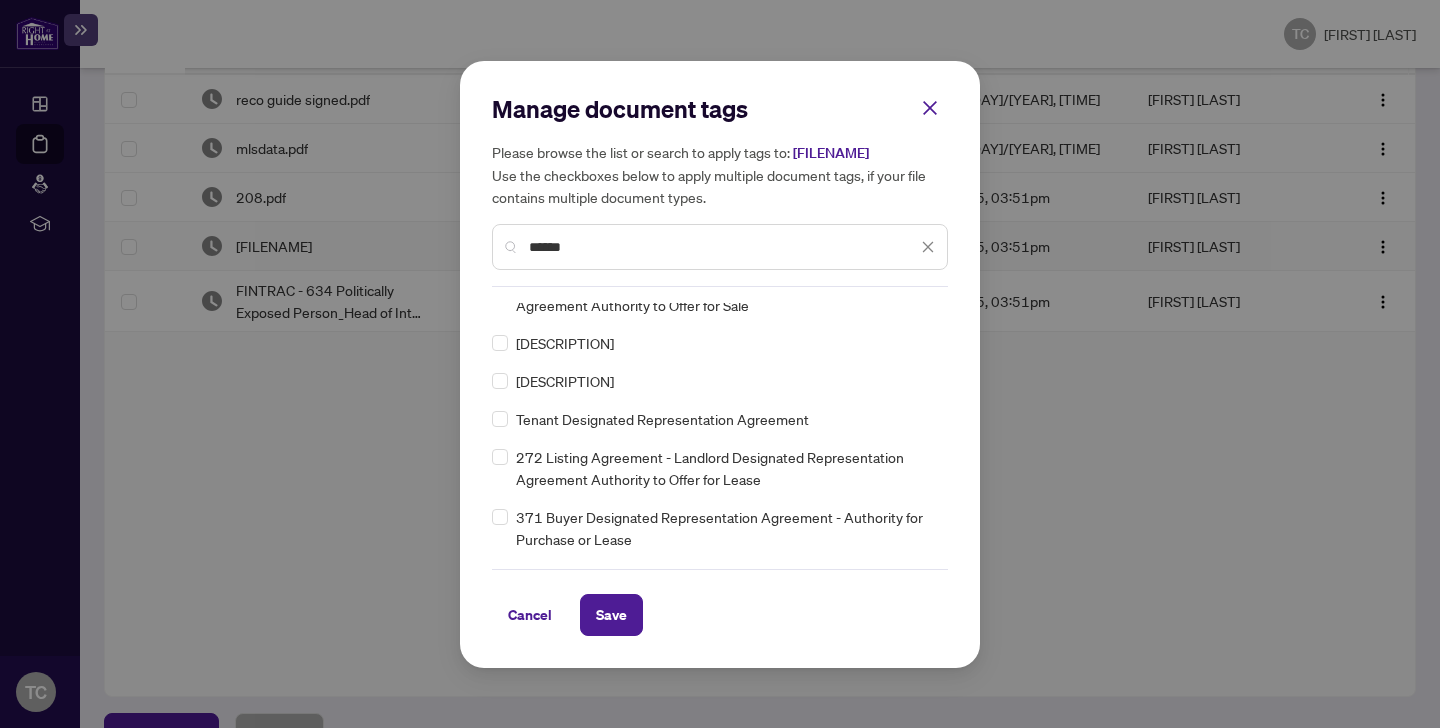 scroll, scrollTop: 0, scrollLeft: 0, axis: both 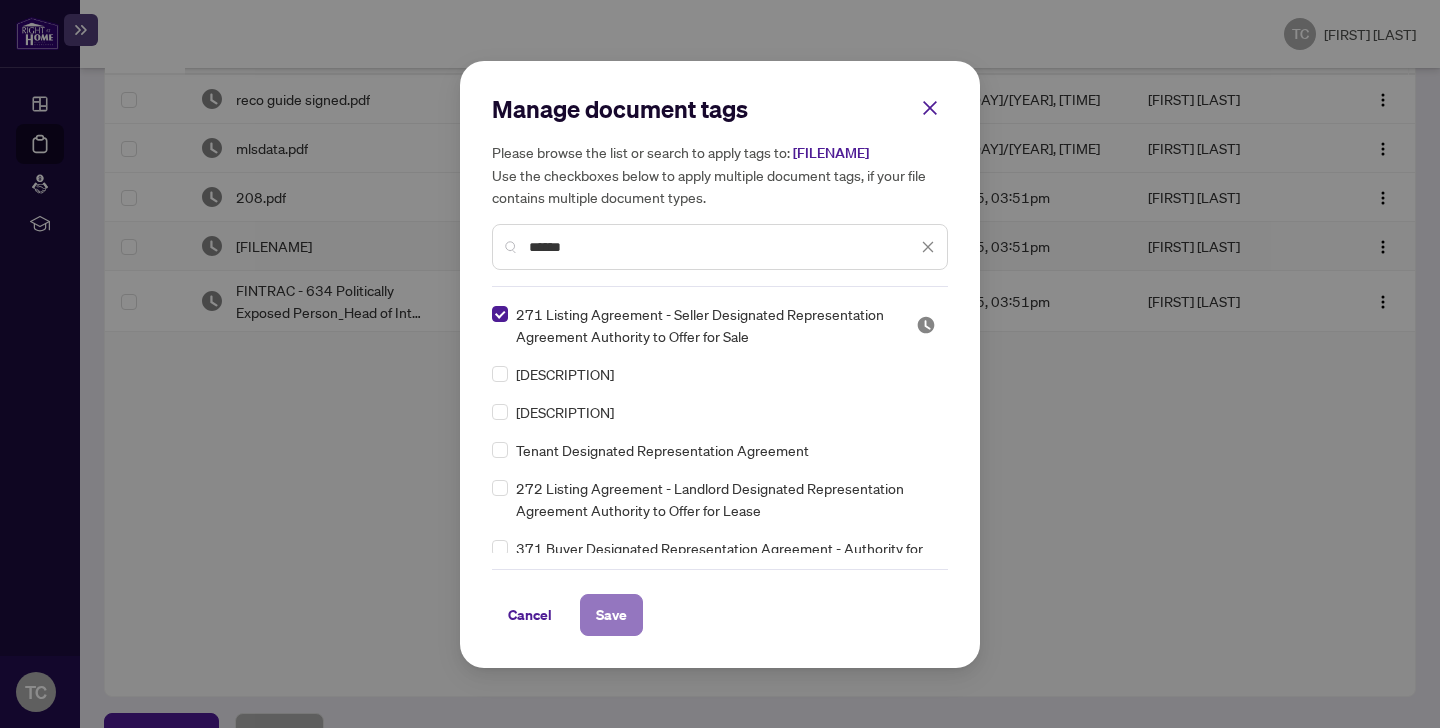 click on "Save" at bounding box center (0, 0) 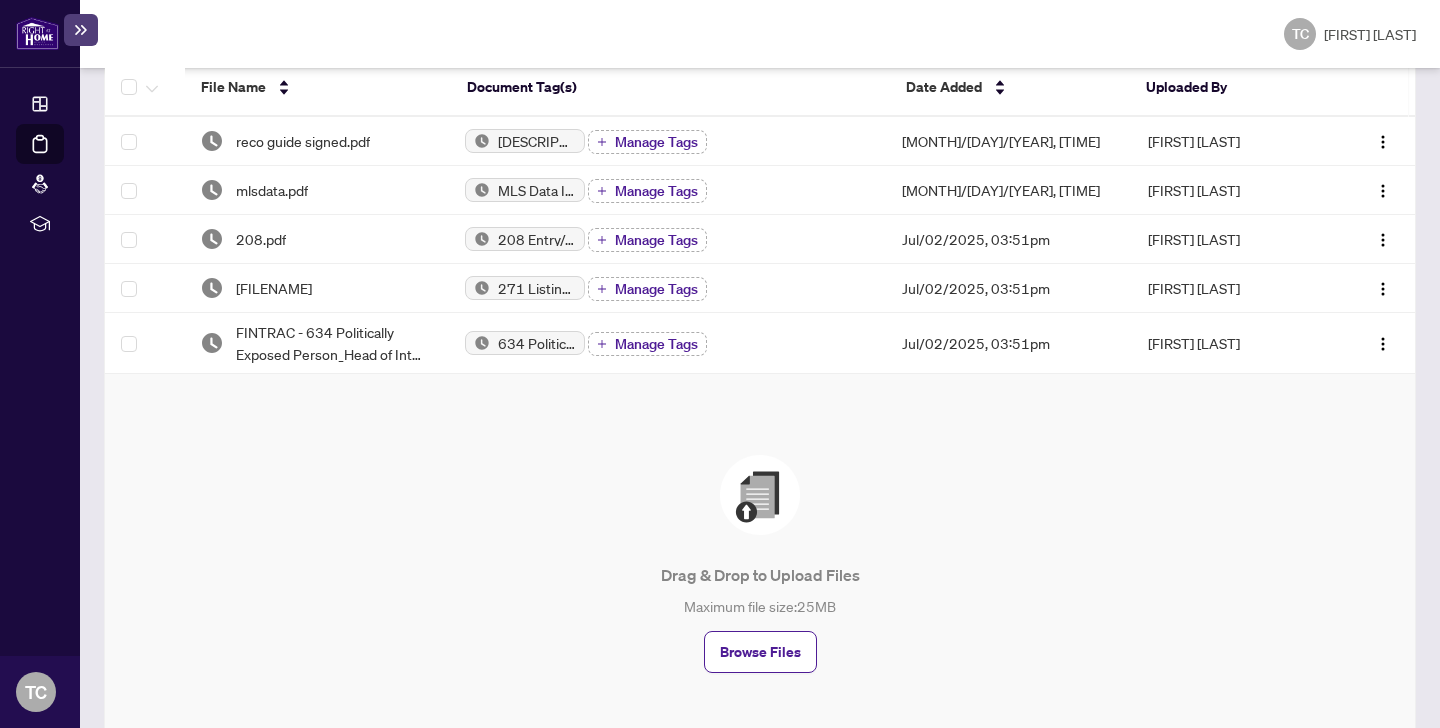 scroll, scrollTop: 391, scrollLeft: 0, axis: vertical 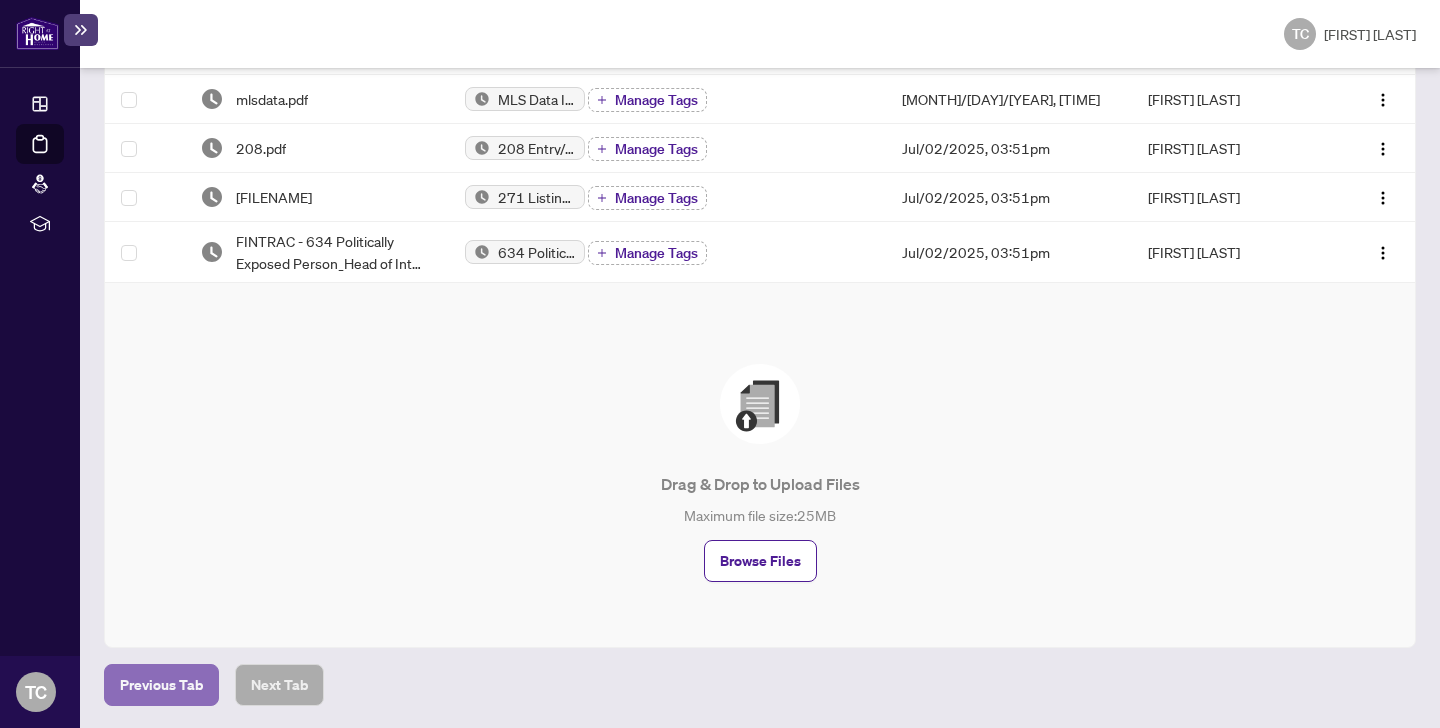 click on "Previous Tab" at bounding box center (161, 685) 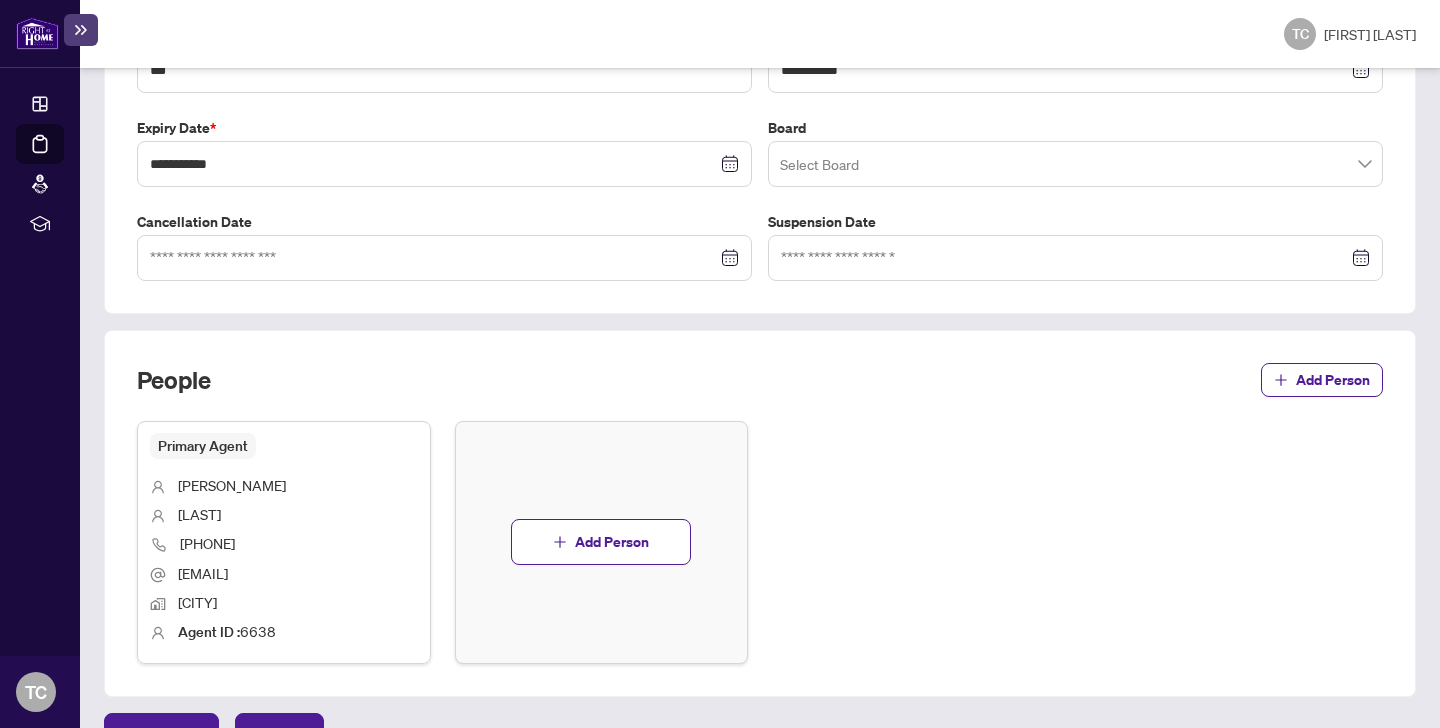 scroll, scrollTop: 622, scrollLeft: 0, axis: vertical 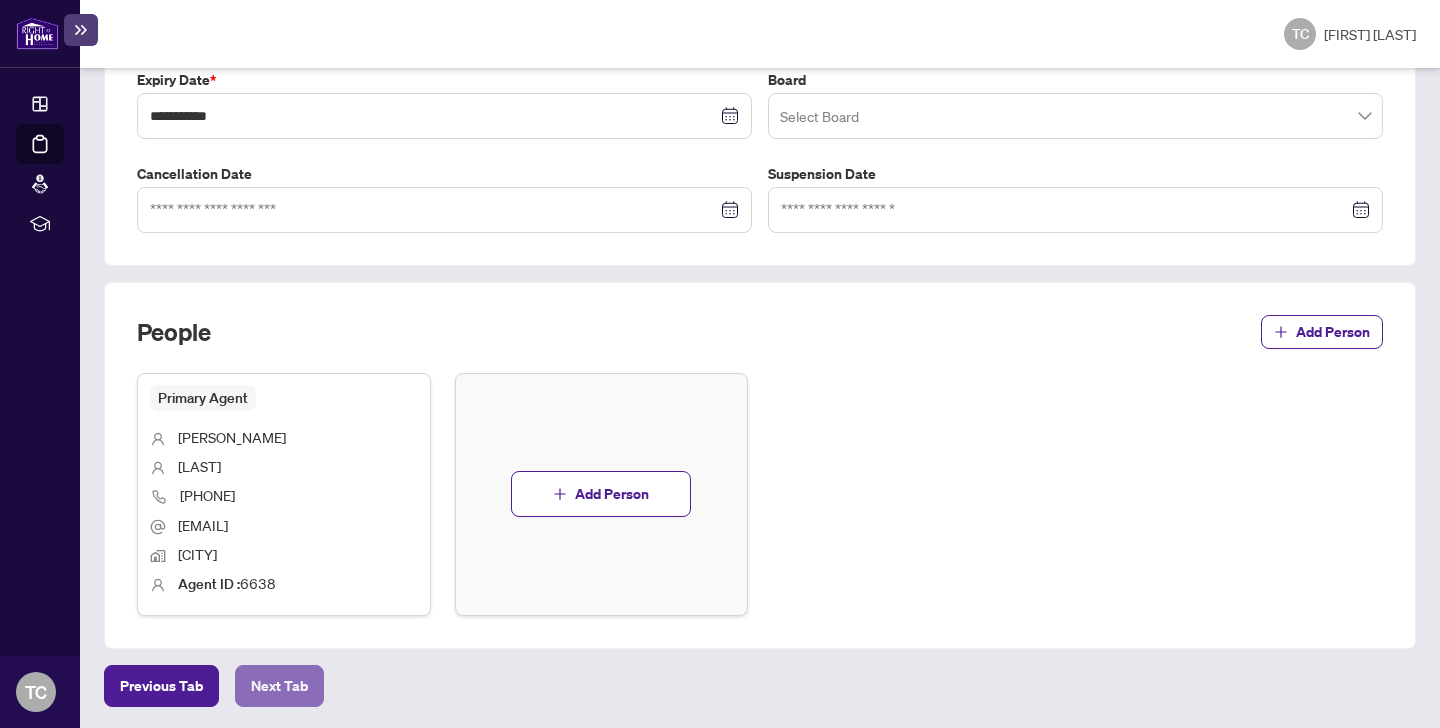 click on "Next Tab" at bounding box center (161, 686) 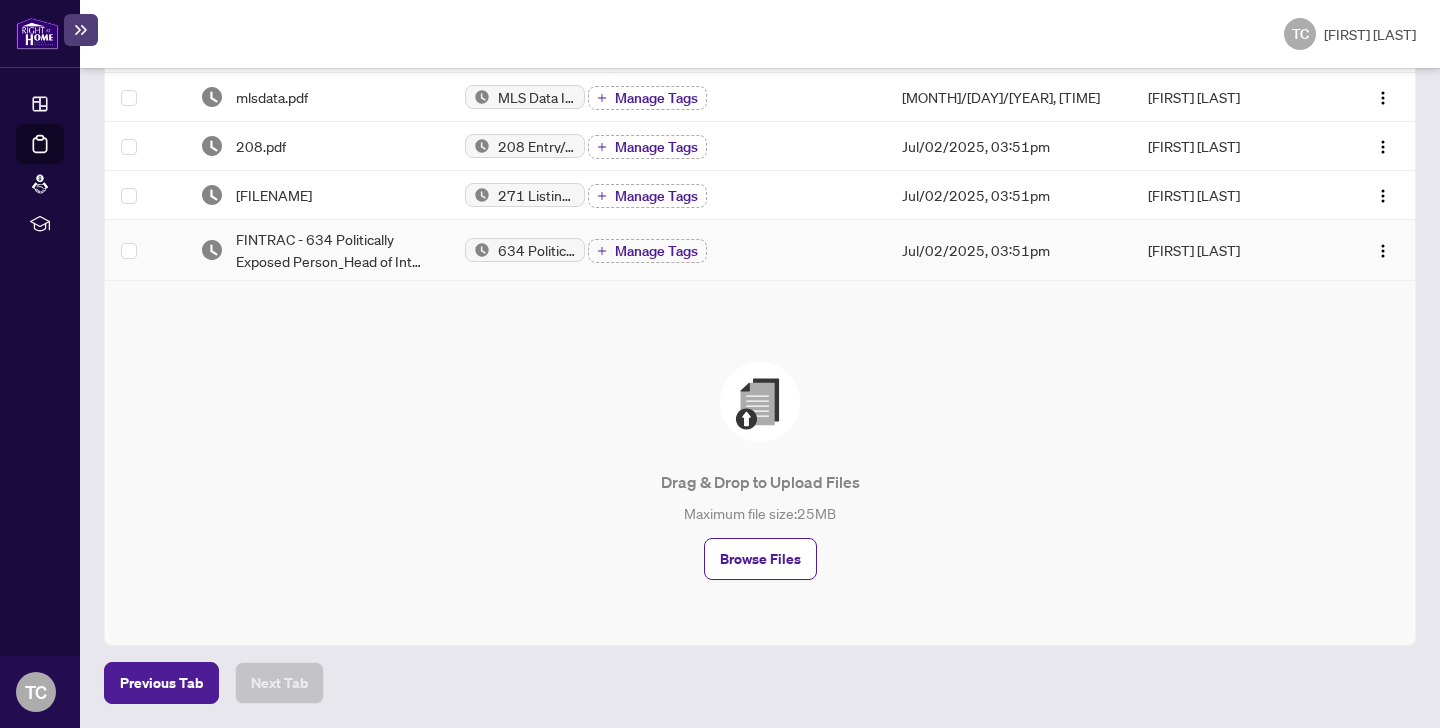 scroll, scrollTop: 0, scrollLeft: 0, axis: both 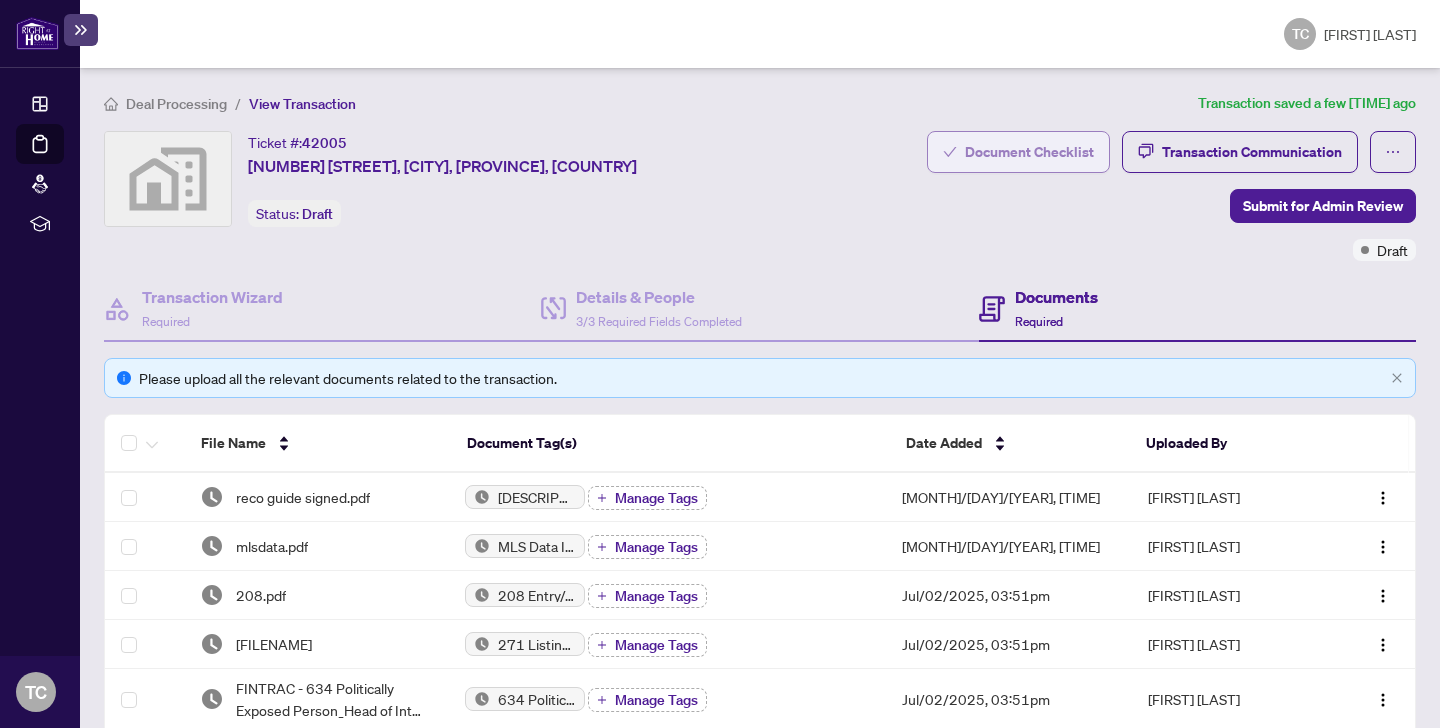 click on "Document Checklist" at bounding box center (1029, 152) 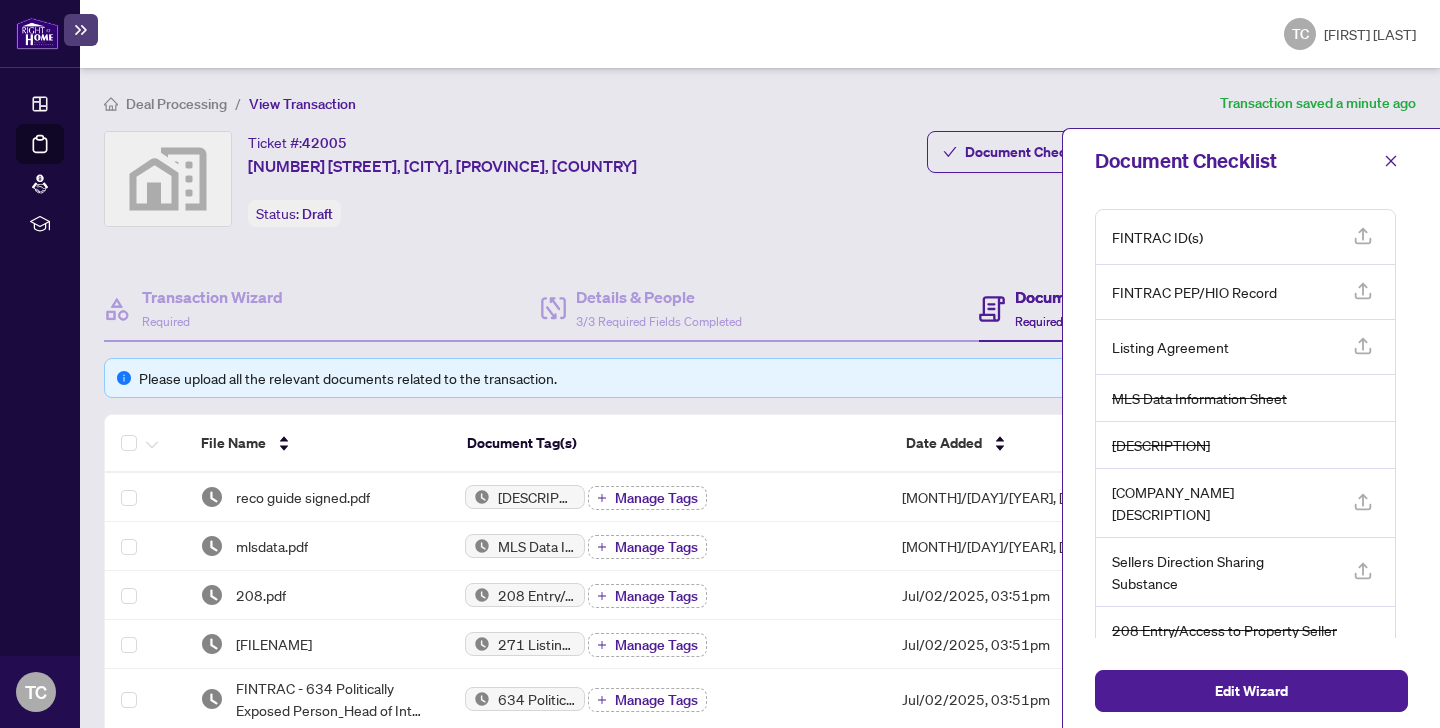 scroll, scrollTop: 98, scrollLeft: 0, axis: vertical 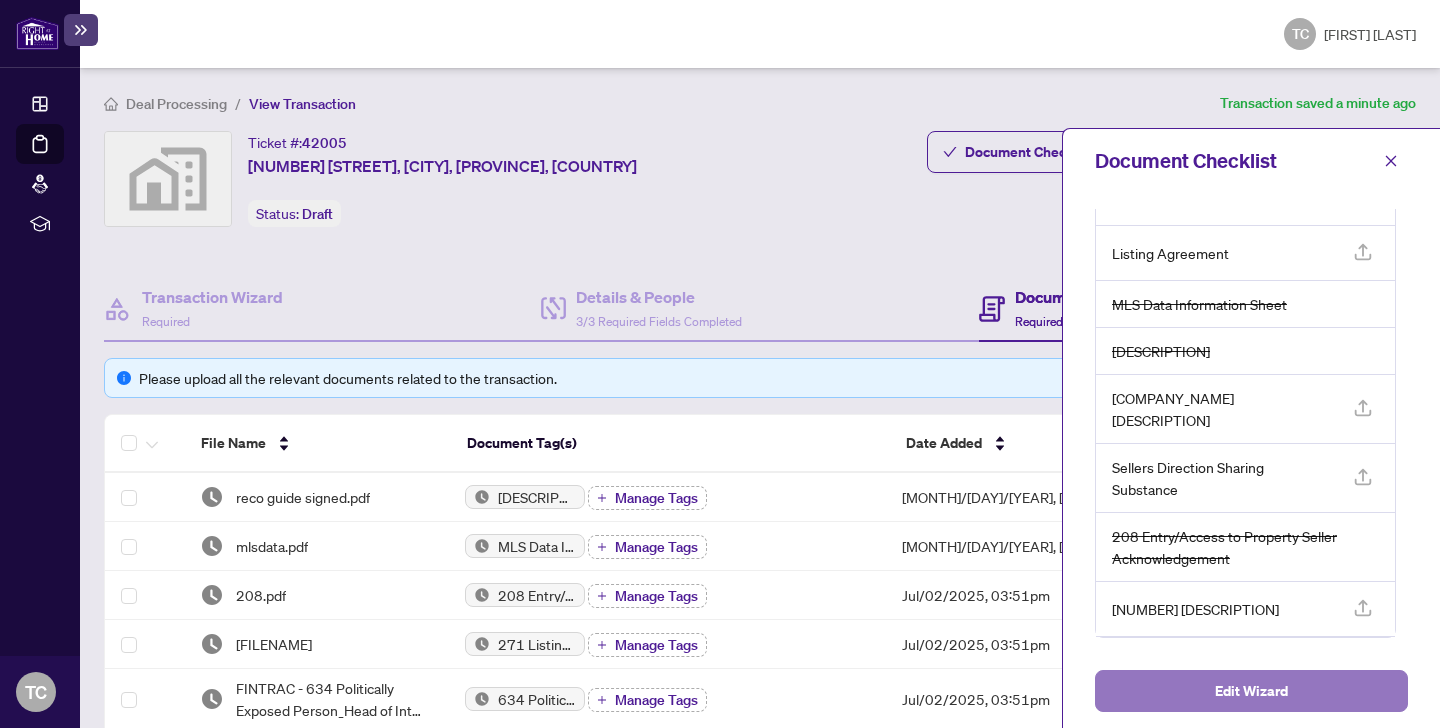 click on "Edit Wizard" at bounding box center [1251, 691] 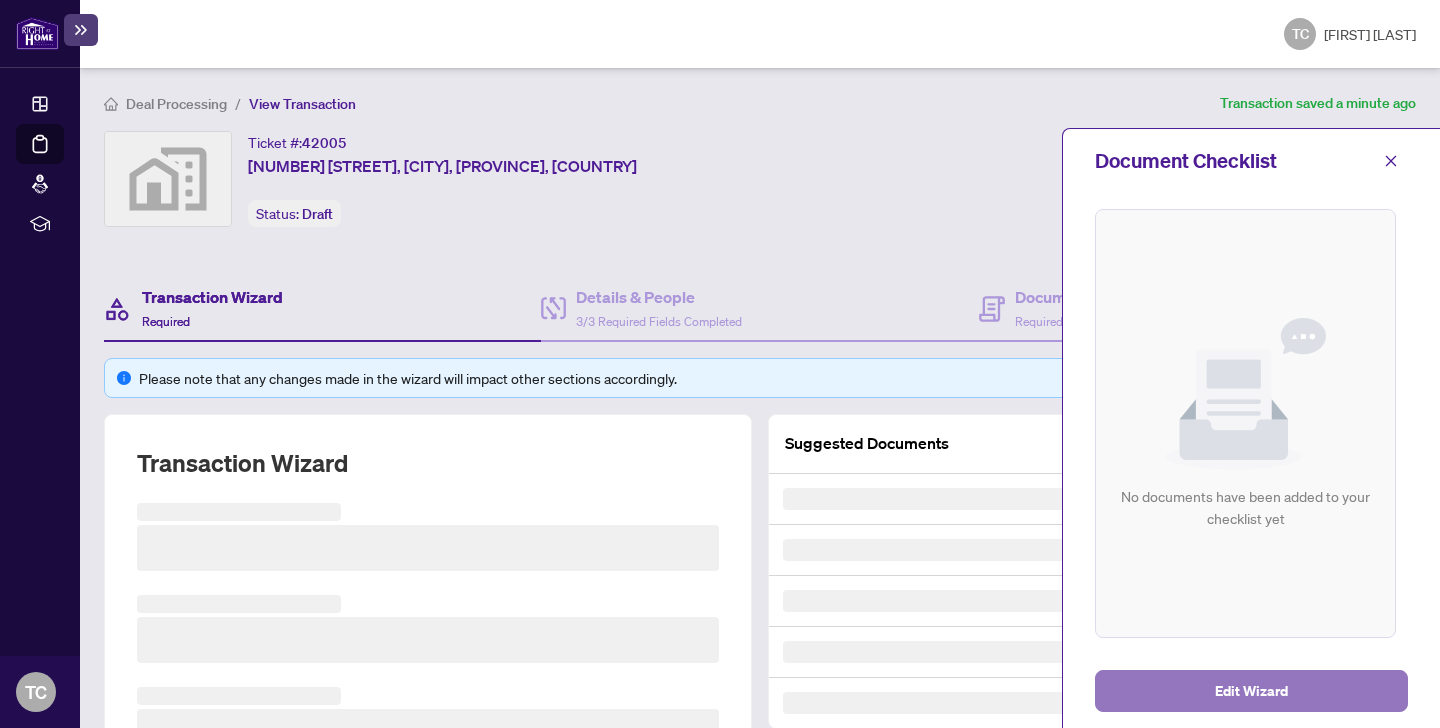 scroll, scrollTop: 0, scrollLeft: 0, axis: both 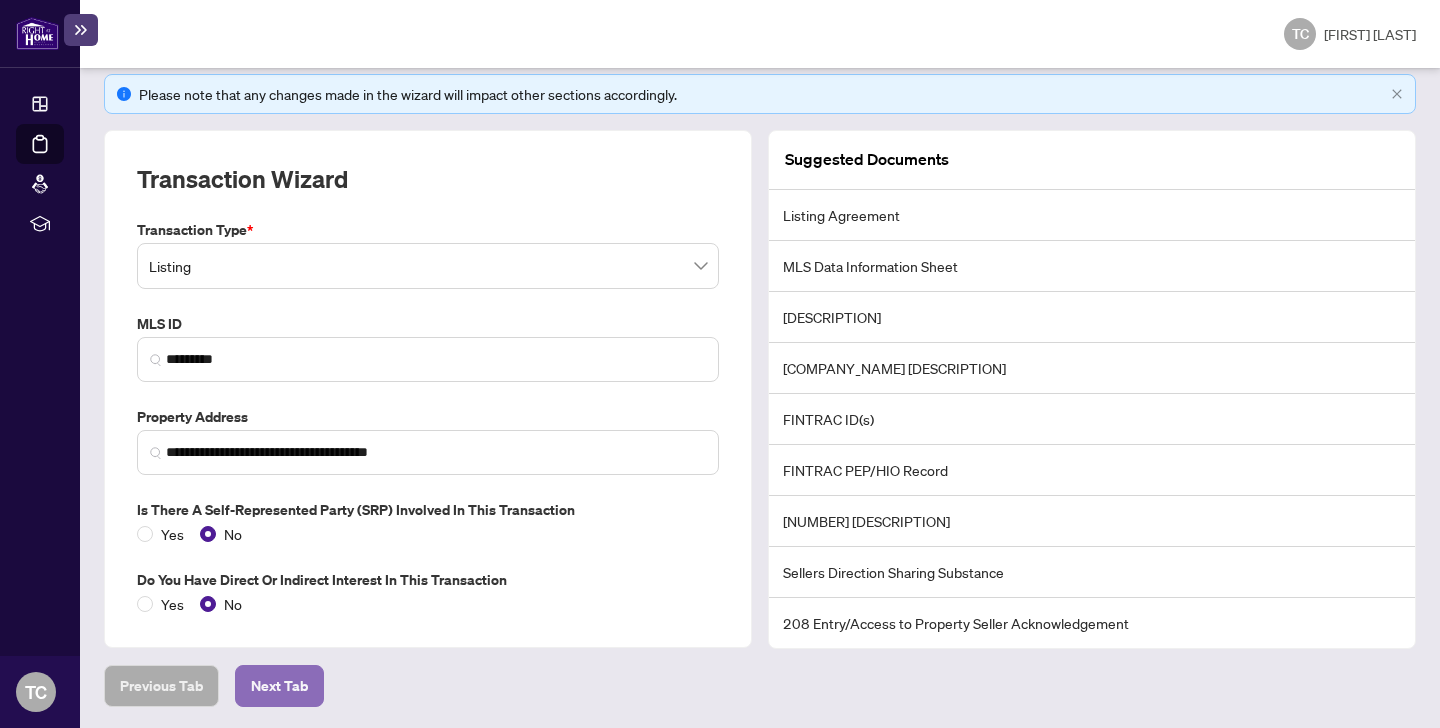 click on "Next Tab" at bounding box center (161, 686) 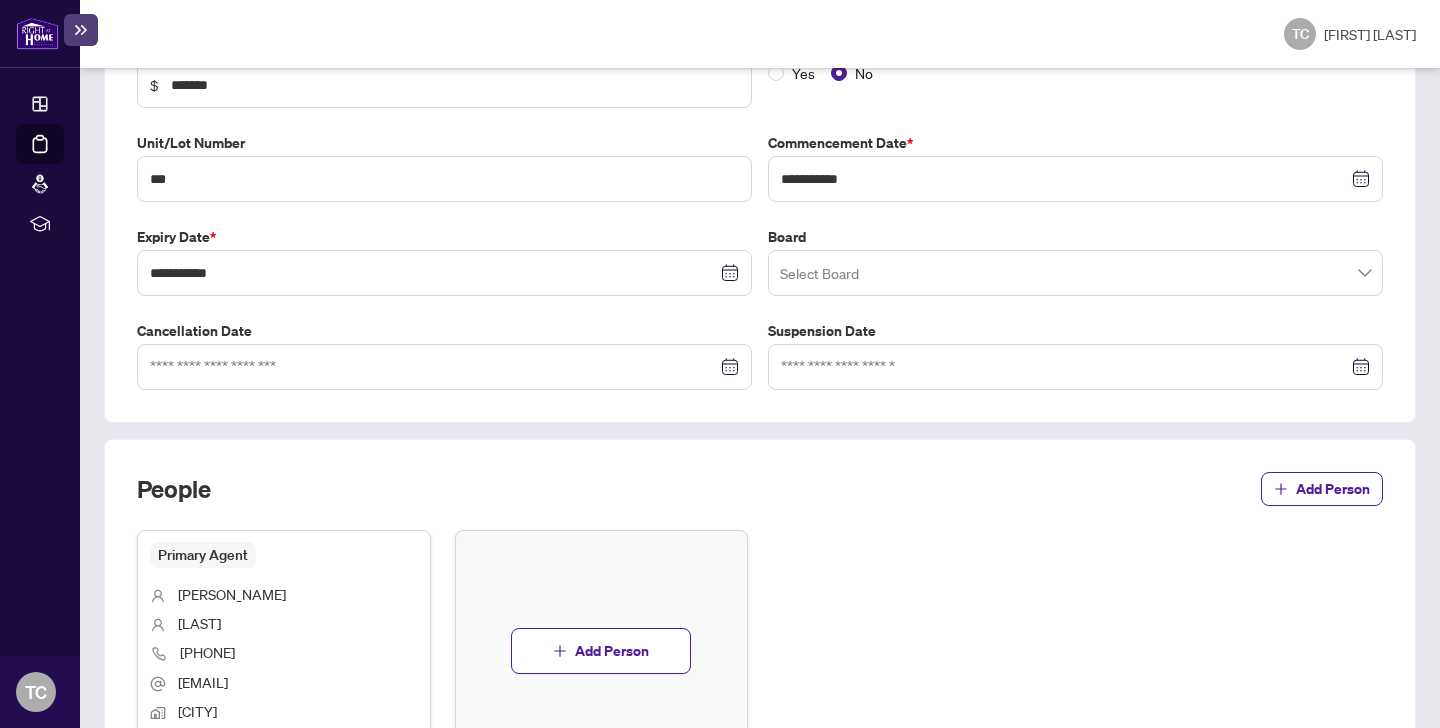 scroll, scrollTop: 622, scrollLeft: 0, axis: vertical 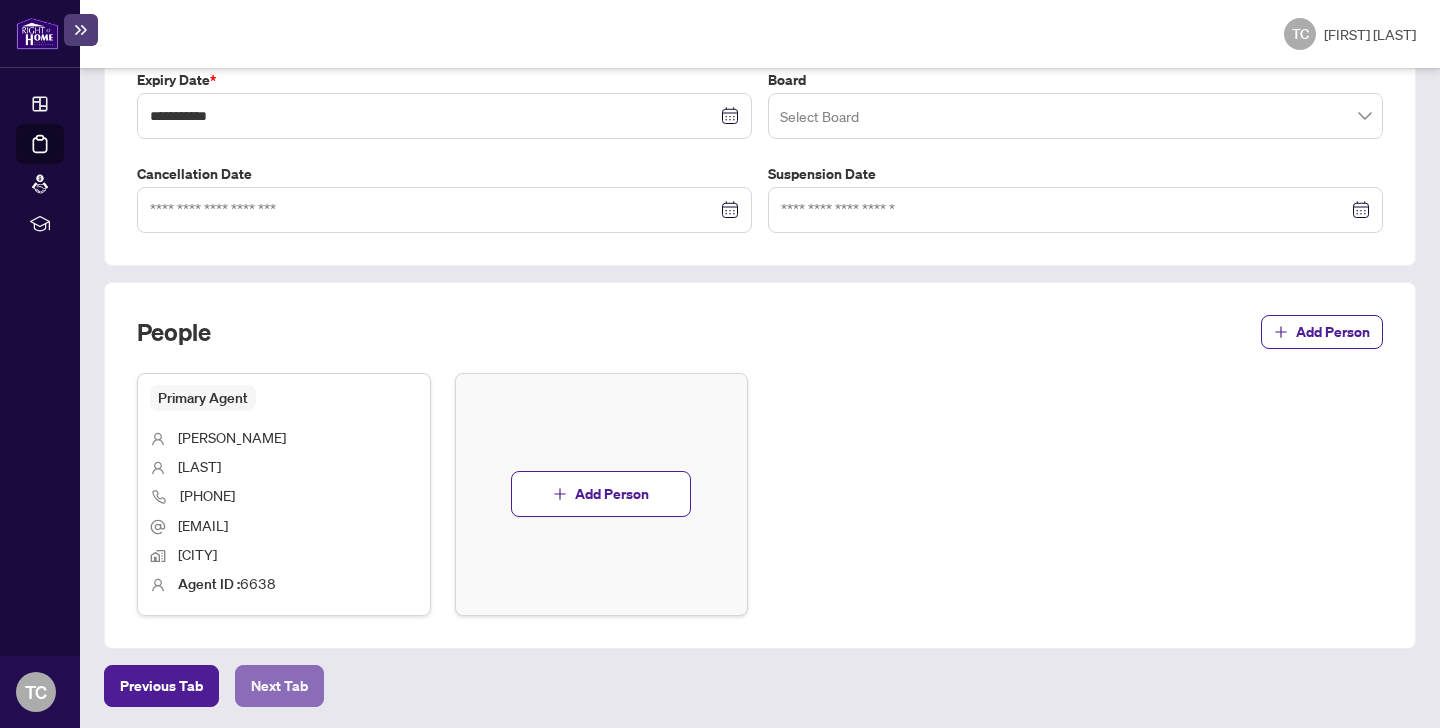 click on "Next Tab" at bounding box center [161, 686] 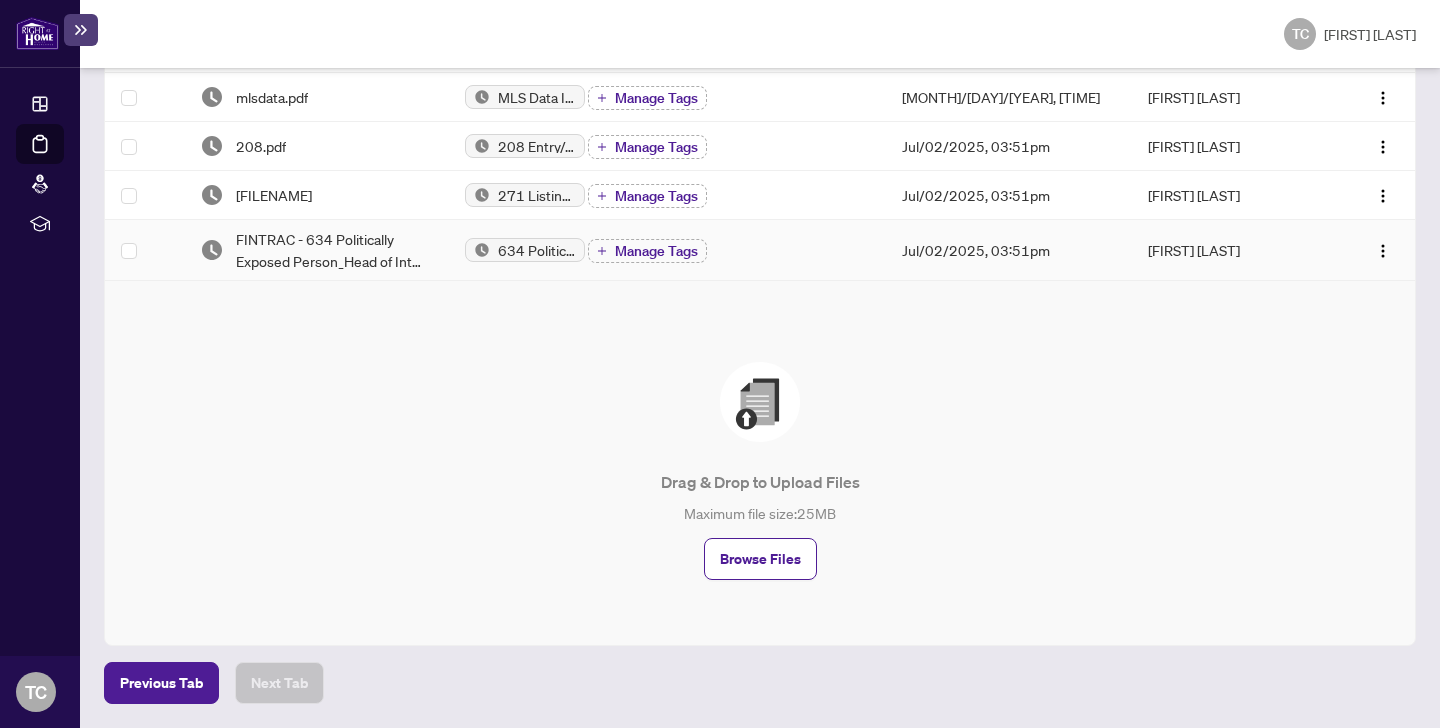 scroll, scrollTop: 0, scrollLeft: 0, axis: both 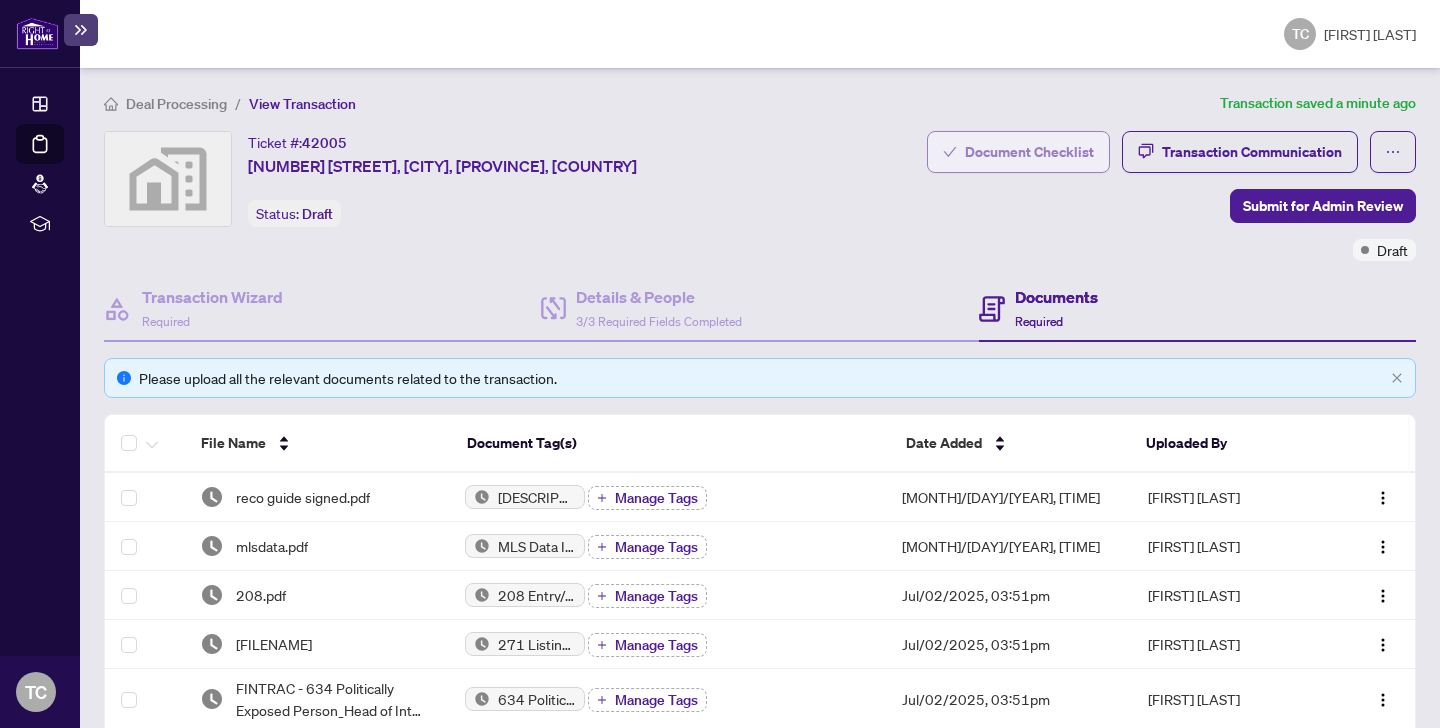 click on "Document Checklist" at bounding box center (1029, 152) 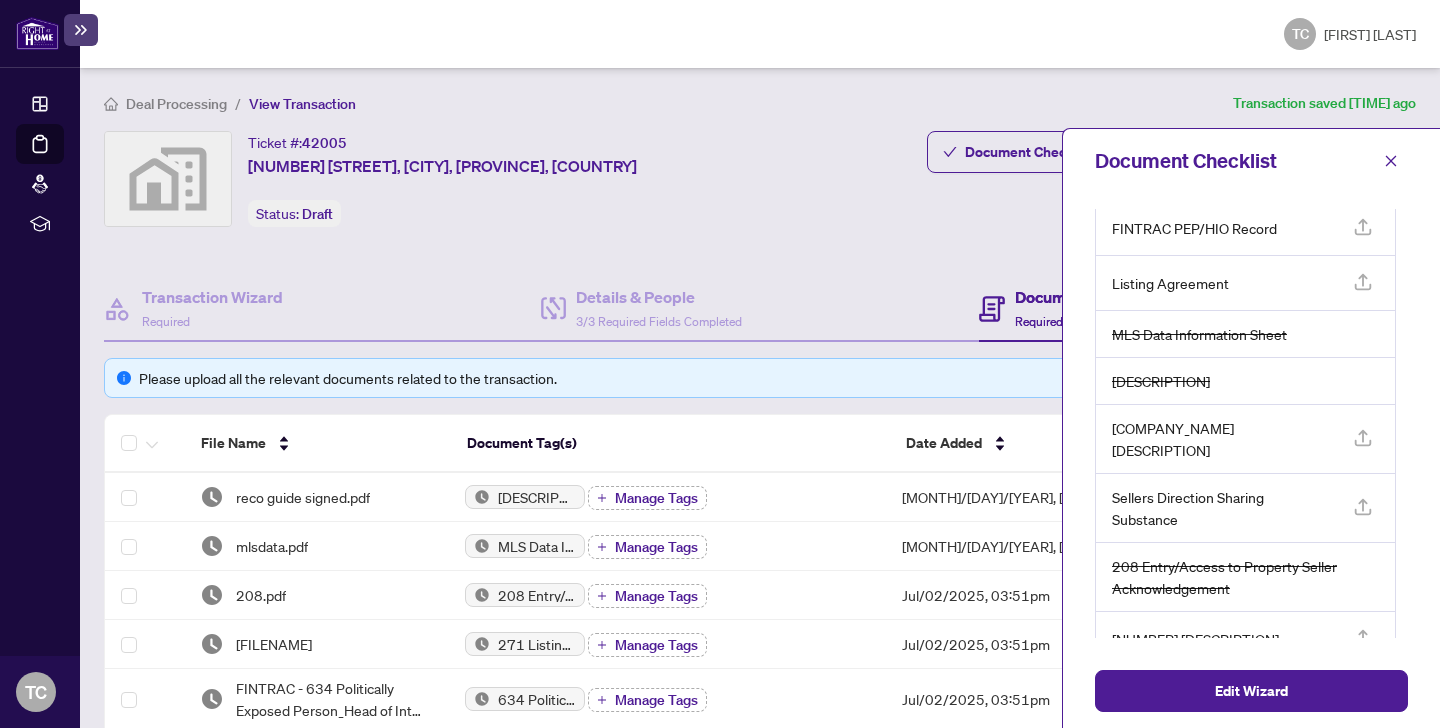 scroll, scrollTop: 69, scrollLeft: 0, axis: vertical 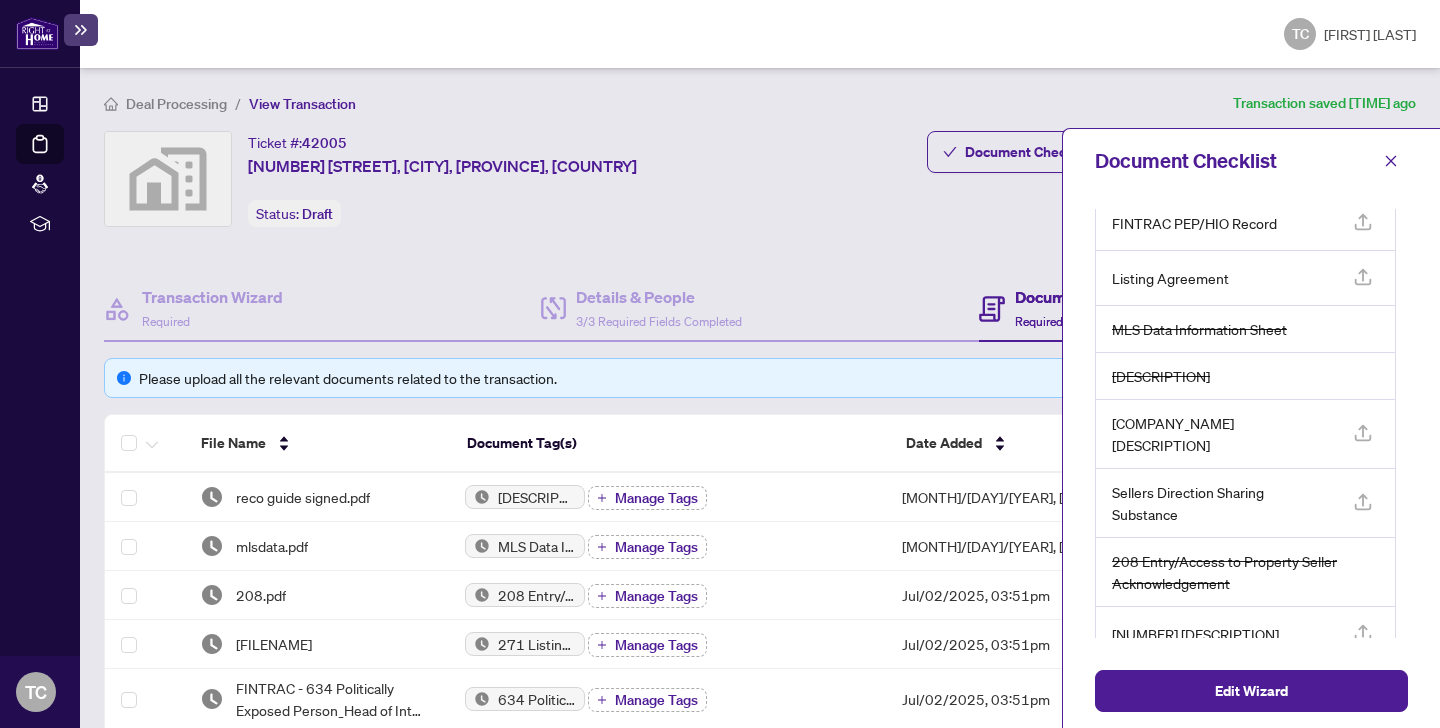 click at bounding box center [1362, 165] 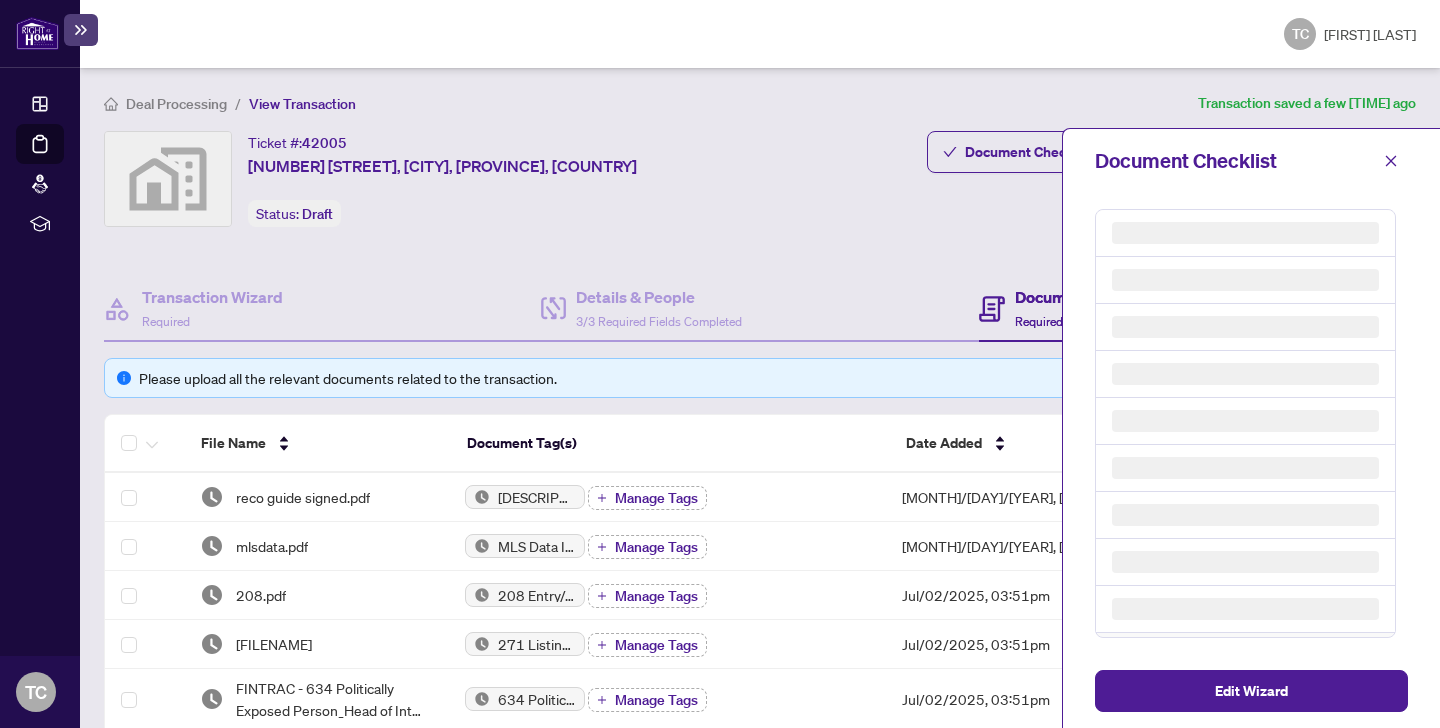 scroll, scrollTop: 0, scrollLeft: 0, axis: both 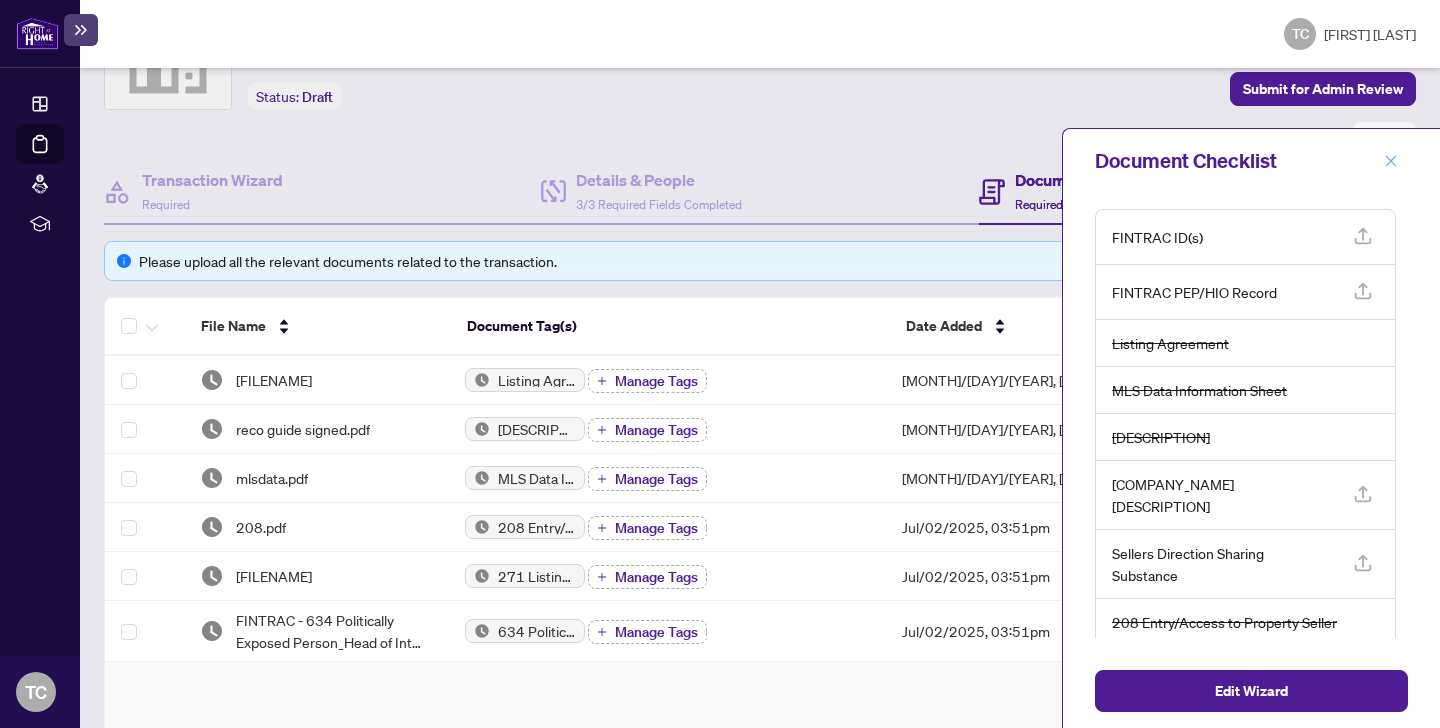 click at bounding box center (1391, 160) 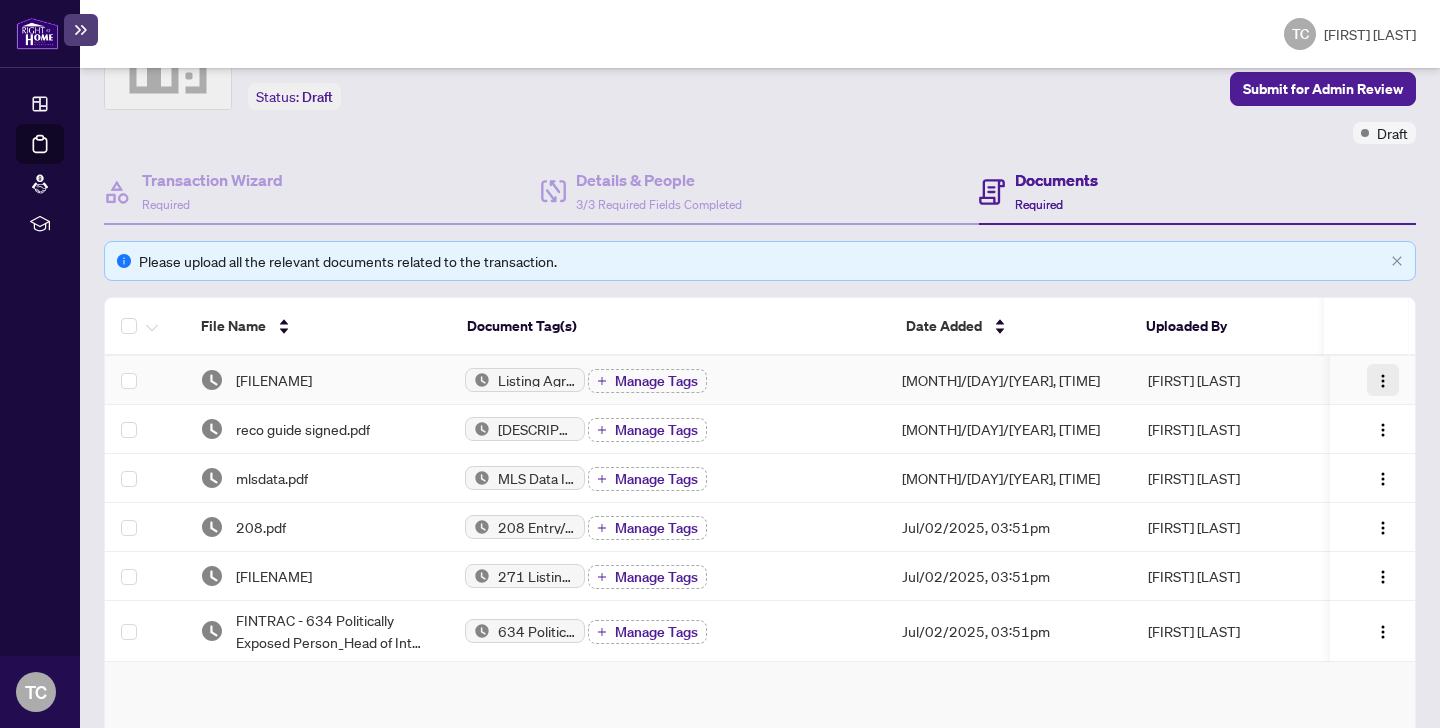 click at bounding box center [1383, 381] 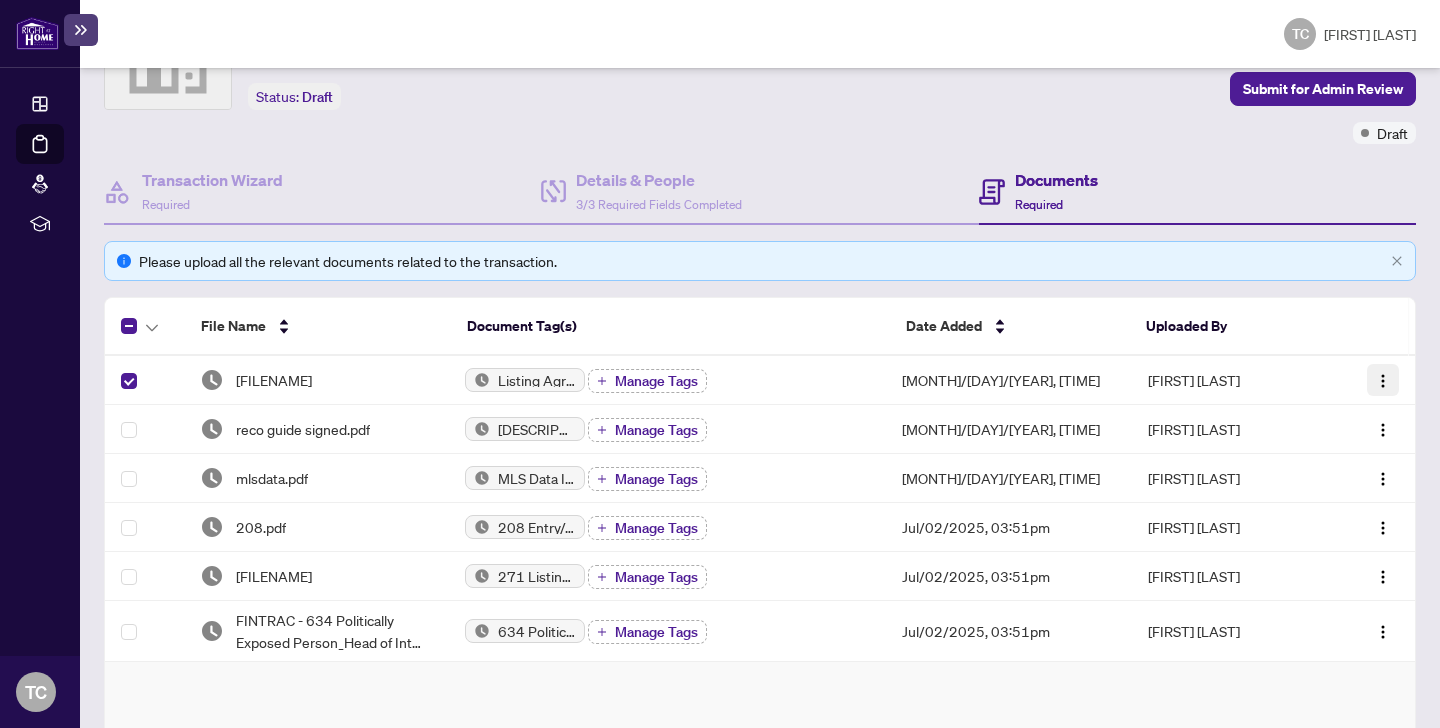 click at bounding box center [1383, 381] 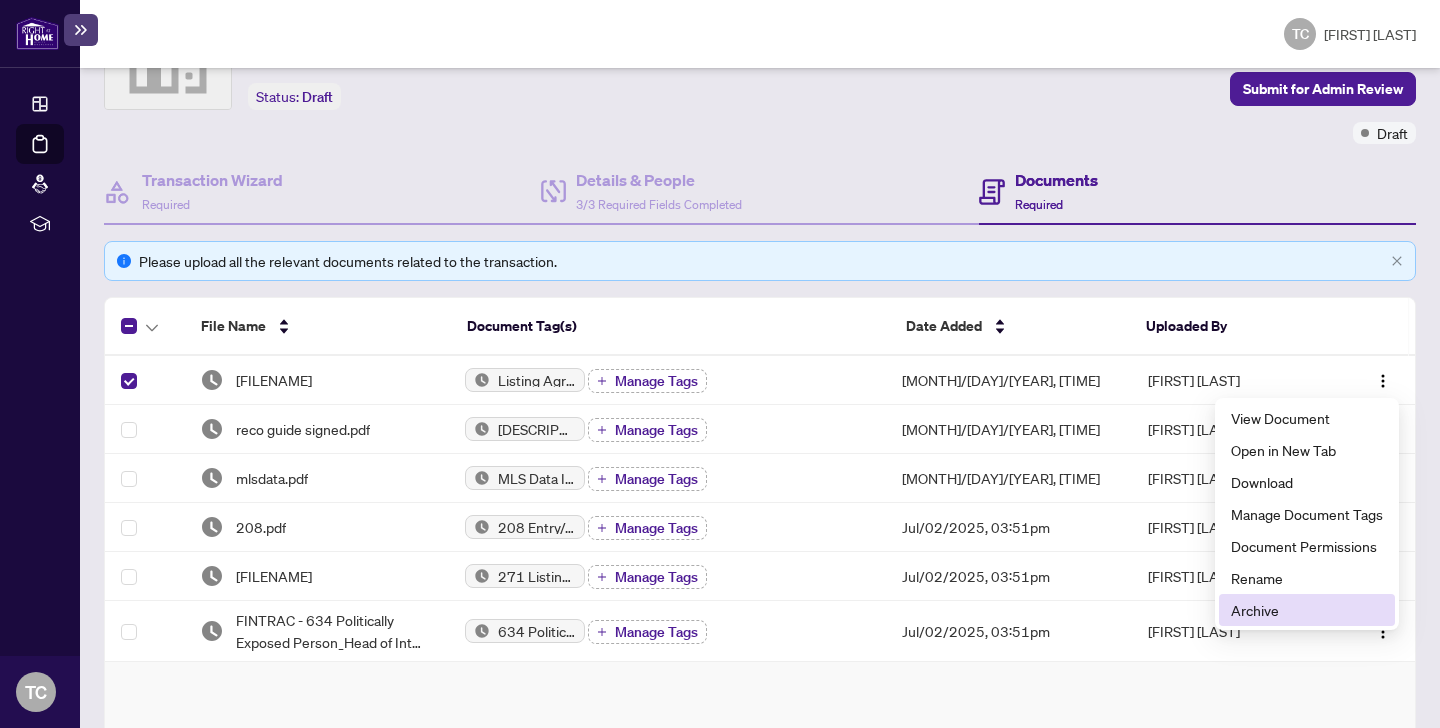 click on "Archive" at bounding box center [1307, 610] 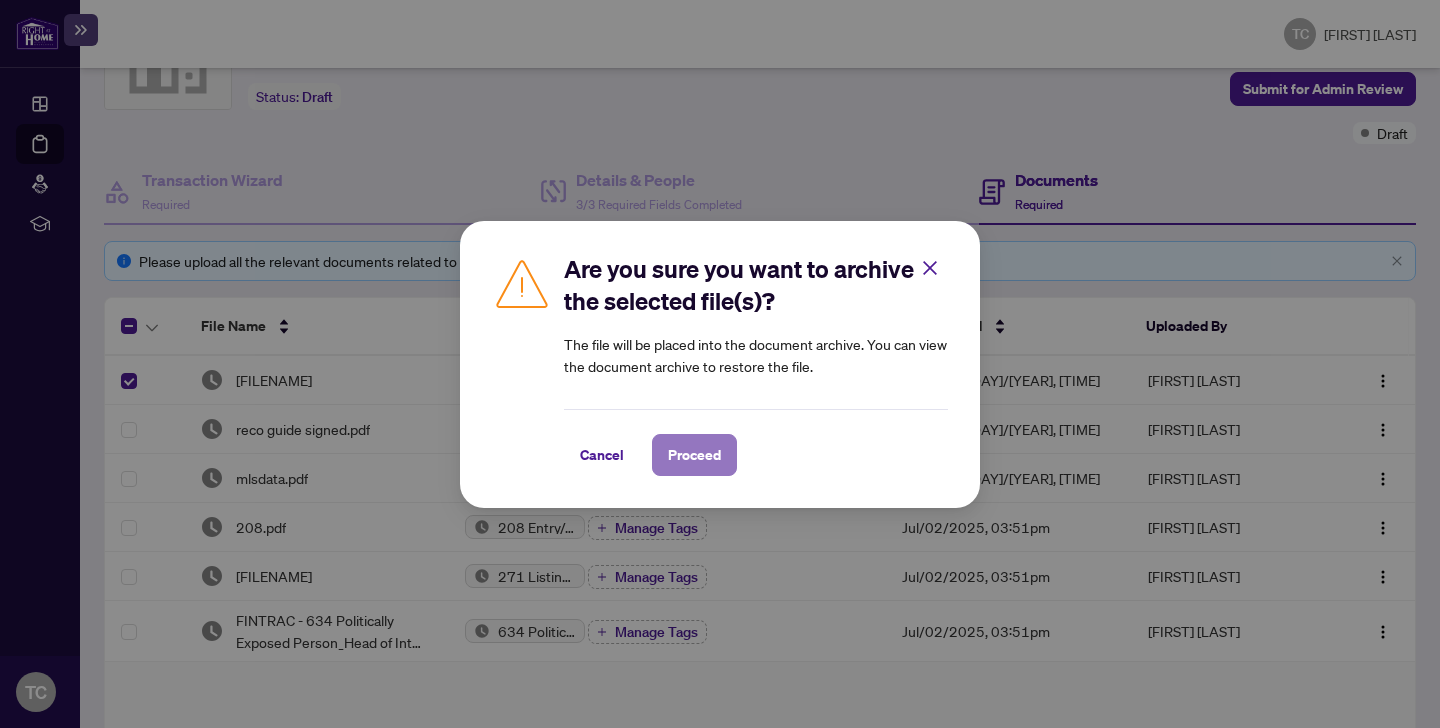 click on "Proceed" at bounding box center (694, 455) 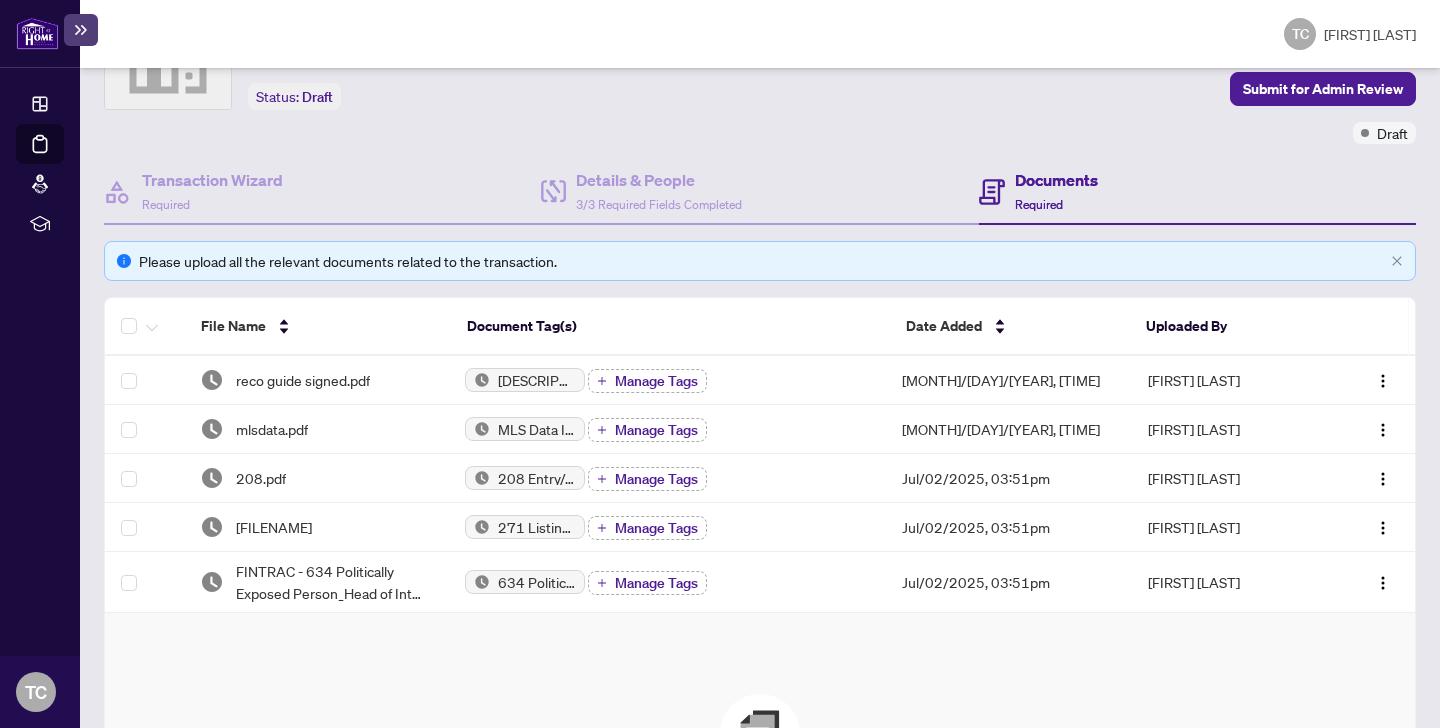 click on "Documents" at bounding box center (1056, 180) 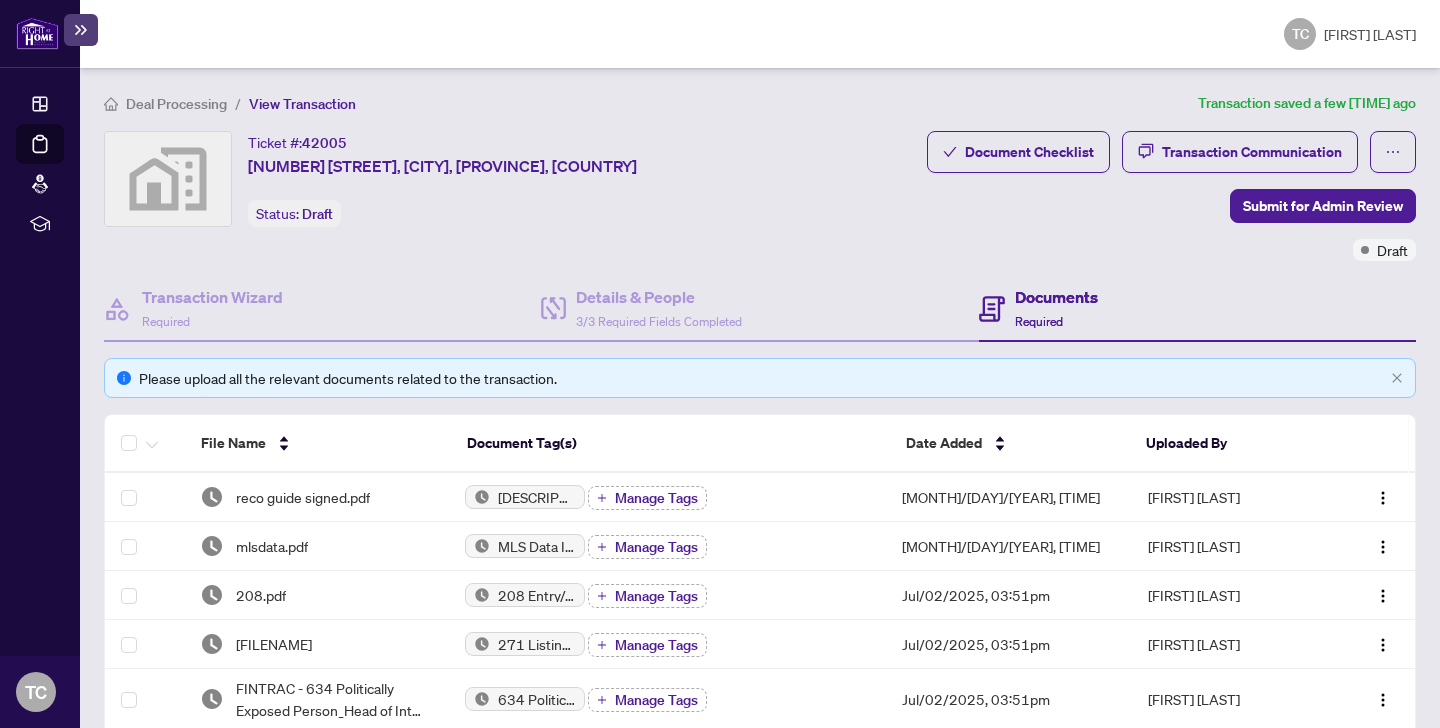 scroll, scrollTop: 447, scrollLeft: 0, axis: vertical 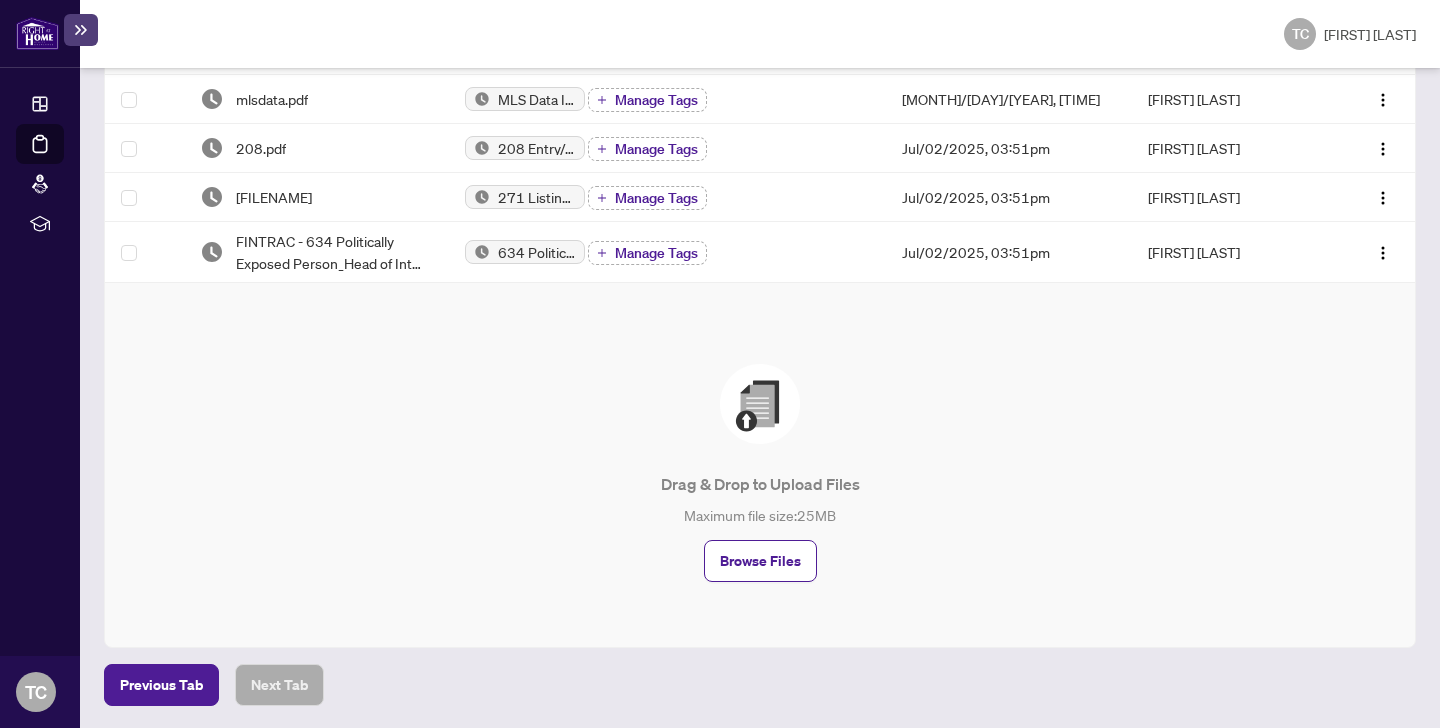 click at bounding box center [81, 30] 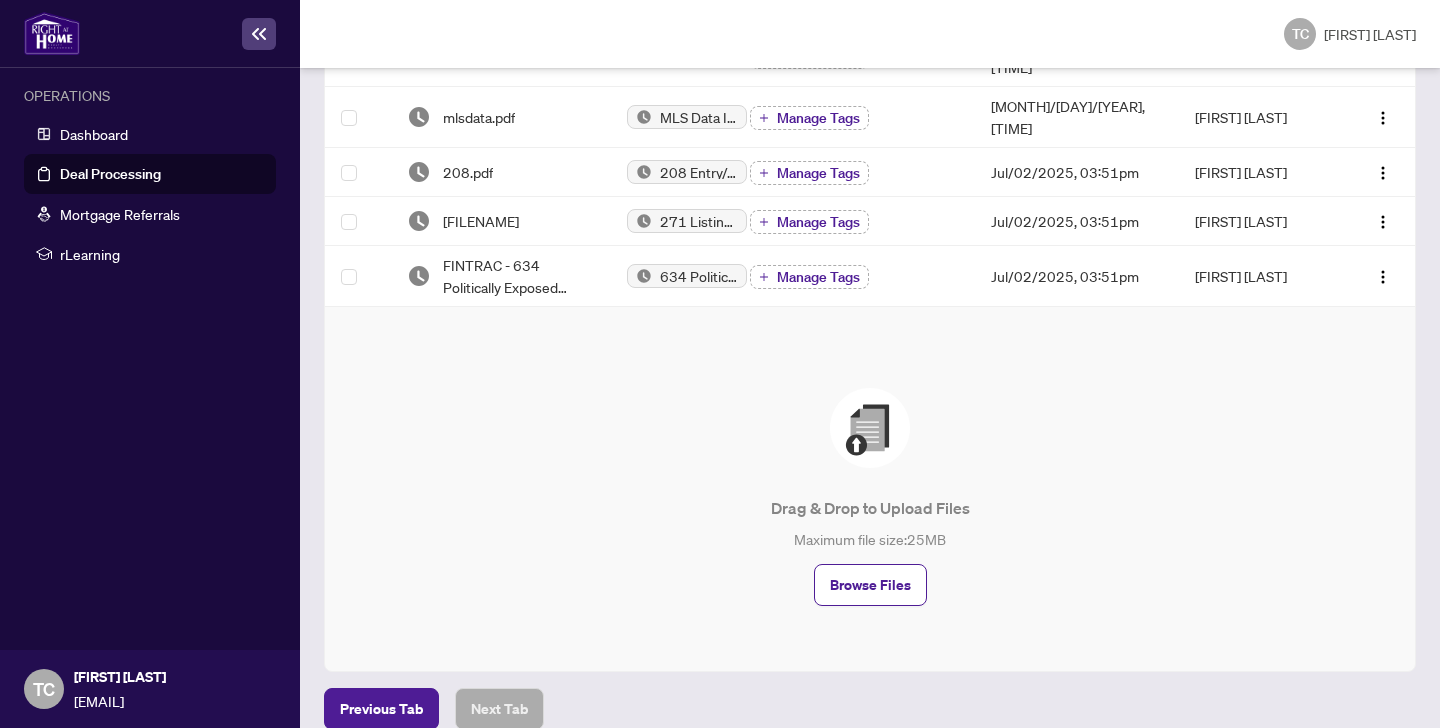 click at bounding box center (259, 34) 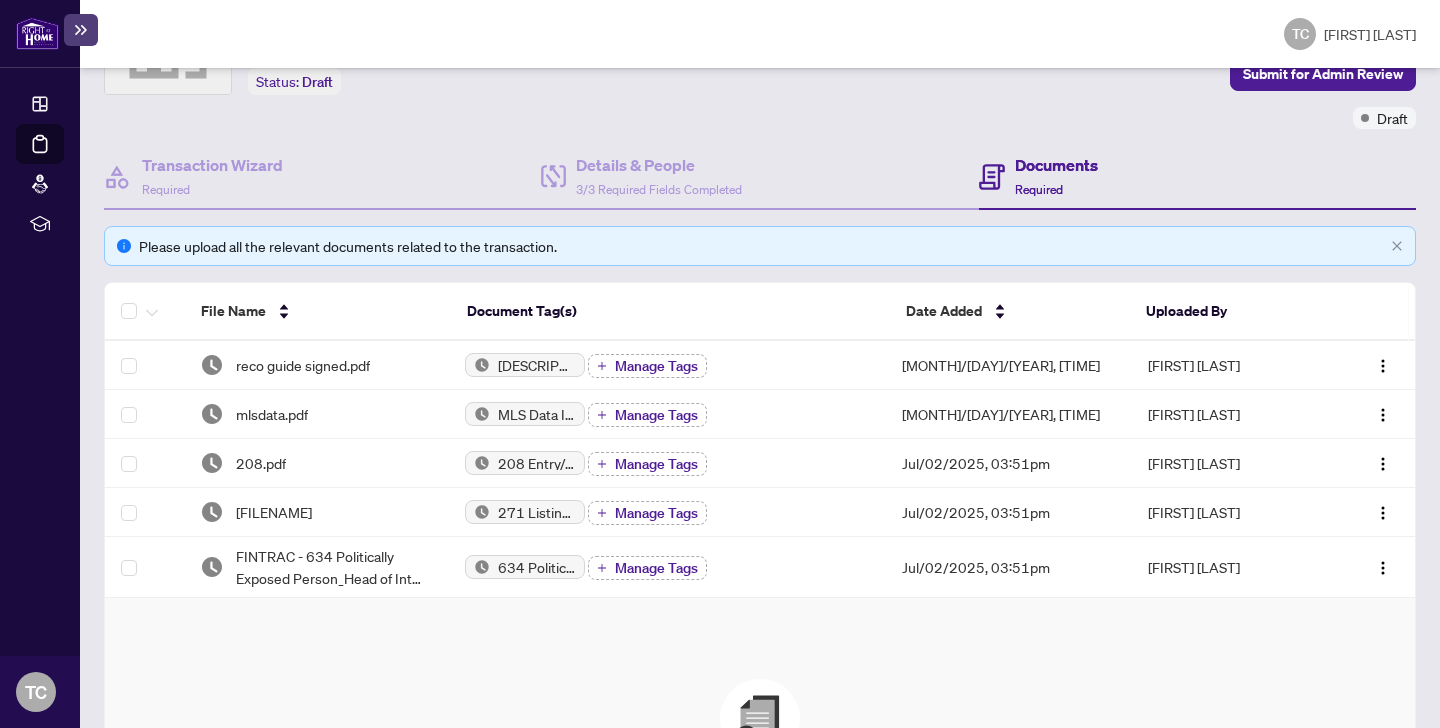 scroll, scrollTop: 0, scrollLeft: 0, axis: both 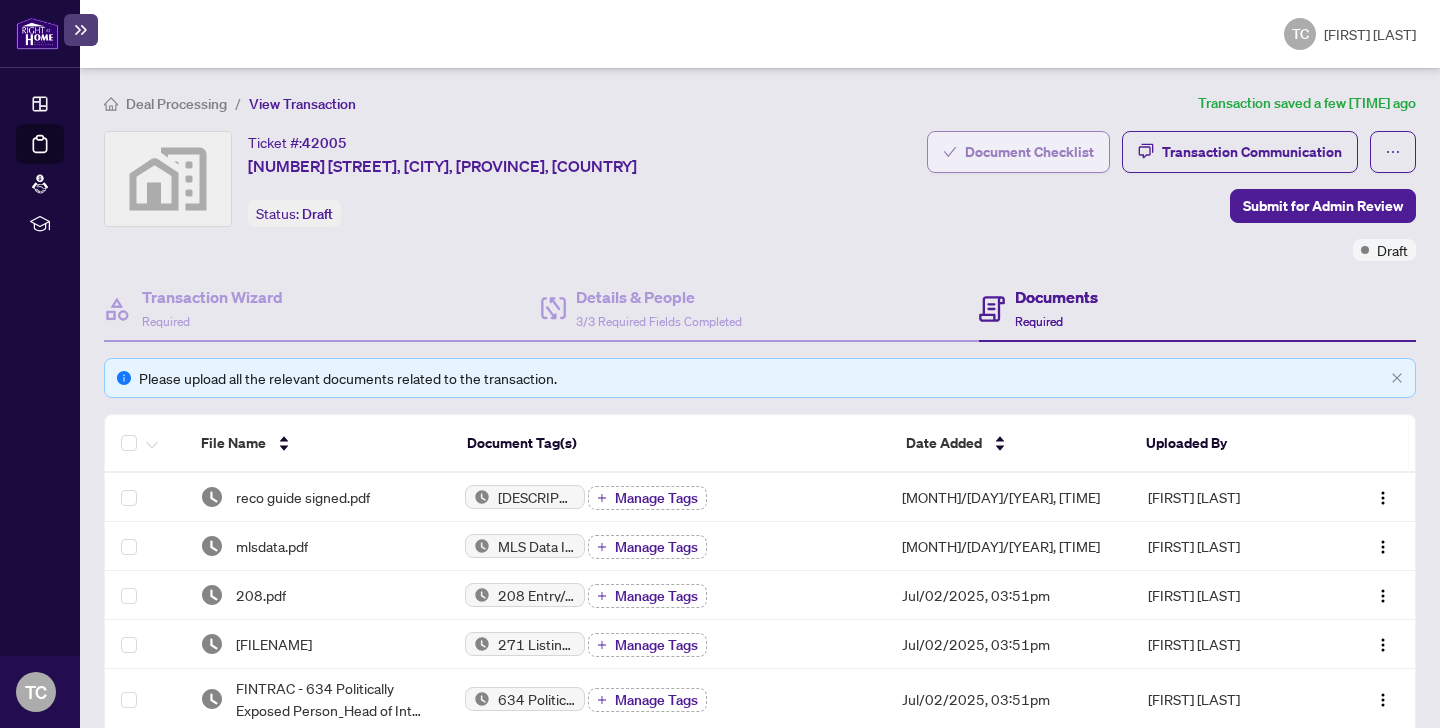 click at bounding box center [950, 152] 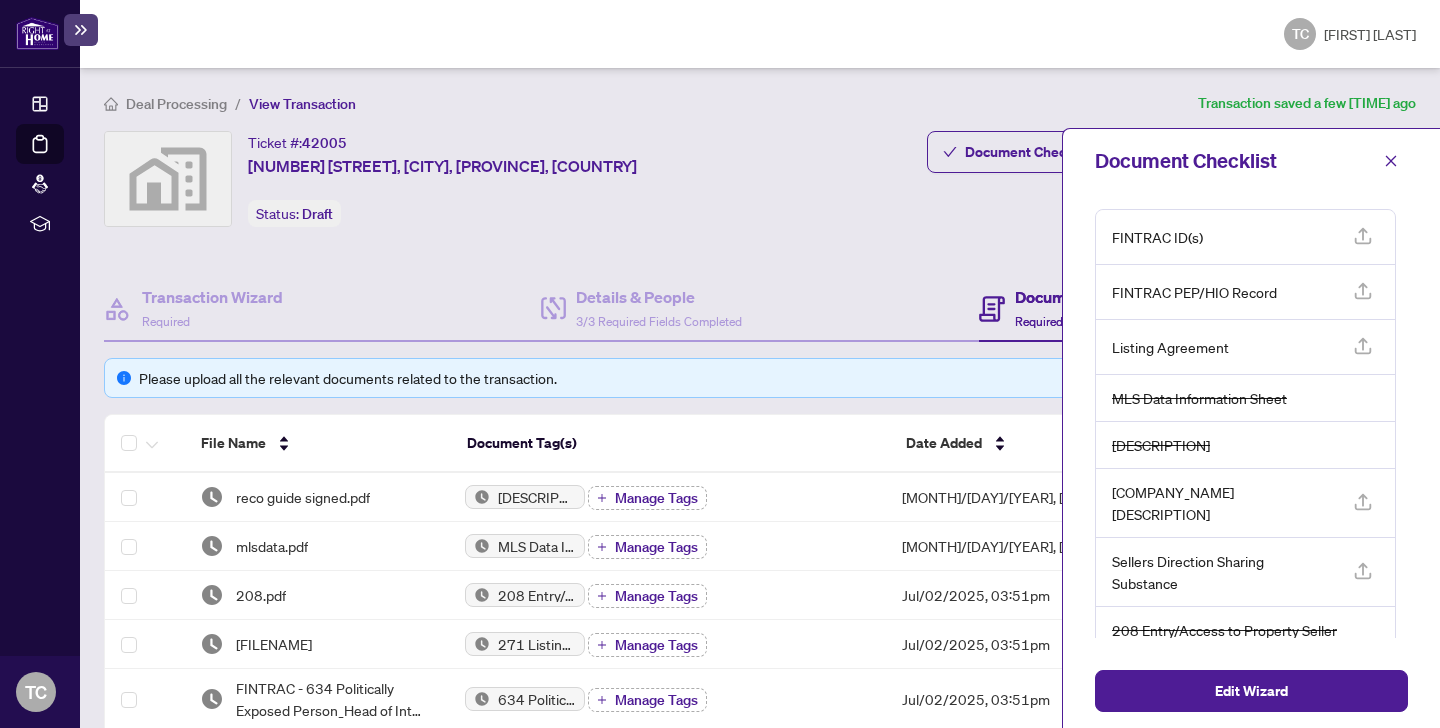 click on "FINTRAC PEP/HIO Record" at bounding box center [1157, 237] 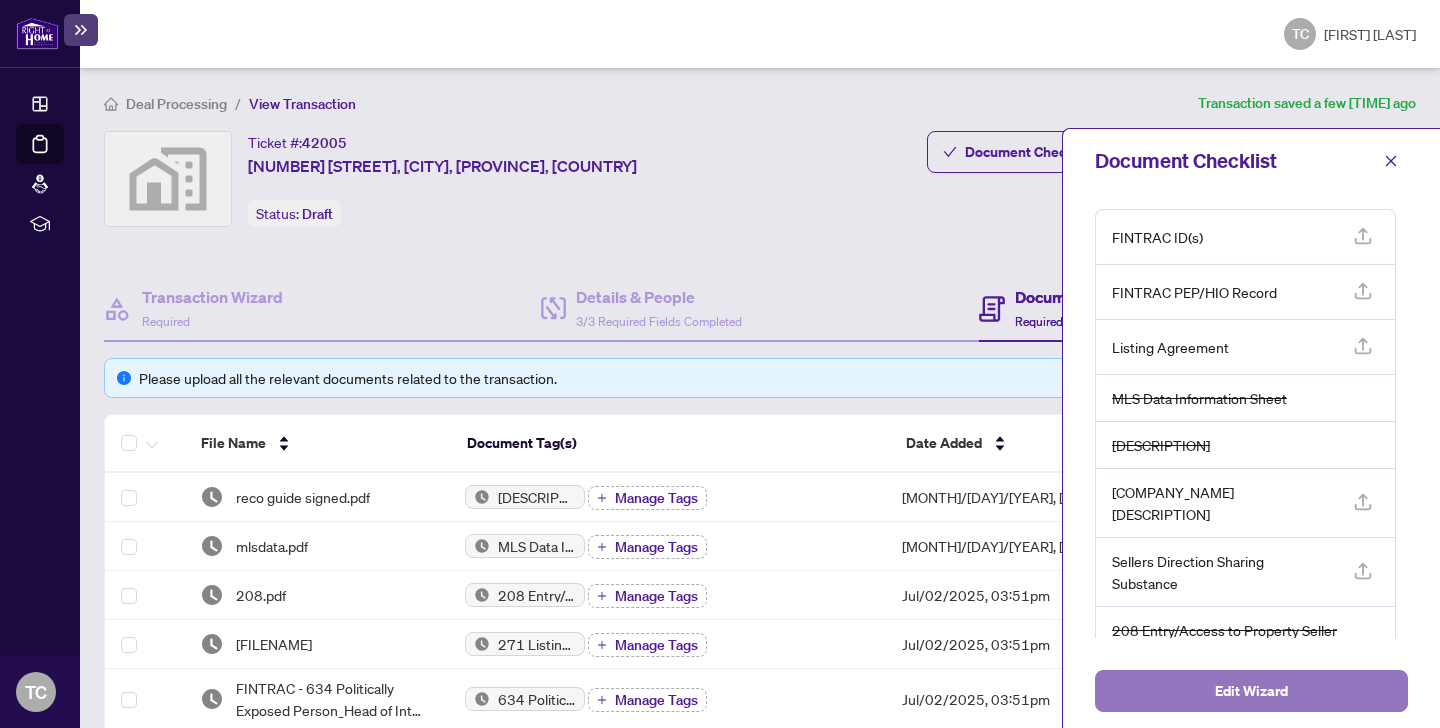 click on "Edit Wizard" at bounding box center (1251, 691) 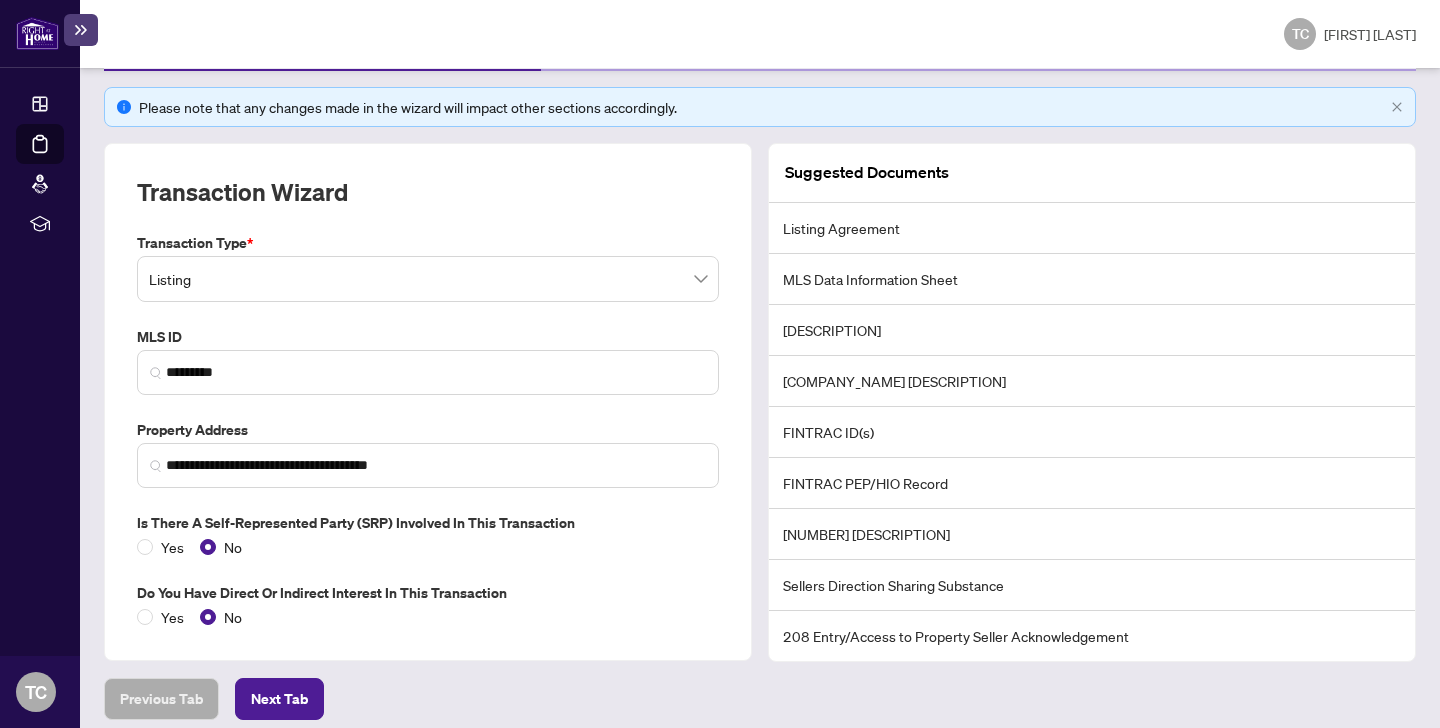 scroll, scrollTop: 284, scrollLeft: 0, axis: vertical 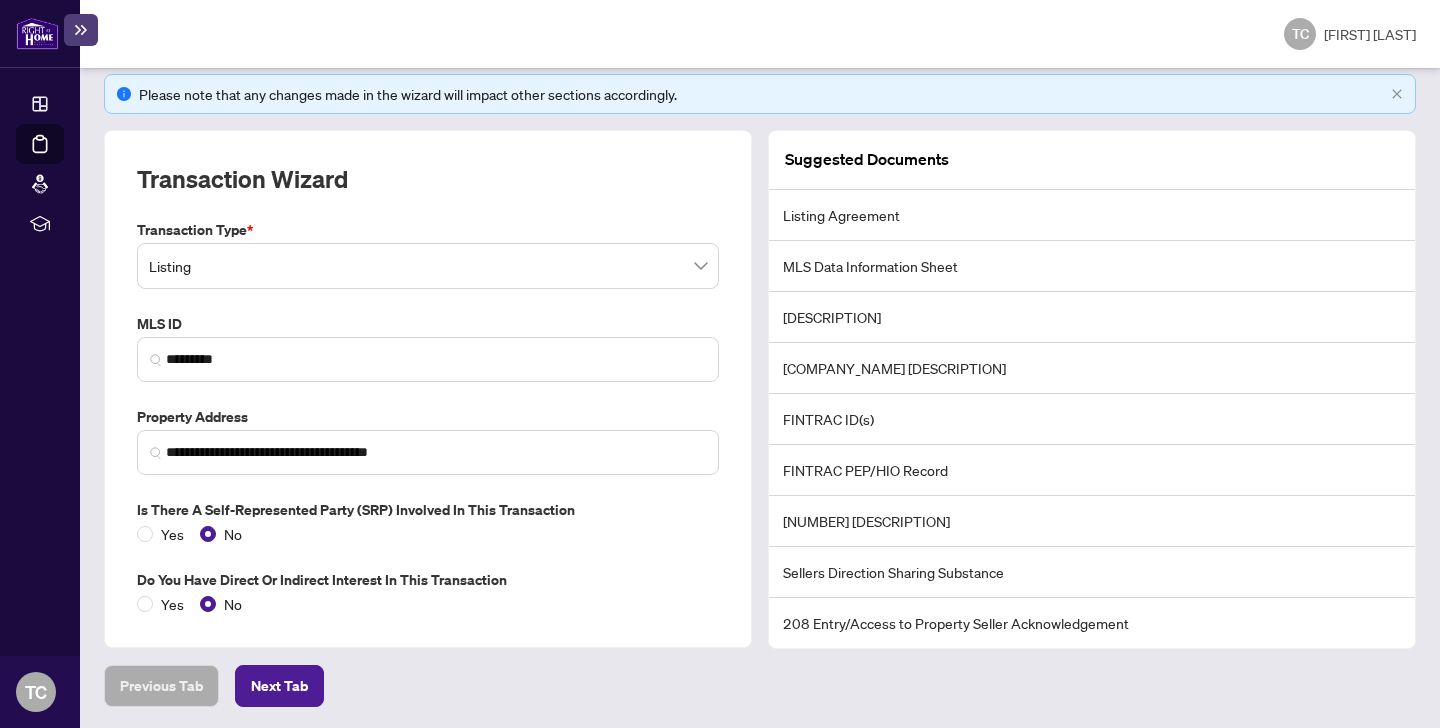 click on "FINTRAC PEP/HIO Record" at bounding box center (1092, 470) 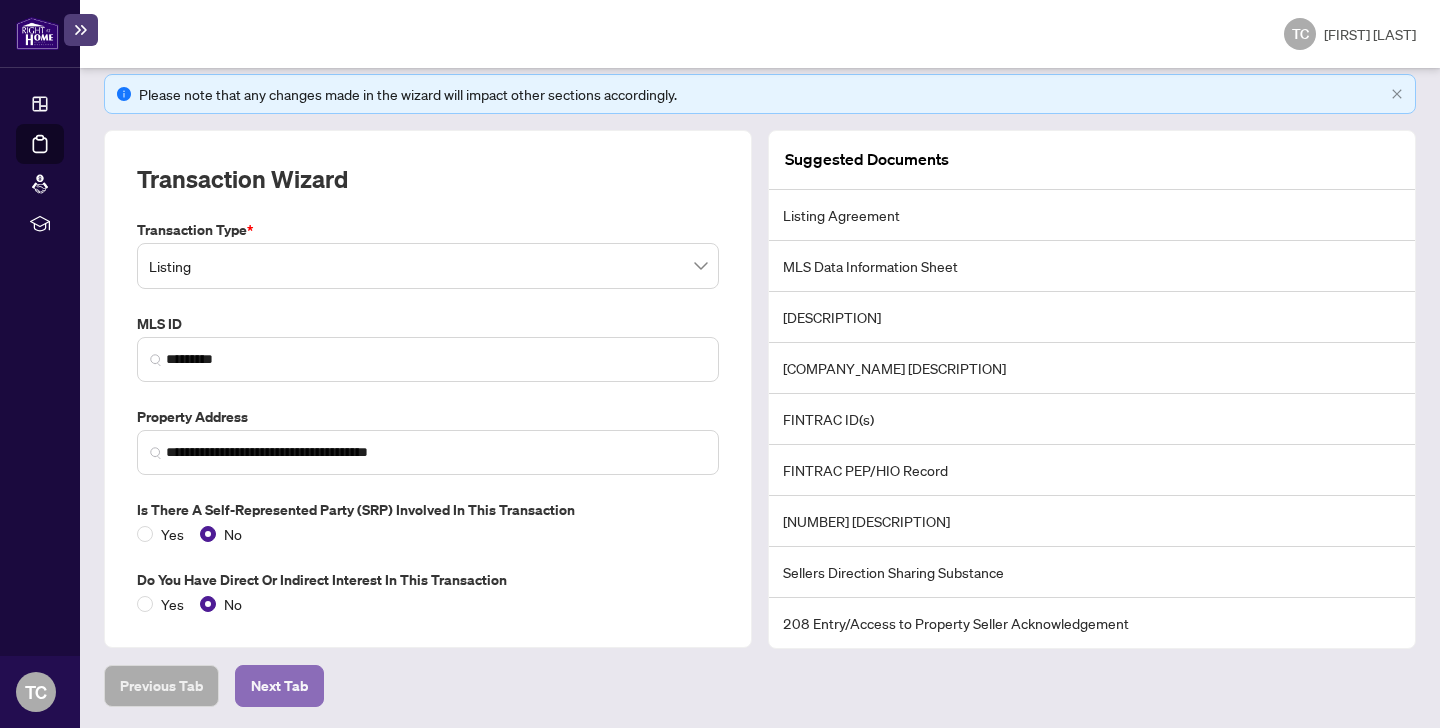 click on "Next Tab" at bounding box center (161, 686) 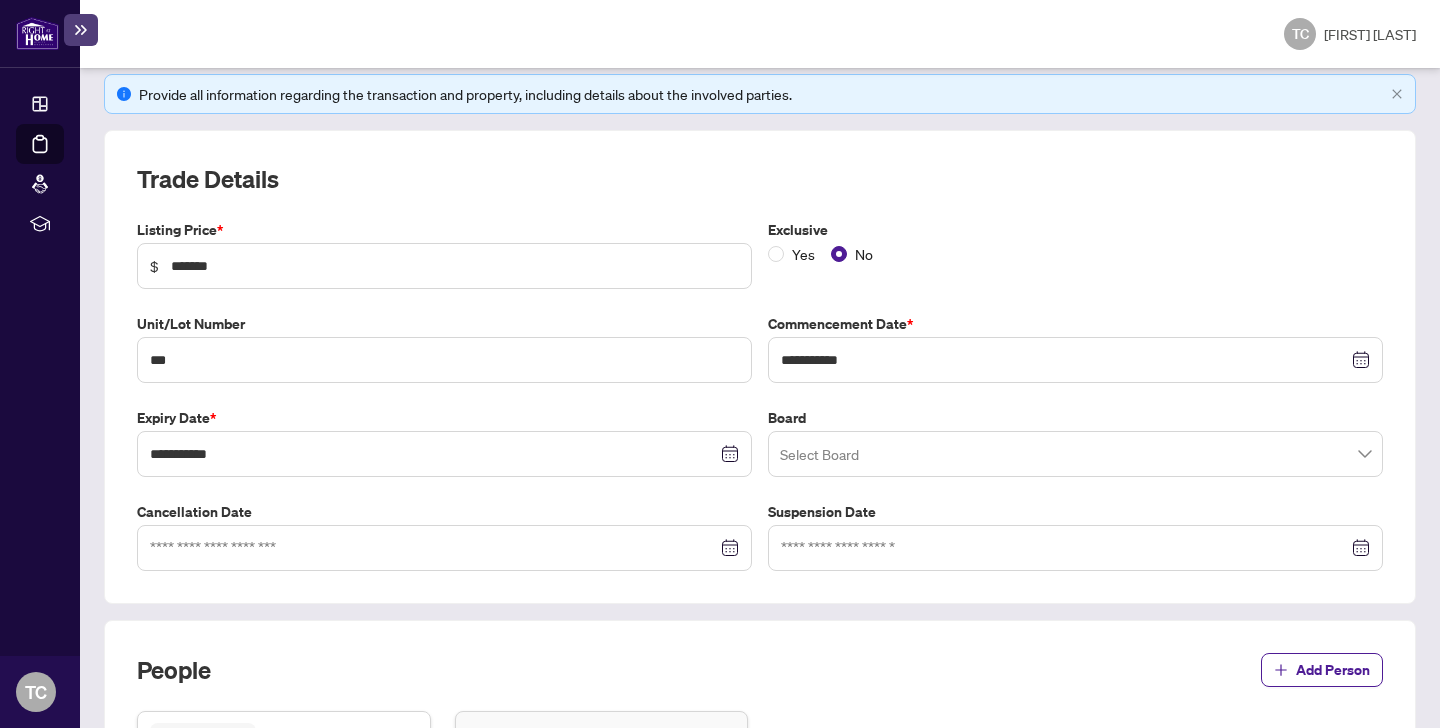 scroll, scrollTop: 622, scrollLeft: 0, axis: vertical 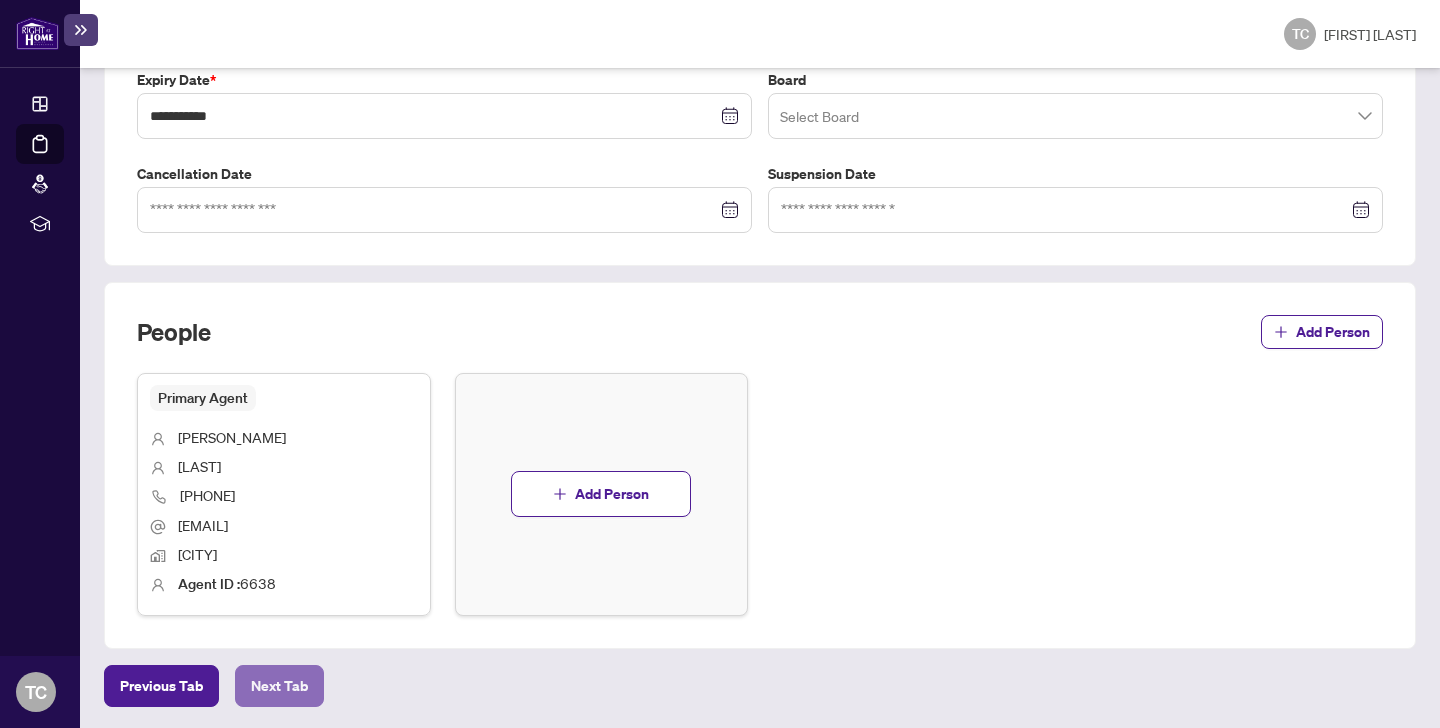 click on "Next Tab" at bounding box center (161, 686) 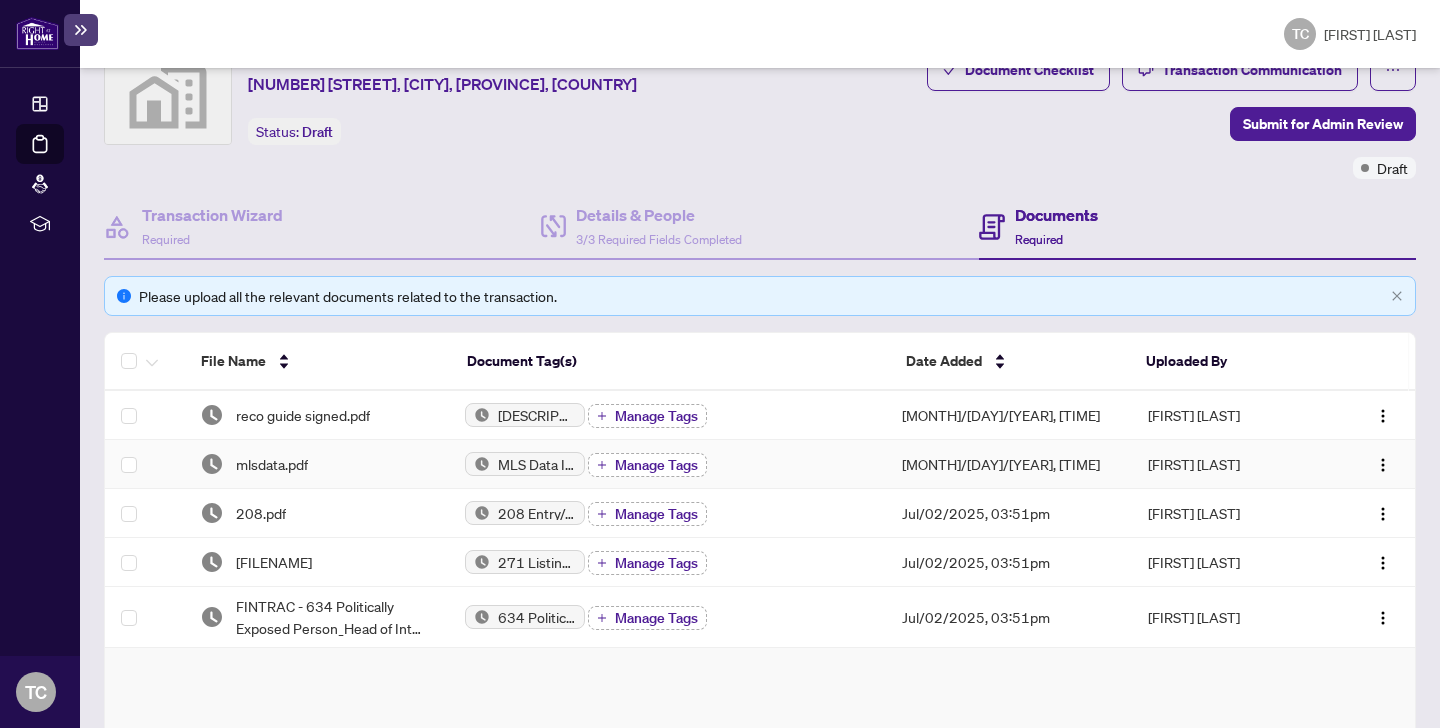 scroll, scrollTop: 89, scrollLeft: 0, axis: vertical 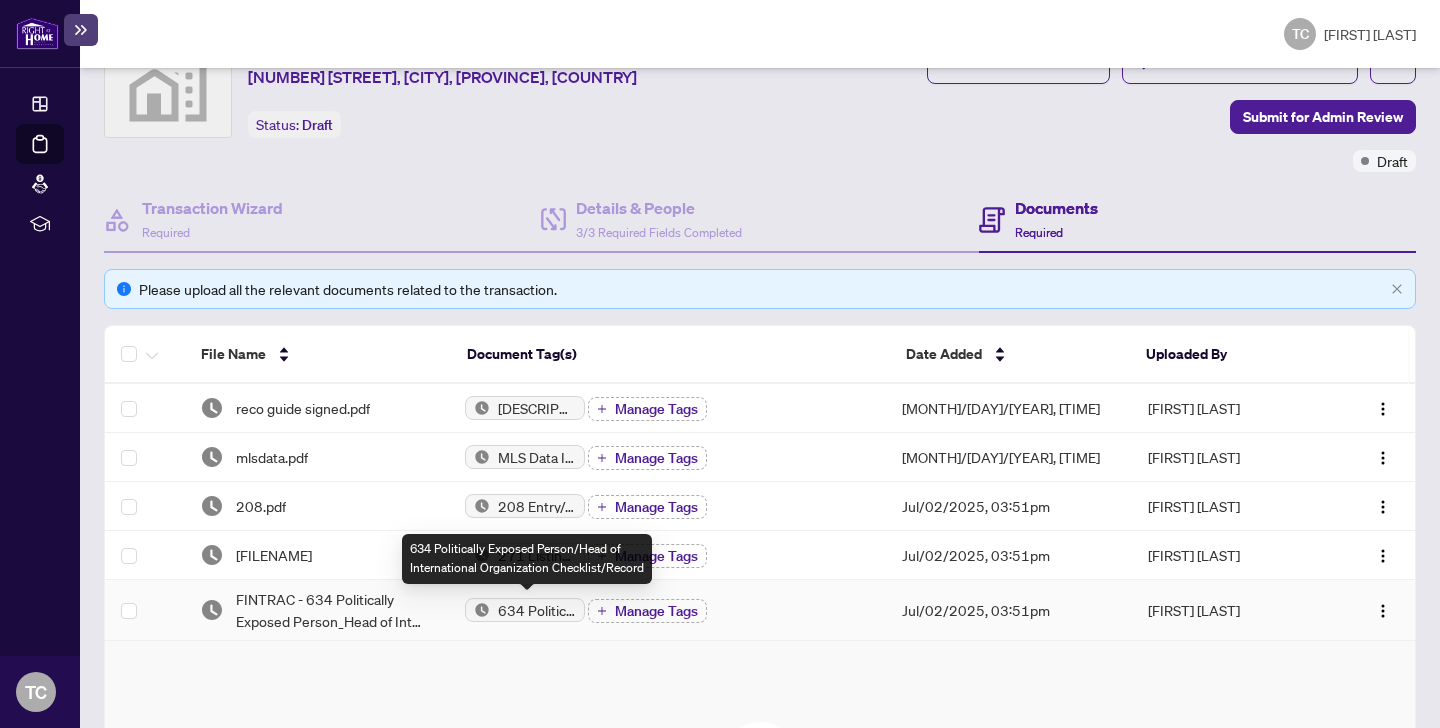 click on "634 Politically Exposed Person/Head of International Organization Checklist/Record" at bounding box center [537, 610] 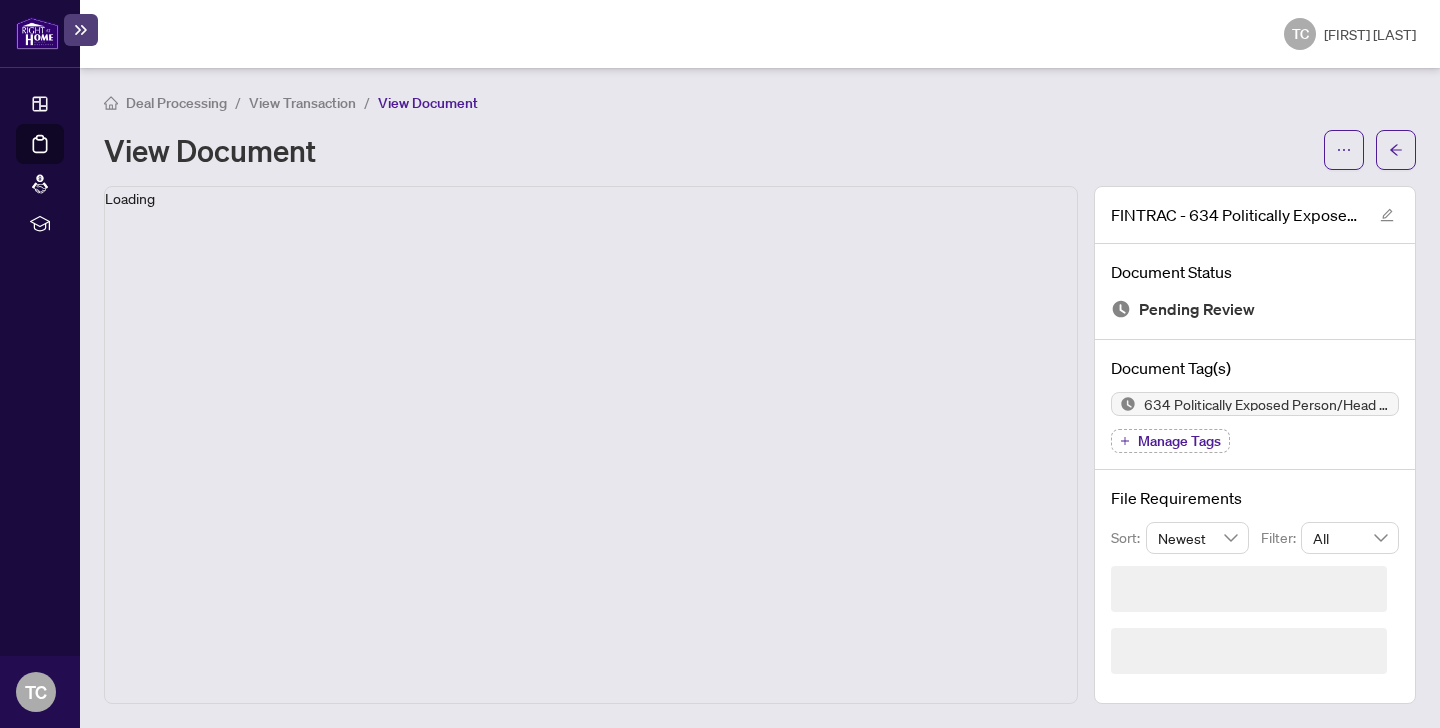 scroll, scrollTop: 0, scrollLeft: 0, axis: both 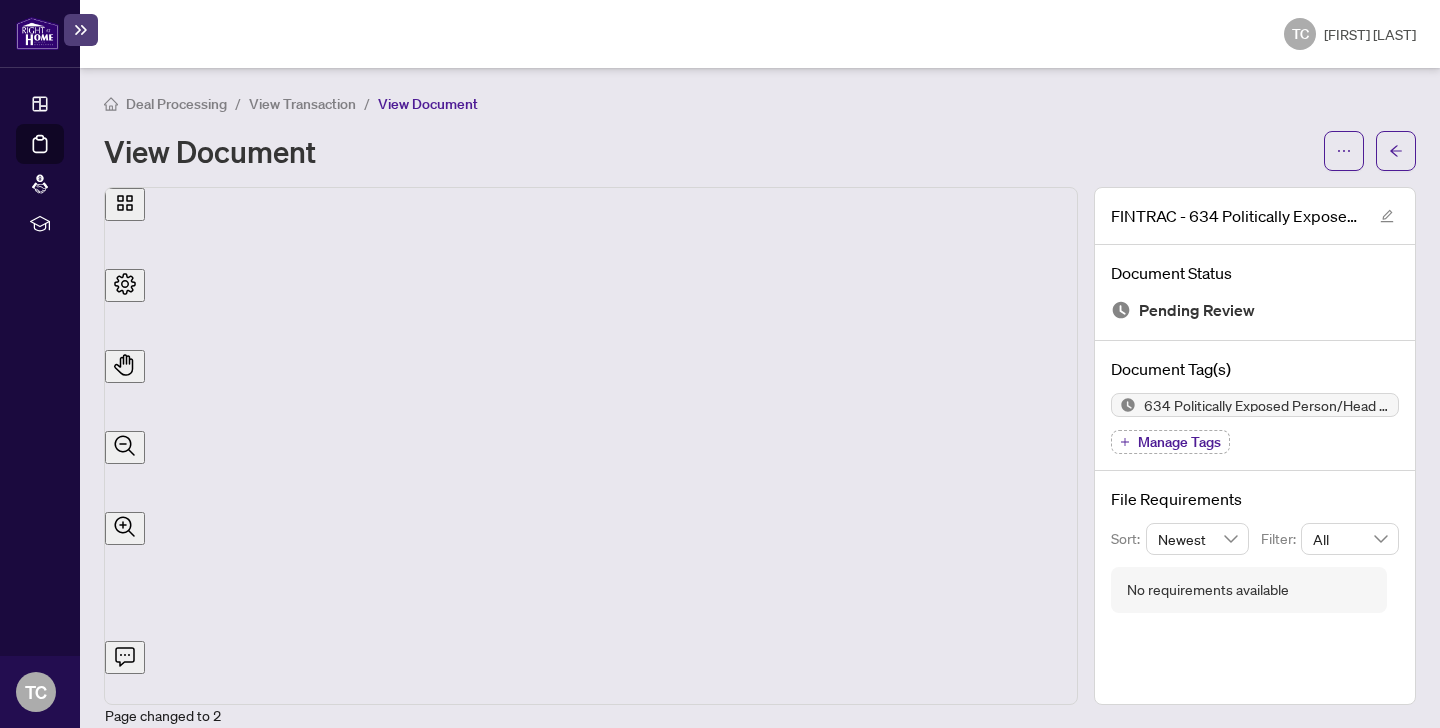 click on "Manage Tags" at bounding box center [1179, 442] 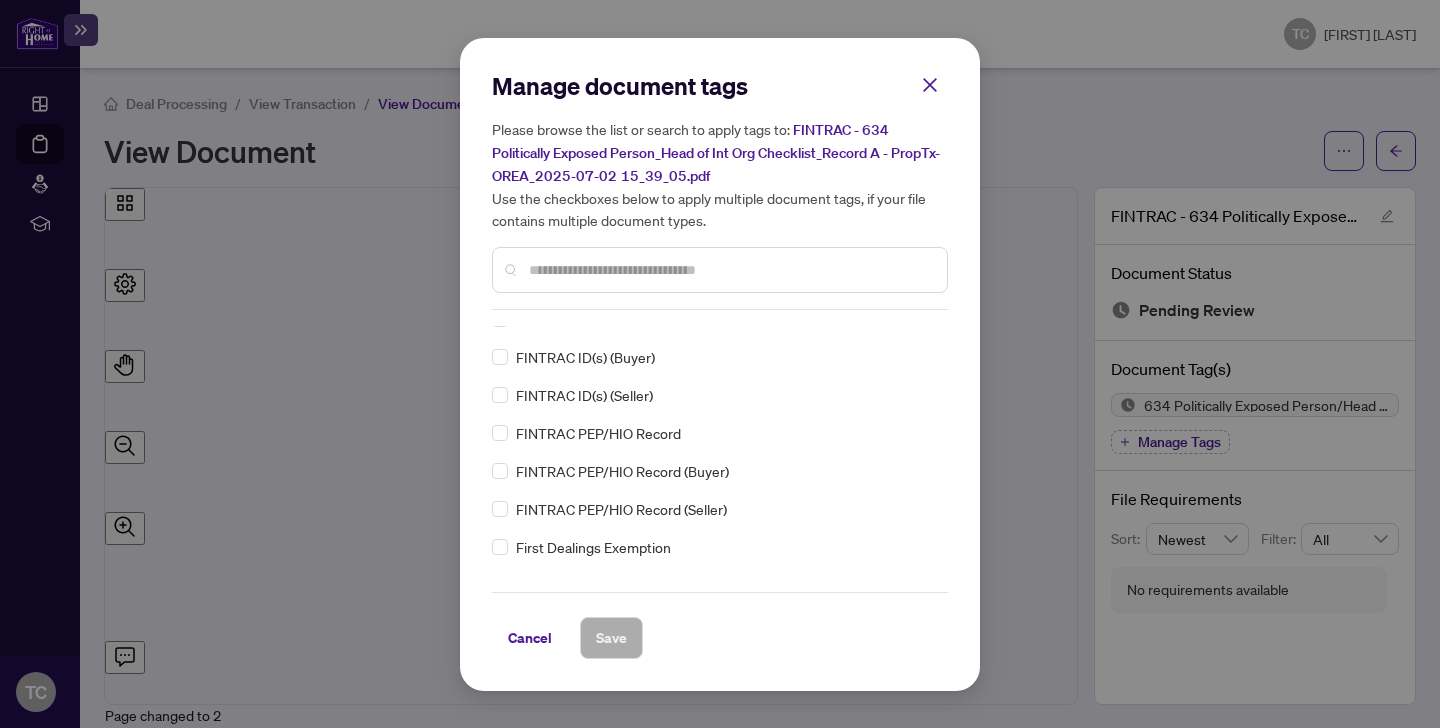 scroll, scrollTop: 2015, scrollLeft: 0, axis: vertical 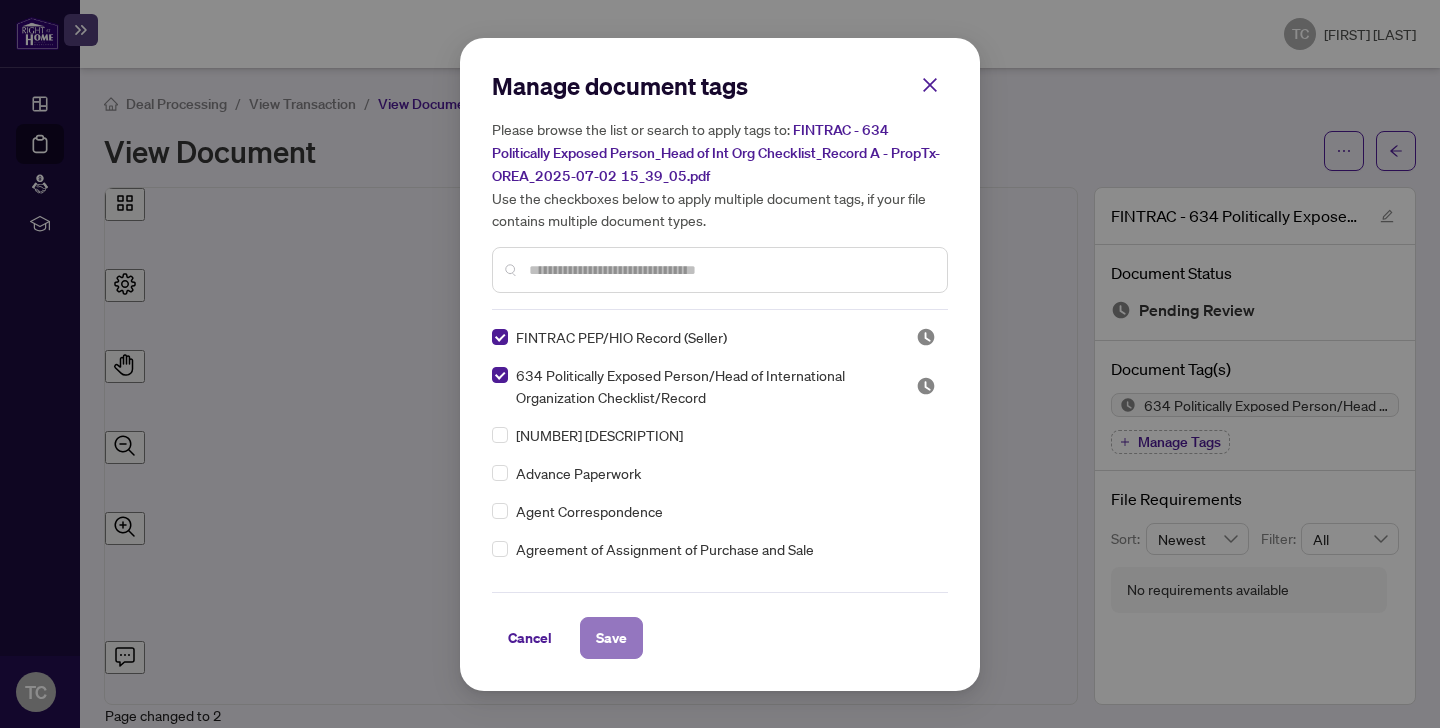 click on "Save" at bounding box center [611, 638] 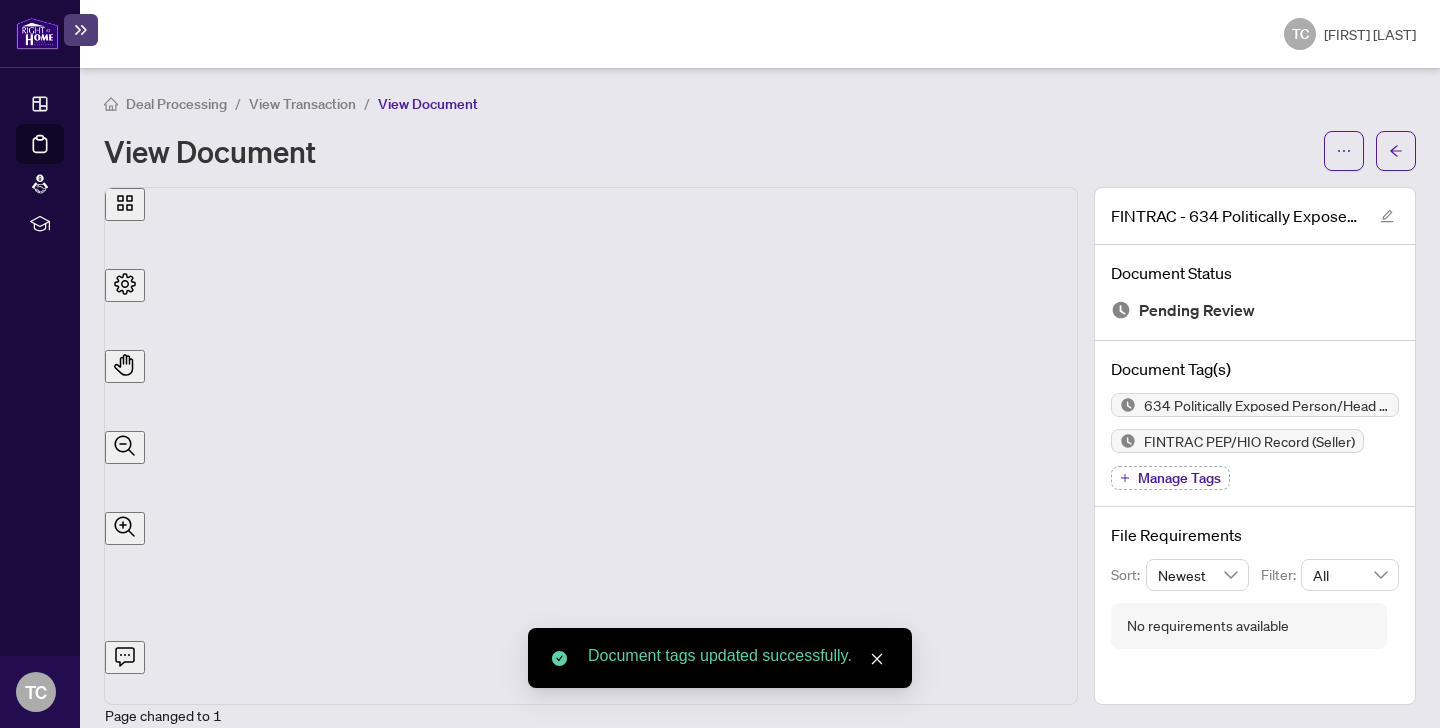 scroll, scrollTop: 0, scrollLeft: 0, axis: both 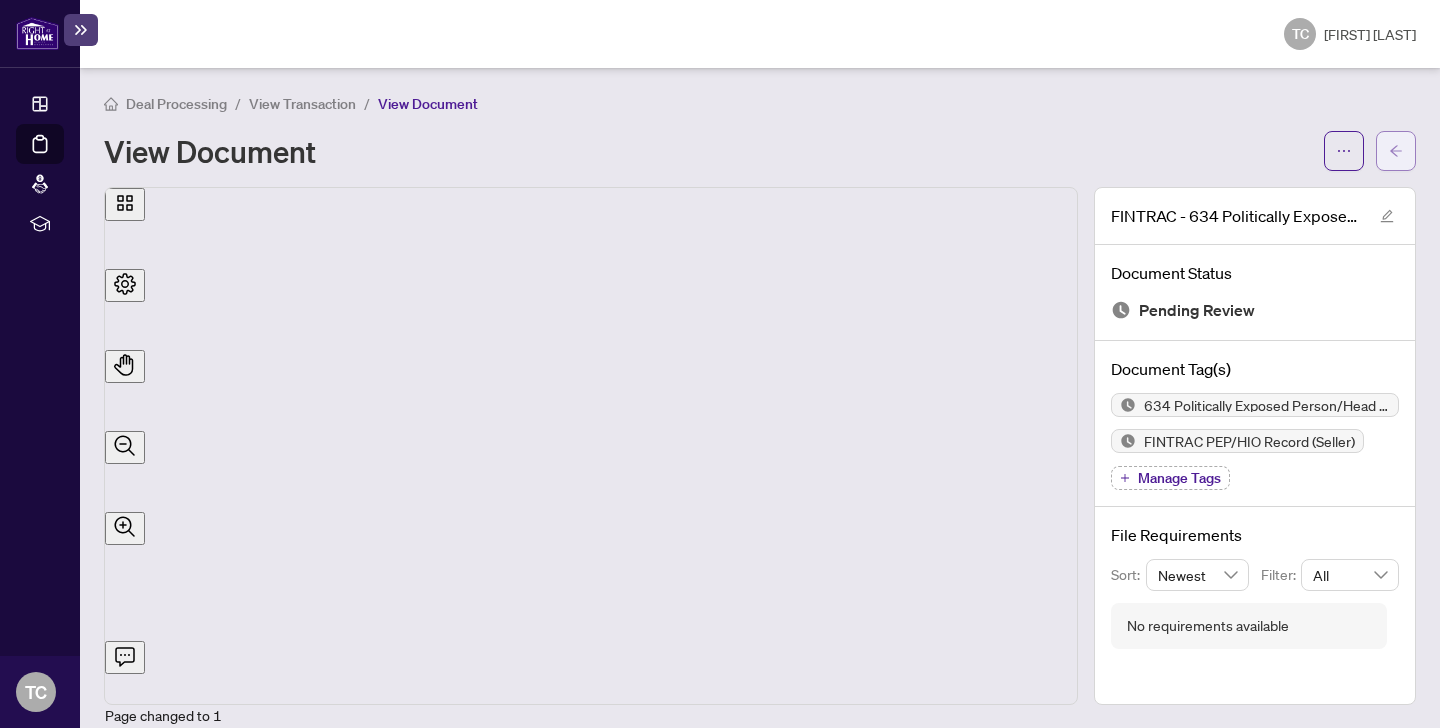 click at bounding box center (1396, 151) 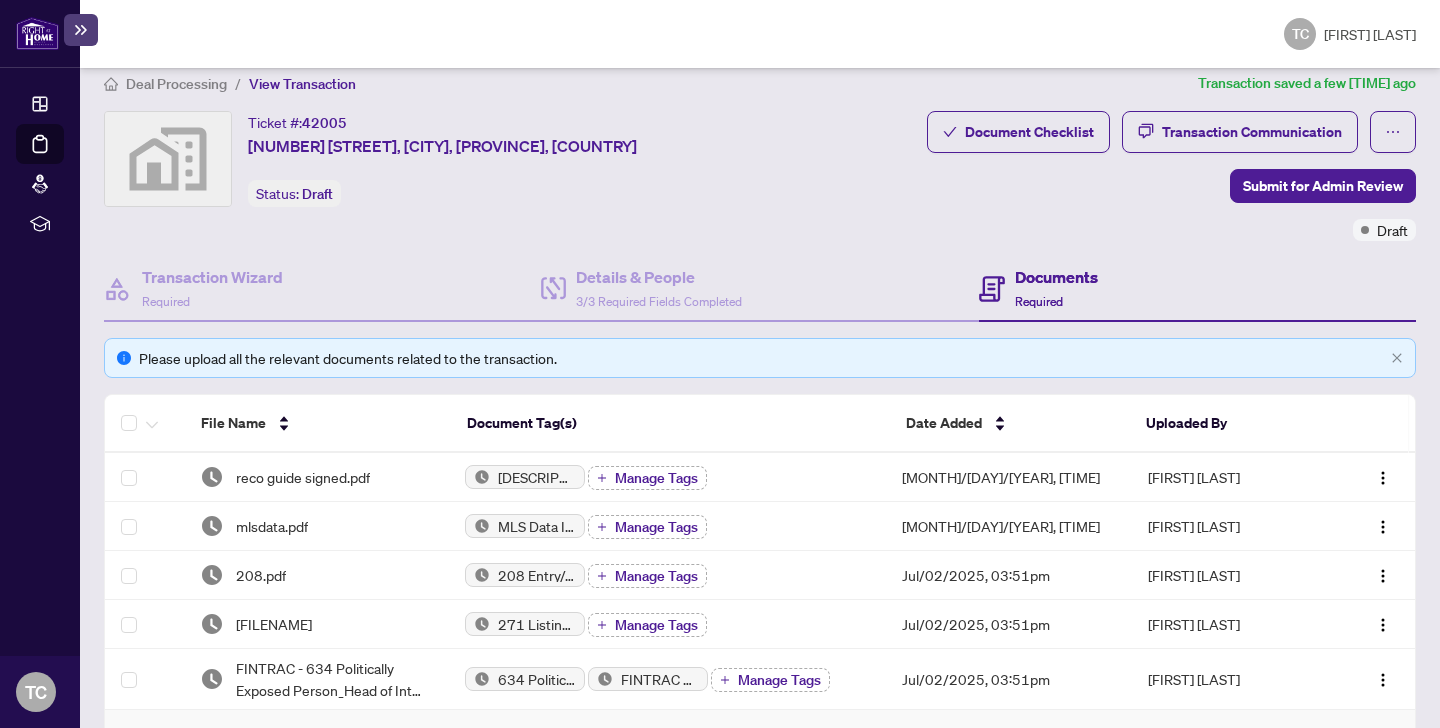 scroll, scrollTop: 0, scrollLeft: 0, axis: both 